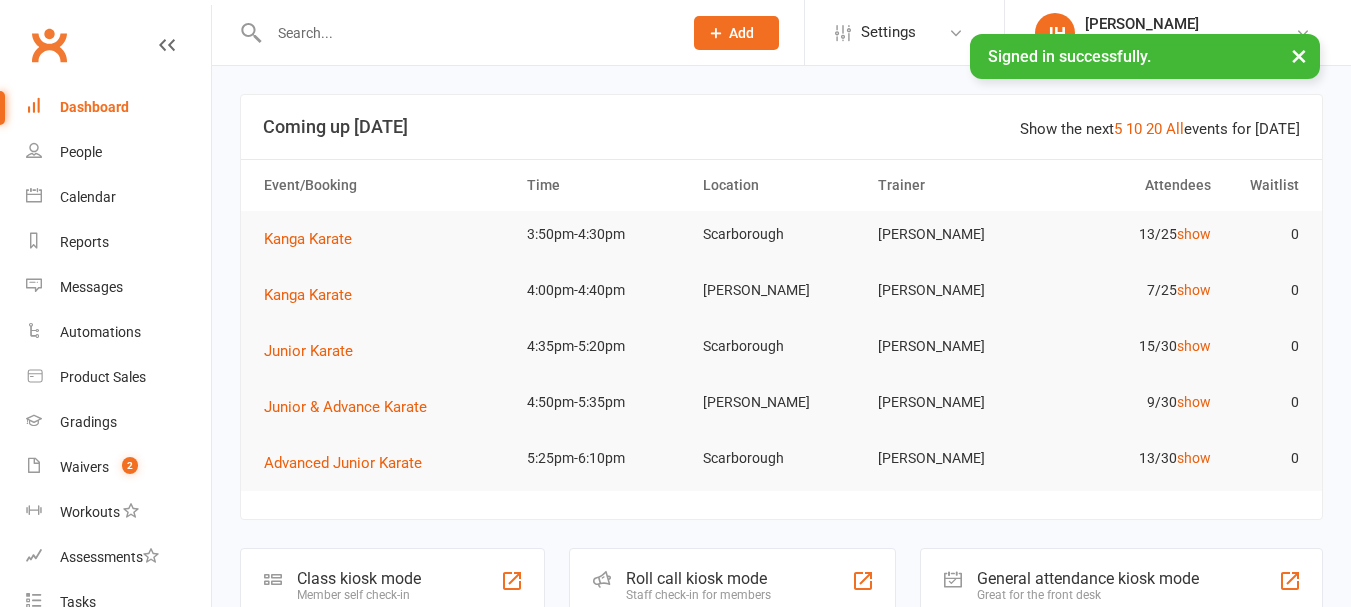 scroll, scrollTop: 0, scrollLeft: 0, axis: both 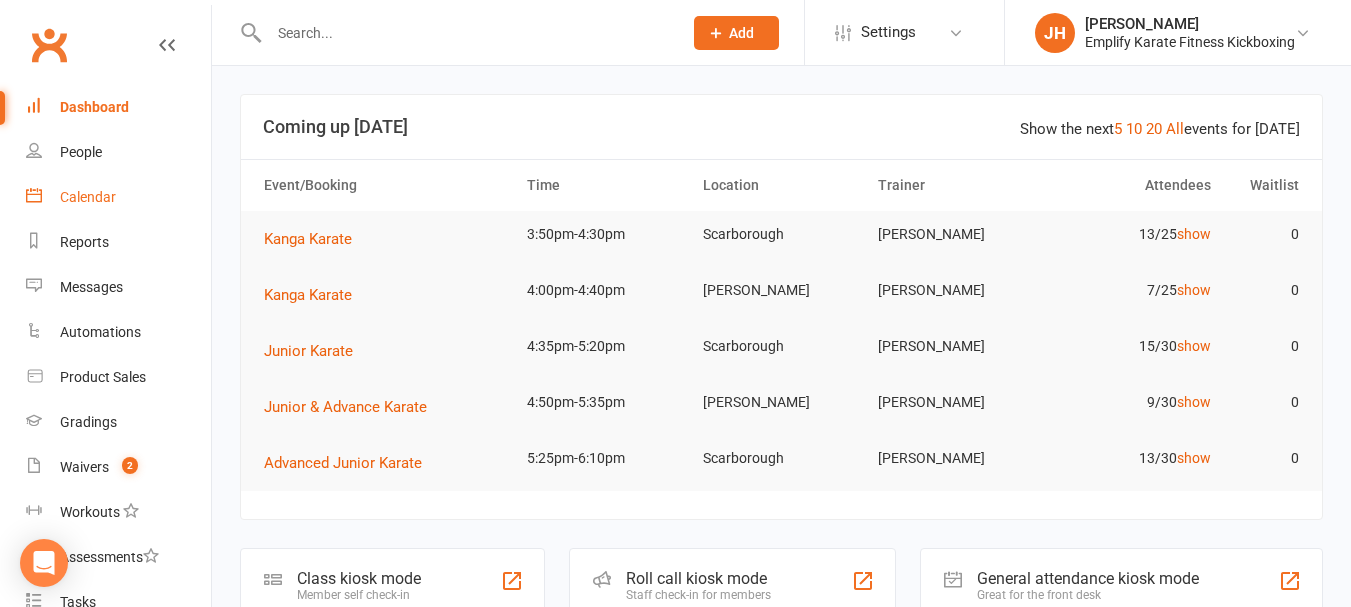 click on "Calendar" at bounding box center (118, 197) 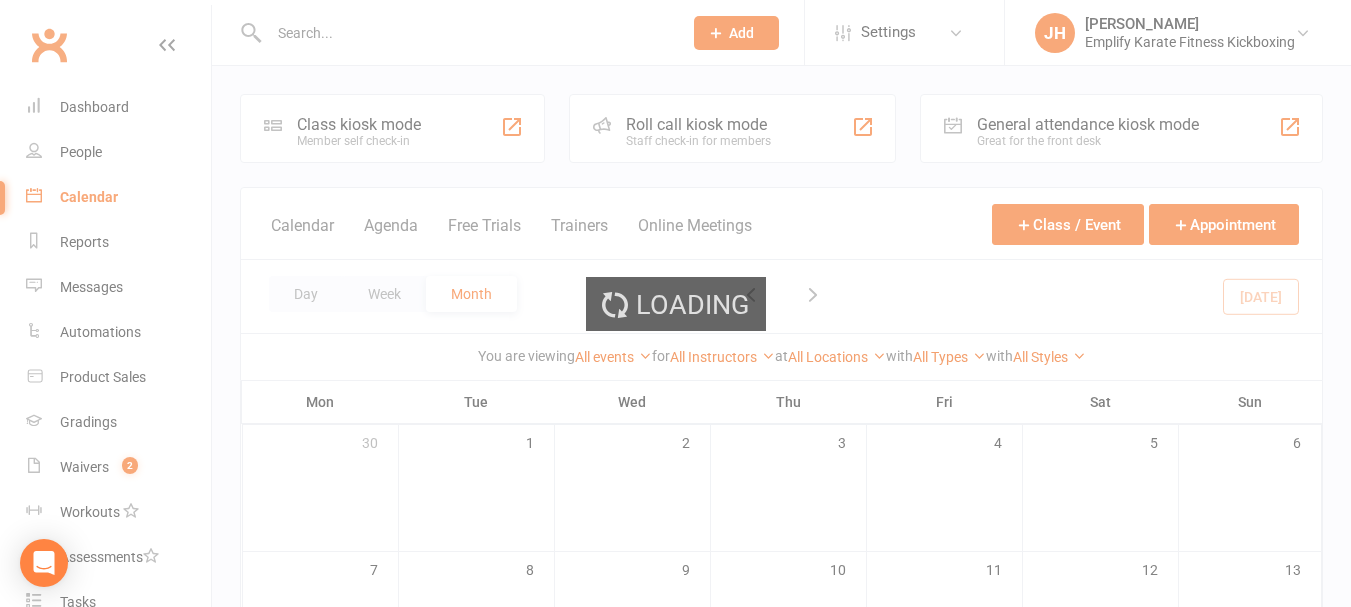drag, startPoint x: 136, startPoint y: 209, endPoint x: 191, endPoint y: 232, distance: 59.615433 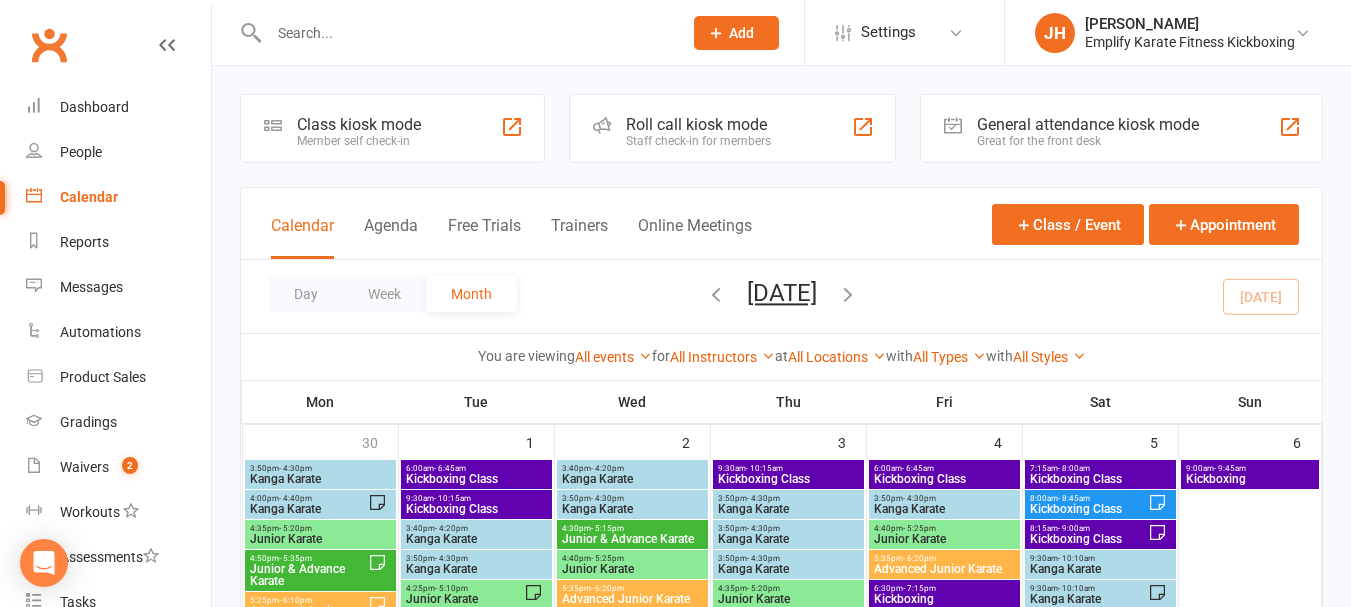 drag, startPoint x: 191, startPoint y: 232, endPoint x: 304, endPoint y: 74, distance: 194.24983 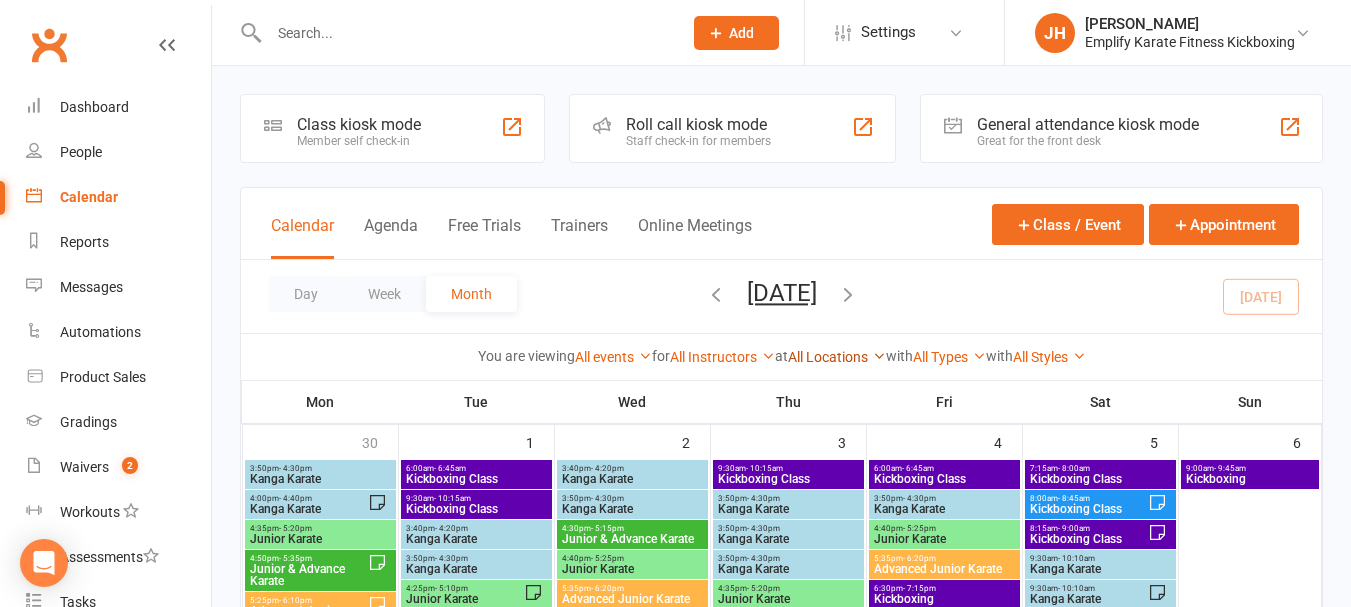 click on "All Locations" at bounding box center (837, 357) 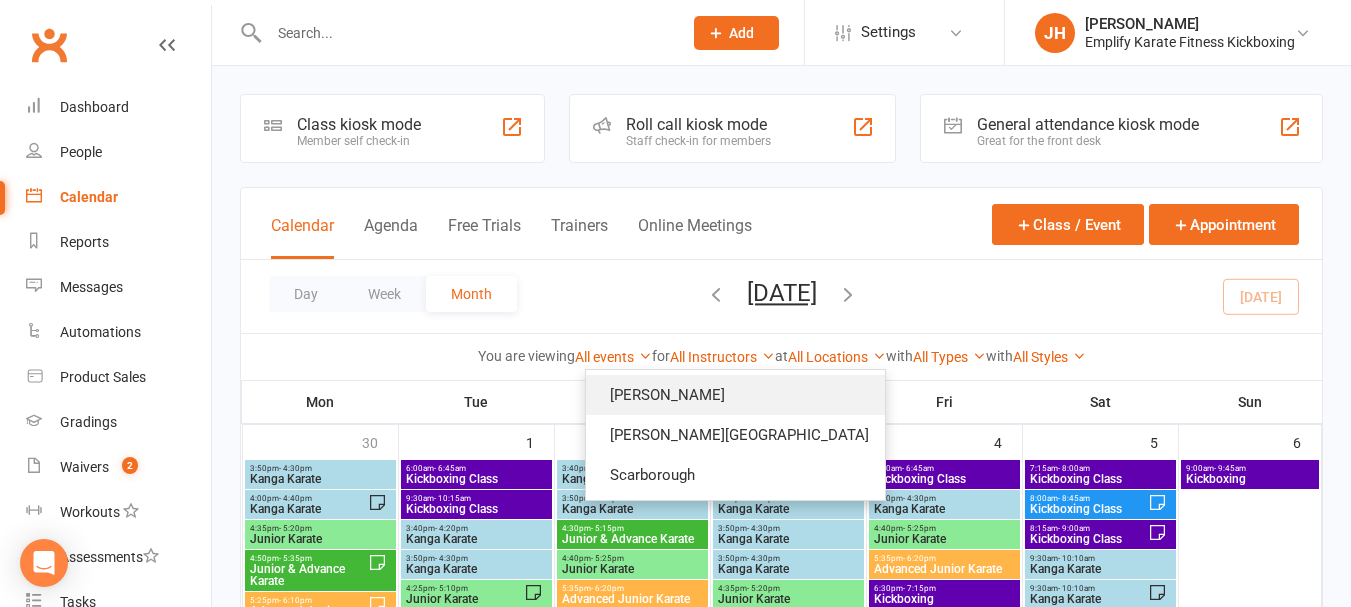 click on "[PERSON_NAME]" at bounding box center [735, 395] 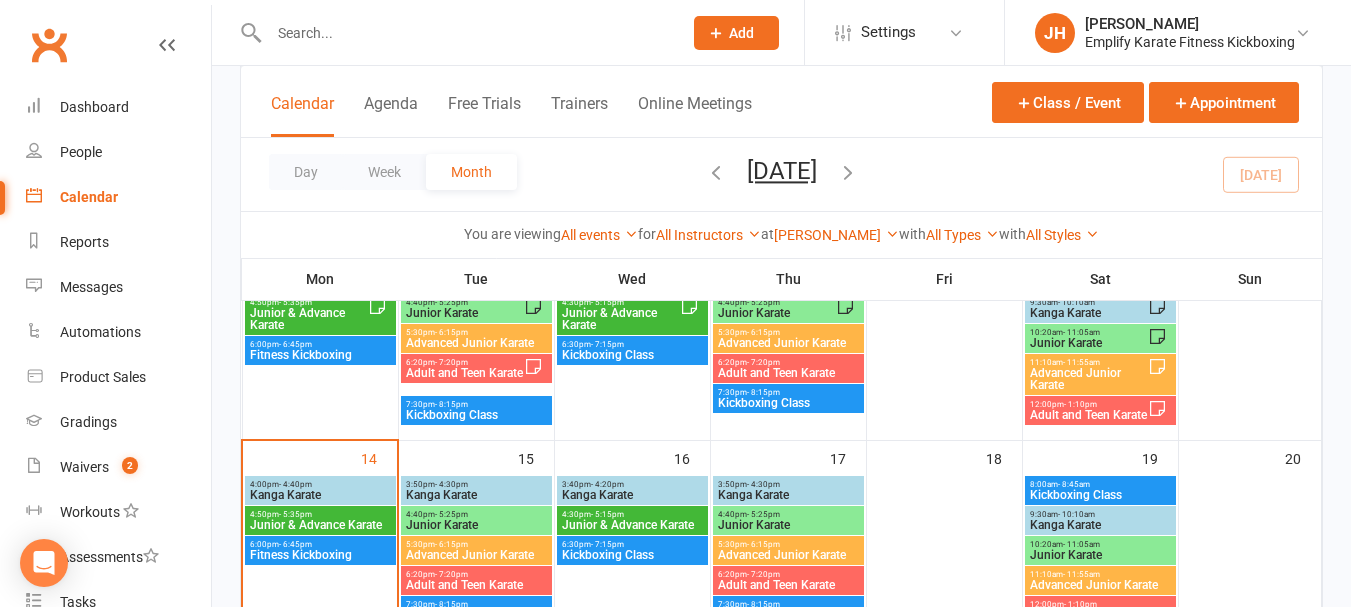 scroll, scrollTop: 500, scrollLeft: 0, axis: vertical 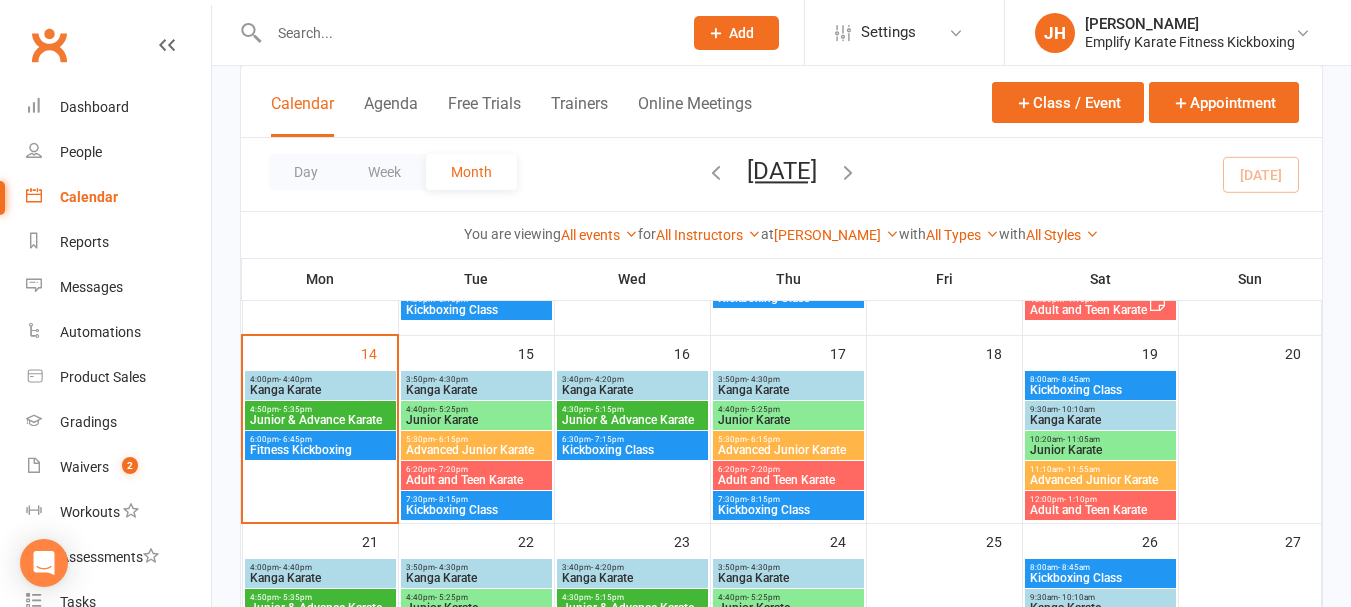 click on "4:00pm  - 4:40pm" at bounding box center (320, 379) 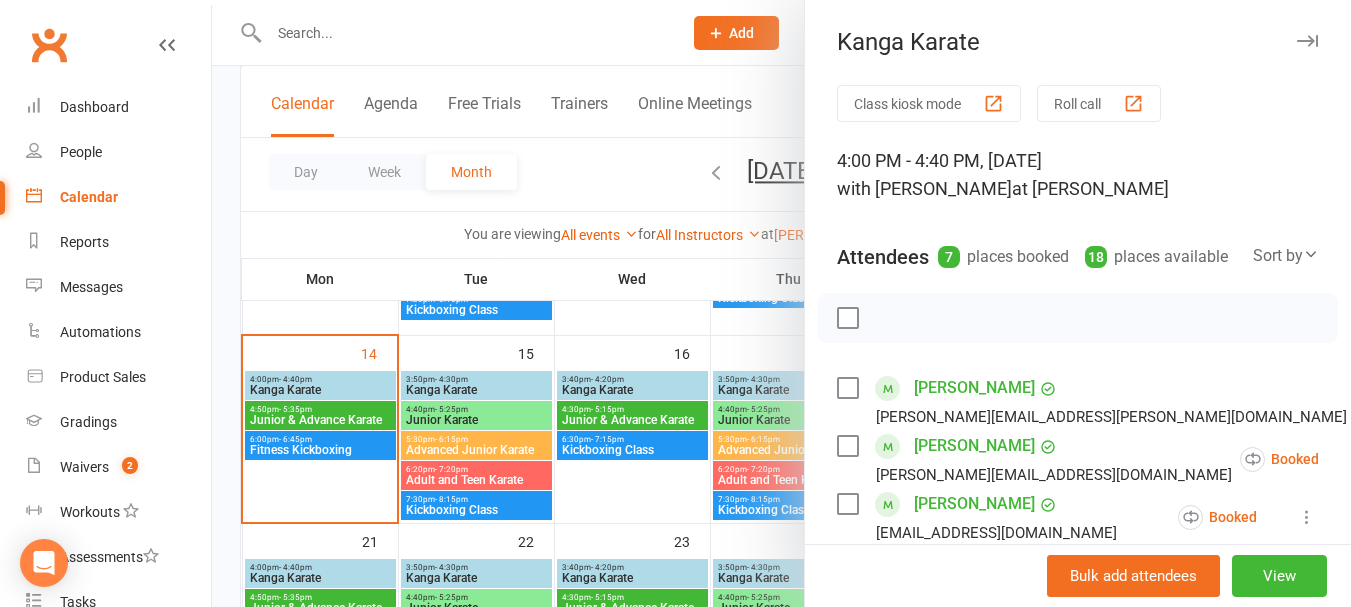 click at bounding box center [847, 318] 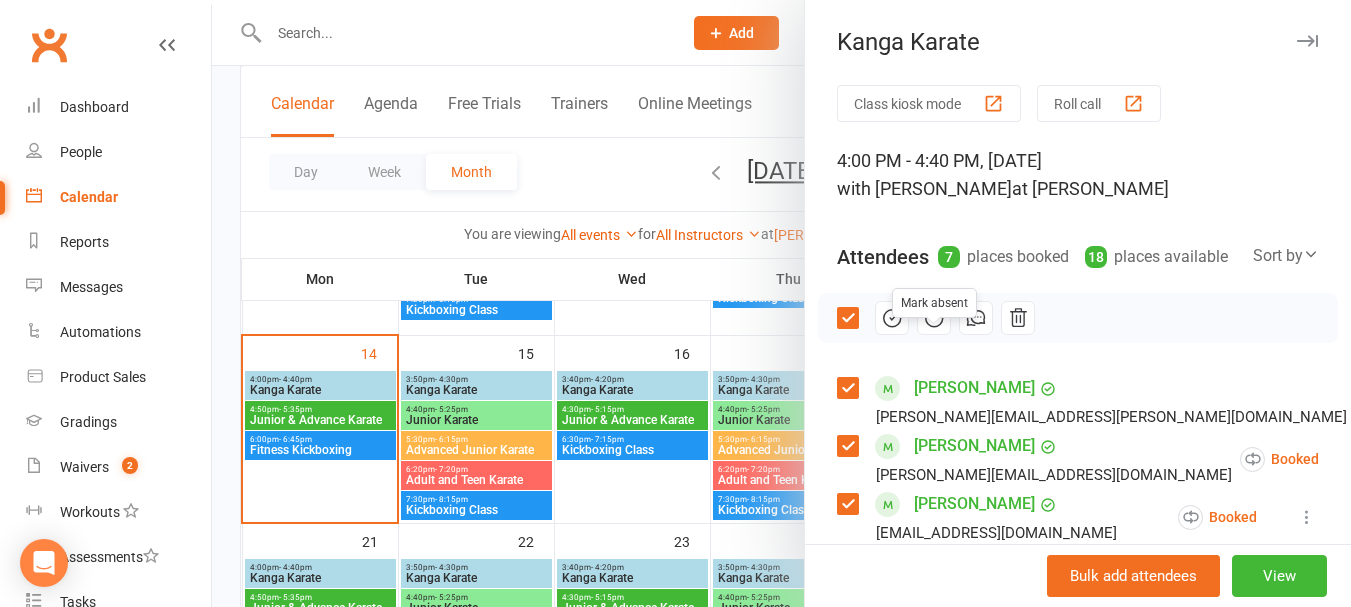 click at bounding box center (934, 318) 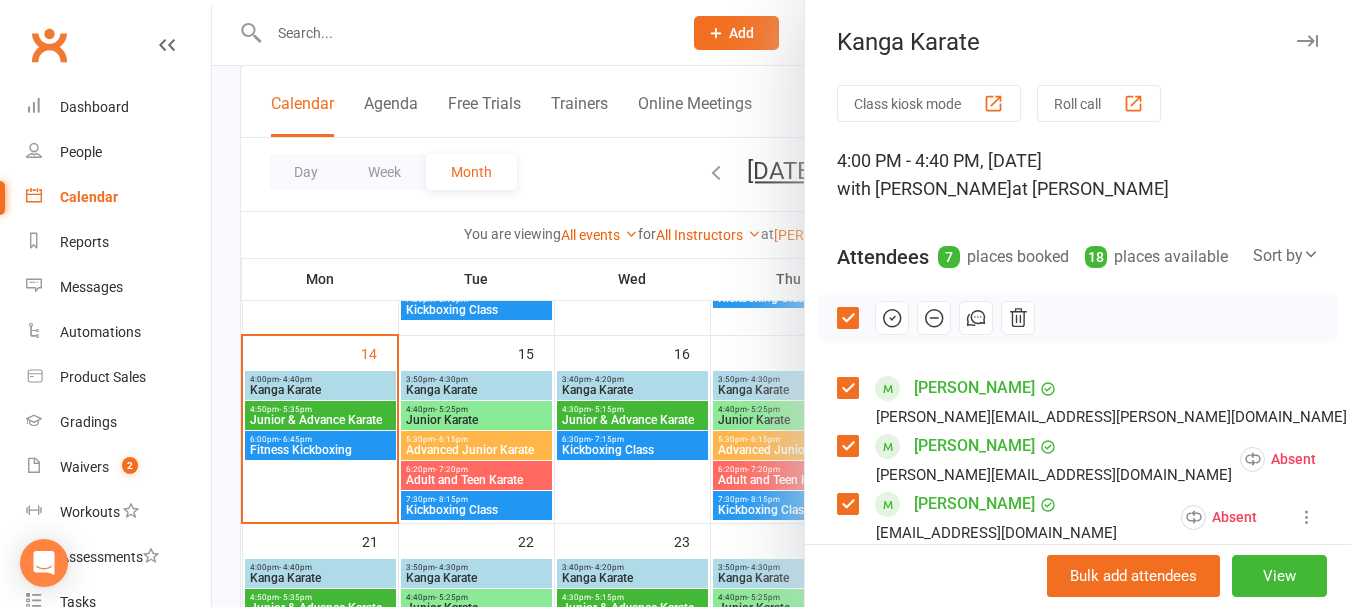 click at bounding box center [847, 318] 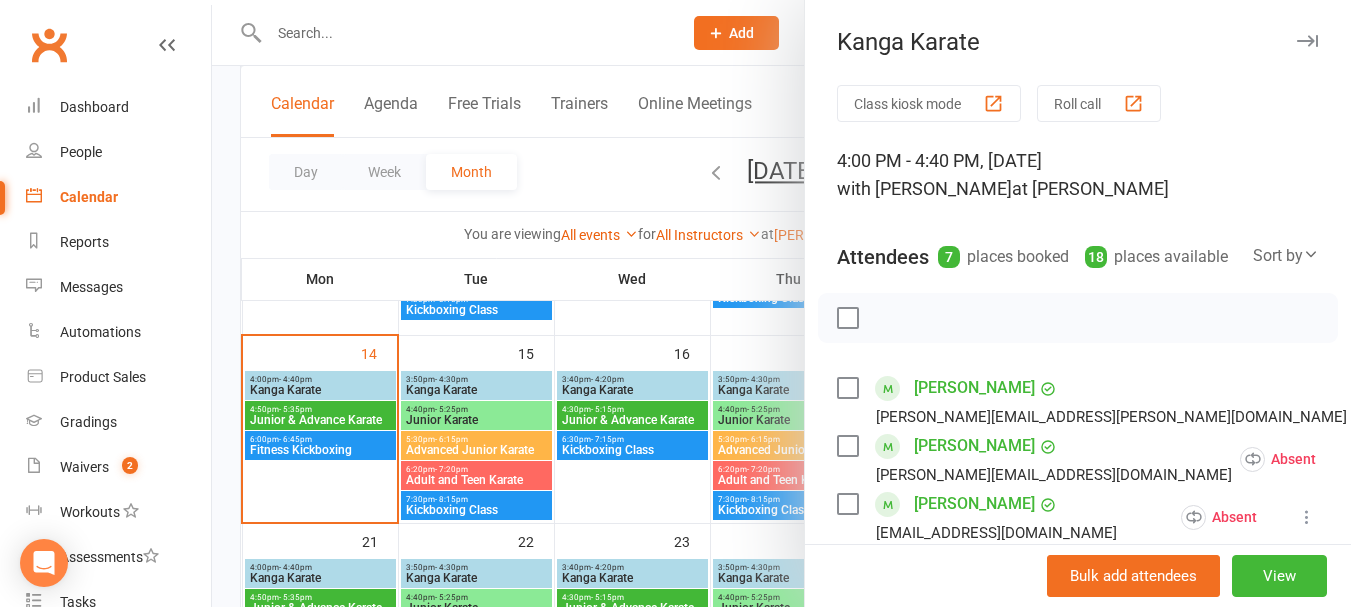 click on "Class kiosk mode  Roll call  4:00 PM - 4:40 PM, [DATE] with [PERSON_NAME]  at  [PERSON_NAME]  Attendees  7  places booked 18  places available Sort by  Last name  First name  Booking created    [PERSON_NAME]  [PERSON_NAME][EMAIL_ADDRESS][PERSON_NAME][DOMAIN_NAME] Absent More info  Remove  Check in  Reset attendance  Send message  All bookings for series  Deactivate recurring bookings    [PERSON_NAME]  [PERSON_NAME][EMAIL_ADDRESS][DOMAIN_NAME] Absent More info  Remove  Check in  Reset attendance  Send message  All bookings for series  Deactivate recurring bookings    [PERSON_NAME]  [EMAIL_ADDRESS][DOMAIN_NAME] Absent More info  Remove  Check in  Reset attendance  Send message  All bookings for series  Deactivate recurring bookings    [PERSON_NAME]  [EMAIL_ADDRESS][DOMAIN_NAME] Absent More info  Remove  Check in  Reset attendance  Send message  All bookings for series  Deactivate recurring bookings    Josh Marston  [EMAIL_ADDRESS][DOMAIN_NAME] Absent More info  Remove  Check in  Reset attendance  Send message  All bookings for series  Deactivate recurring bookings      ×" at bounding box center (1078, 611) 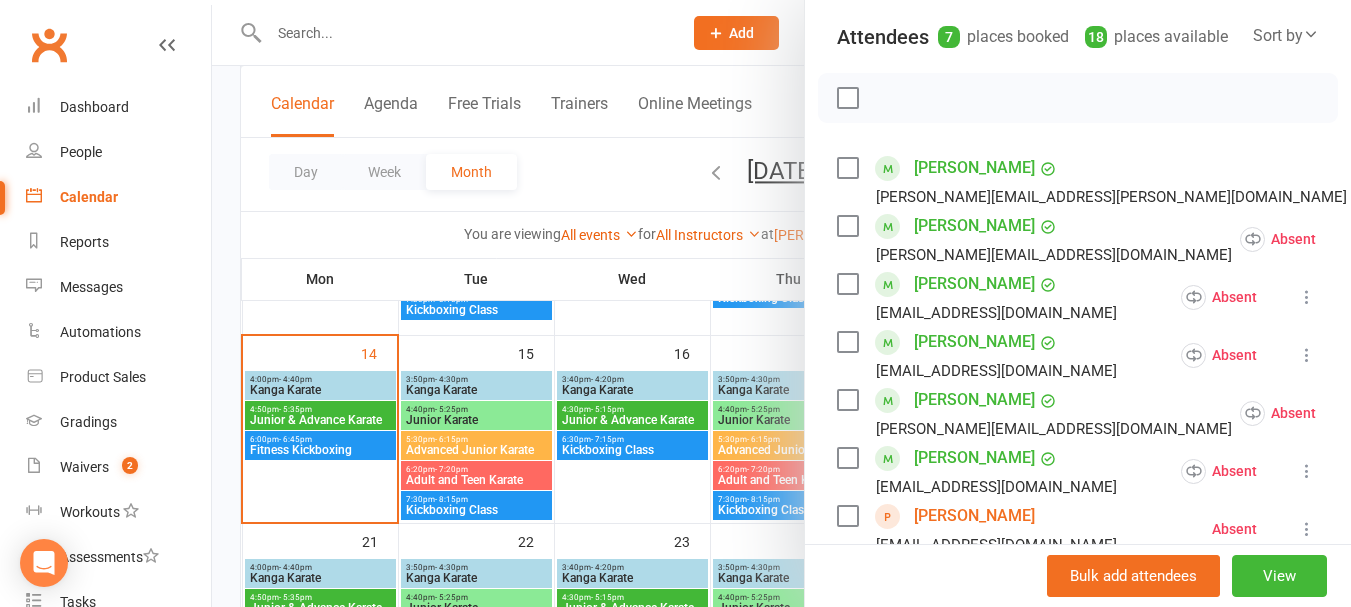 scroll, scrollTop: 519, scrollLeft: 0, axis: vertical 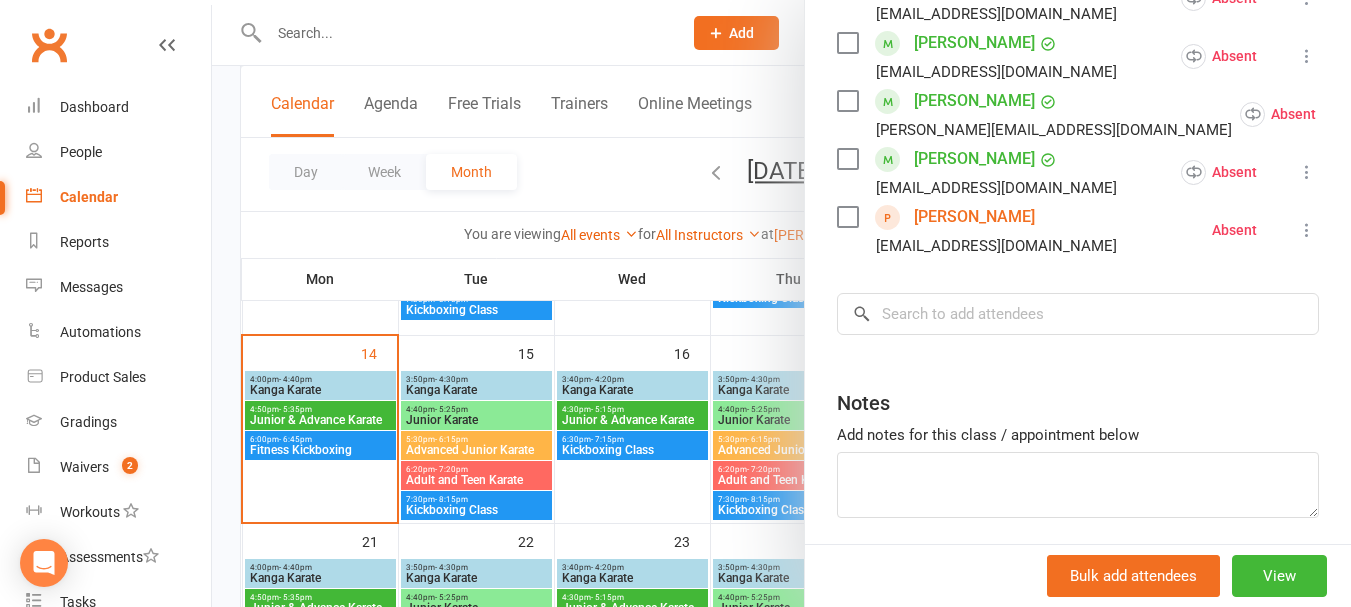 click at bounding box center [847, 217] 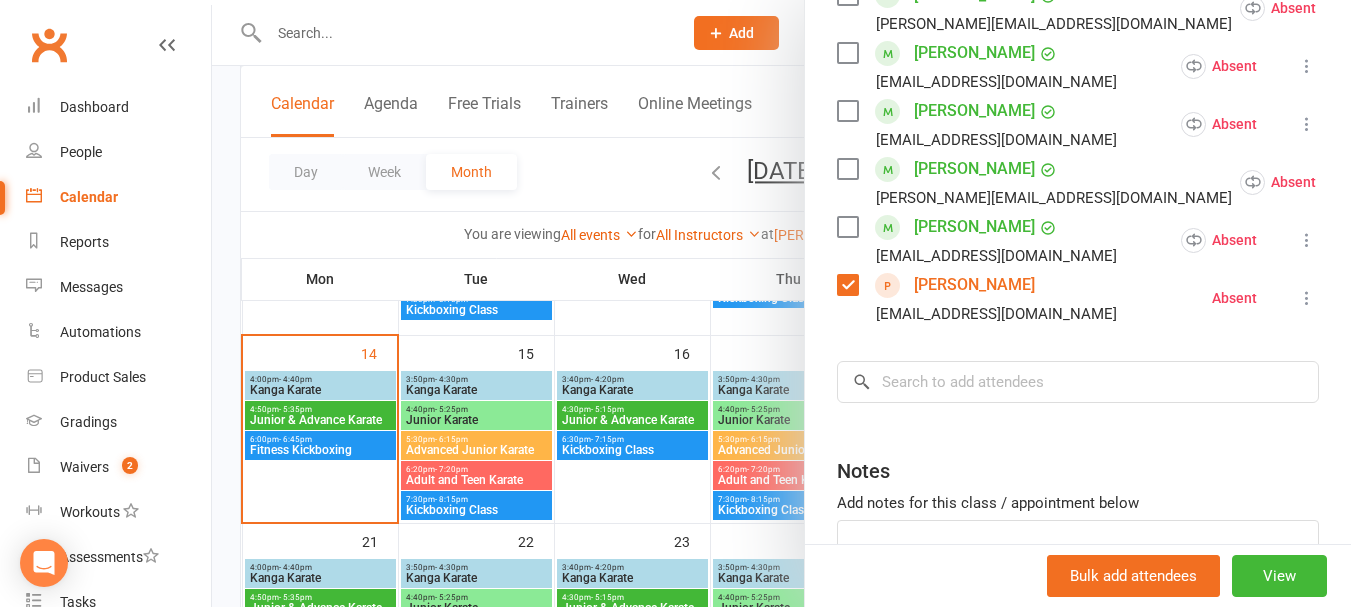 scroll, scrollTop: 419, scrollLeft: 0, axis: vertical 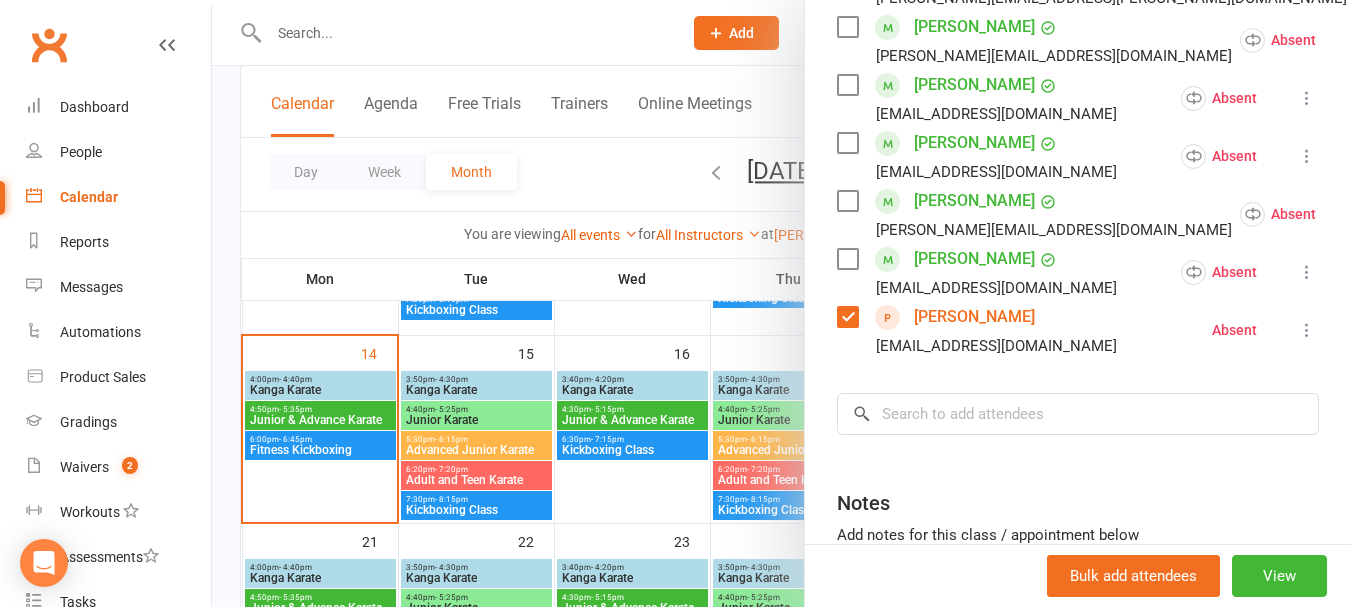 click at bounding box center (847, 201) 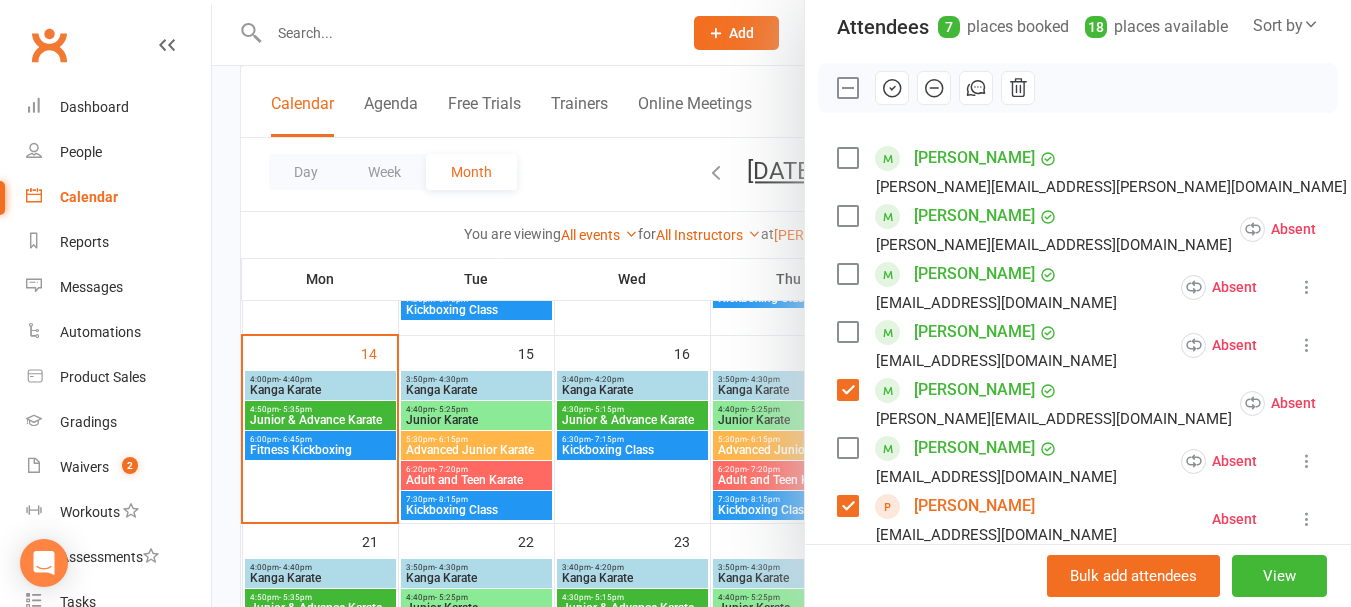scroll, scrollTop: 219, scrollLeft: 0, axis: vertical 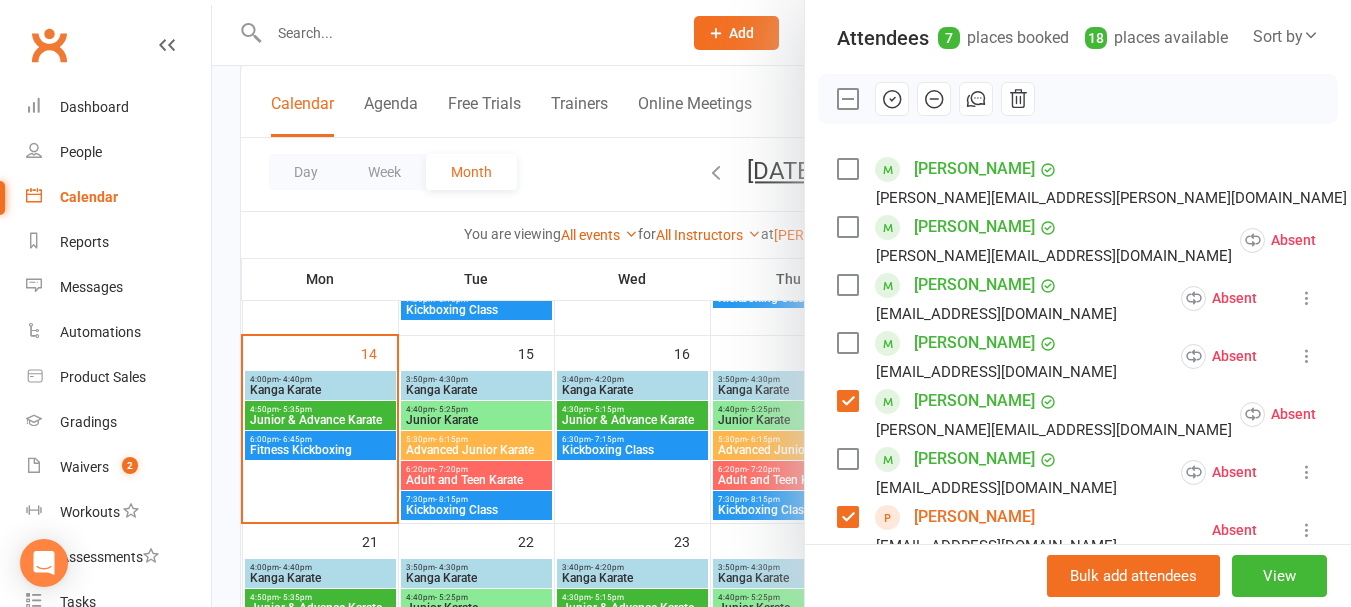 click at bounding box center (847, 227) 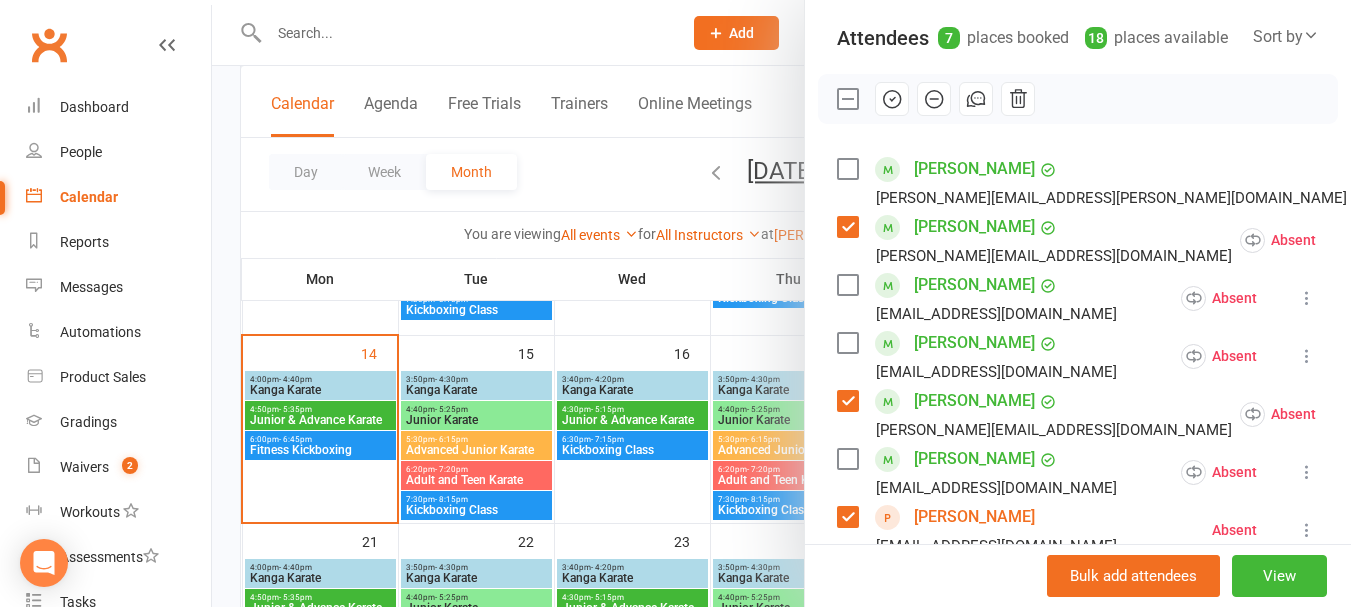 click 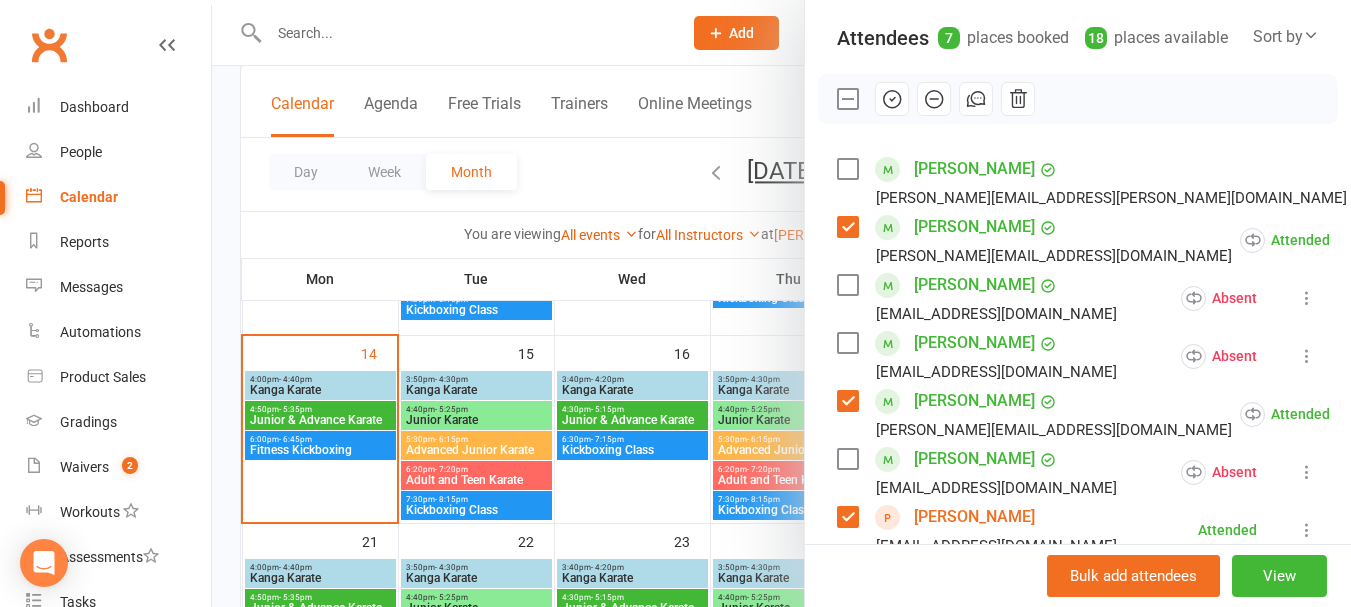 click at bounding box center (847, 169) 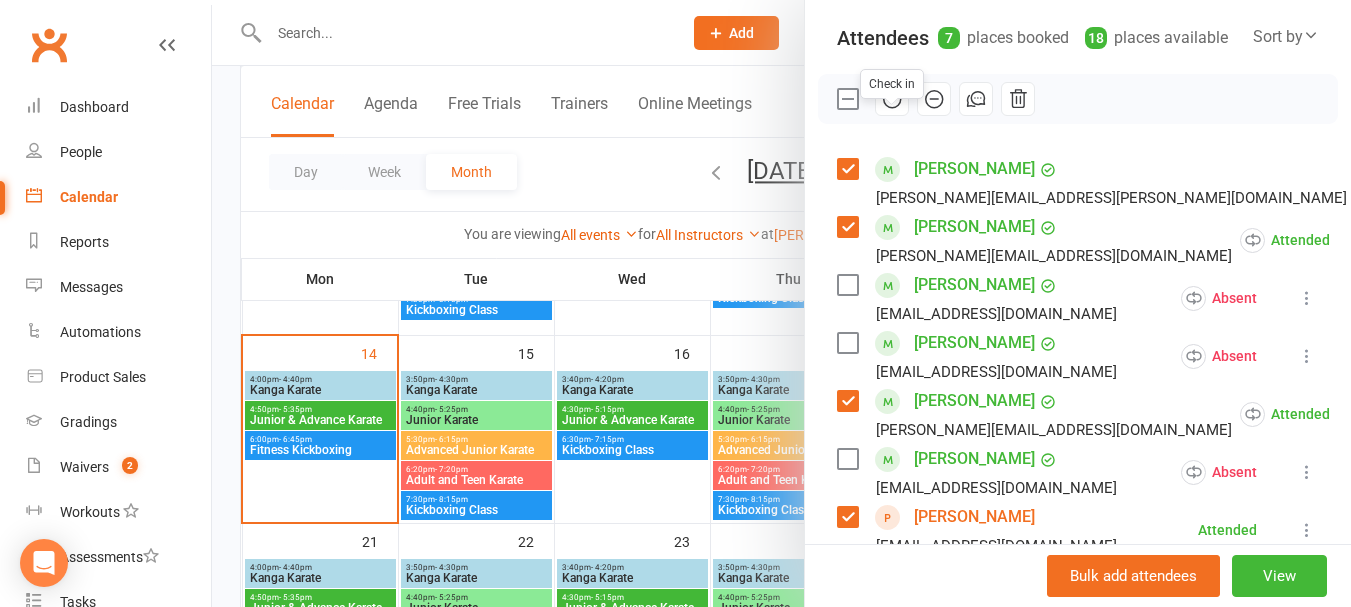 click 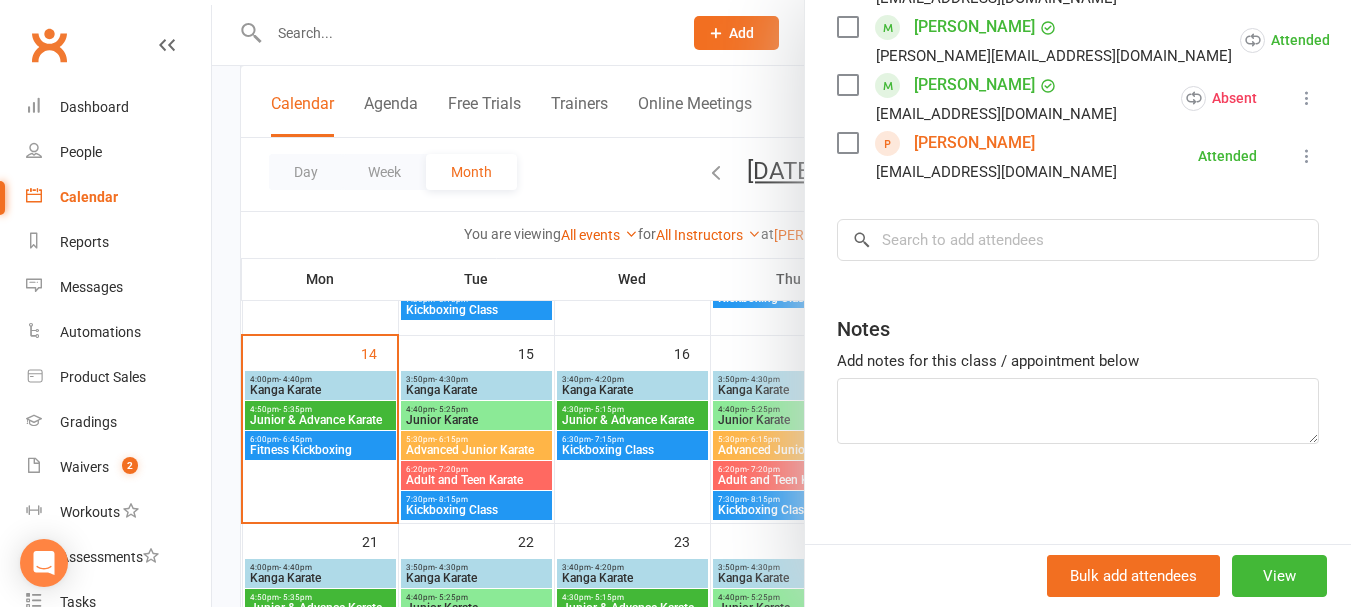 scroll, scrollTop: 619, scrollLeft: 0, axis: vertical 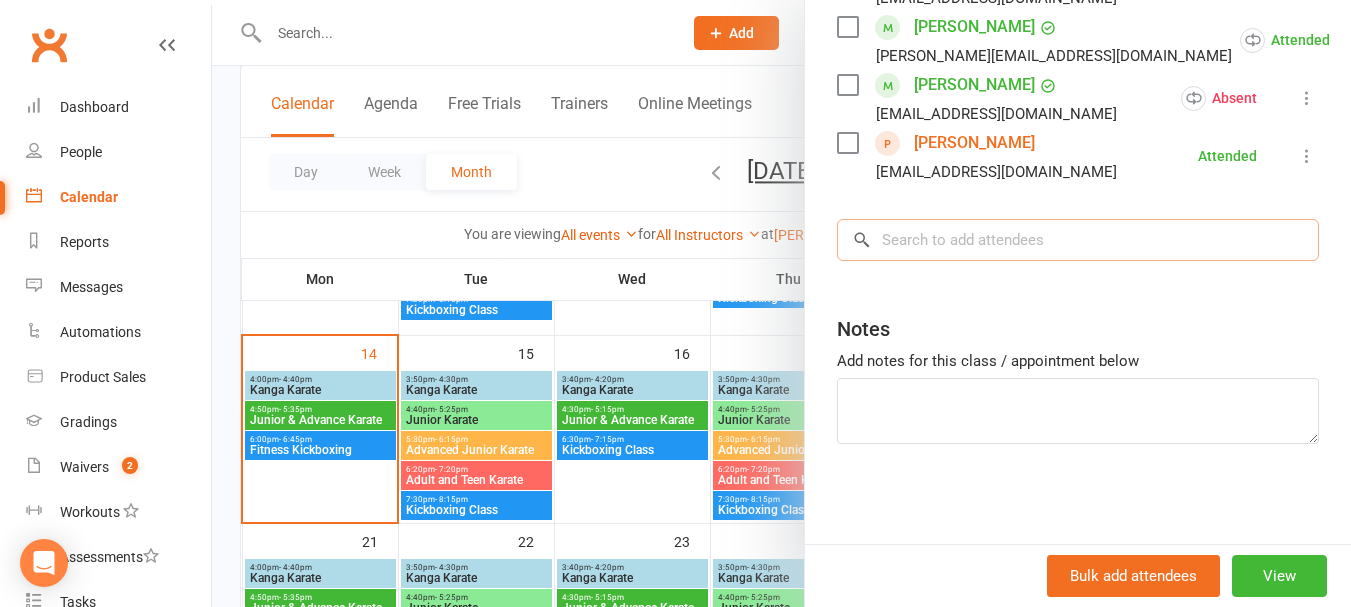 click at bounding box center (1078, 240) 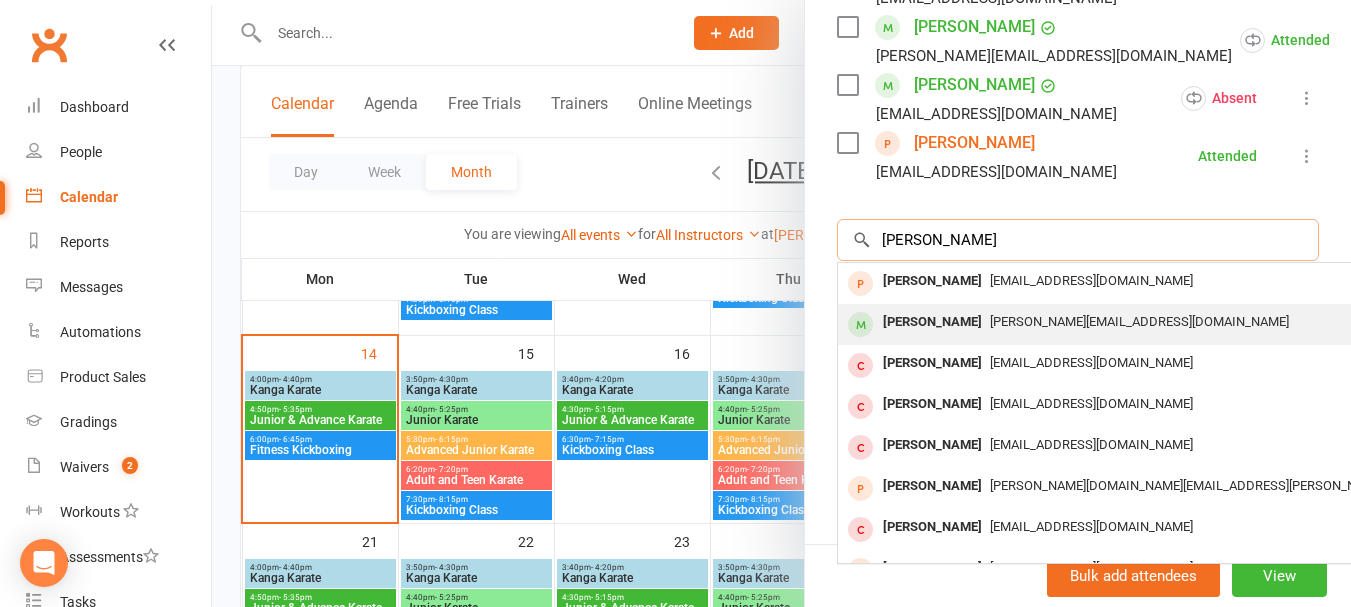 type on "[PERSON_NAME]" 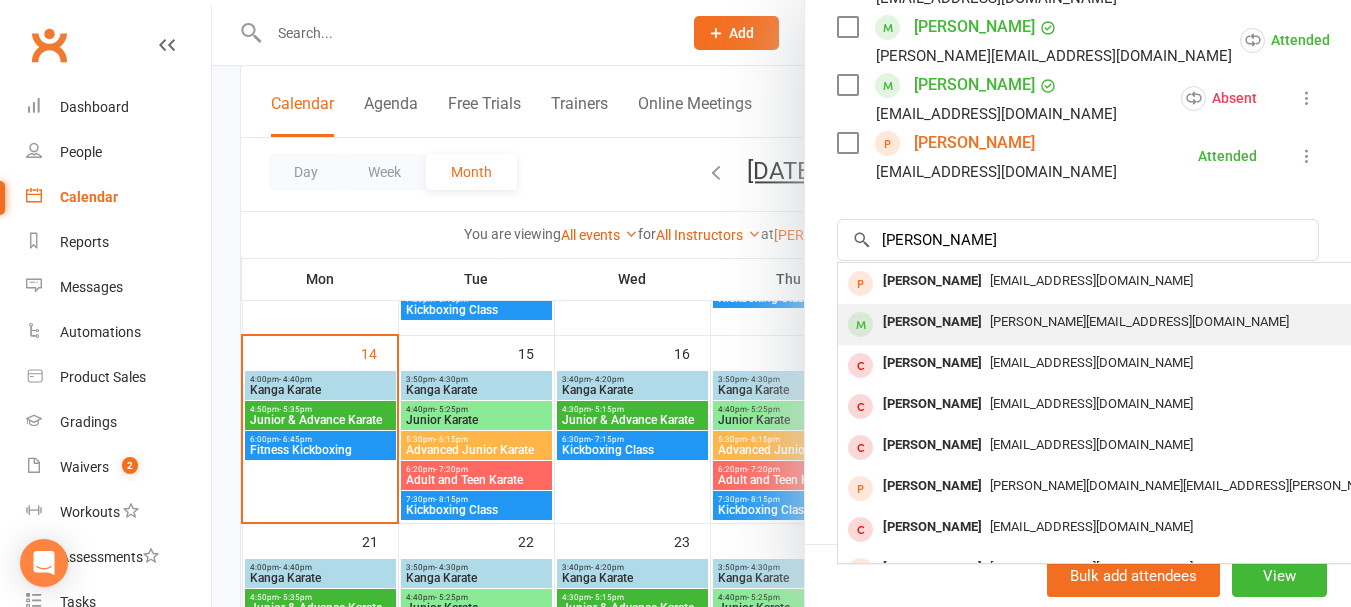 click on "[PERSON_NAME][EMAIL_ADDRESS][DOMAIN_NAME]" at bounding box center [1139, 321] 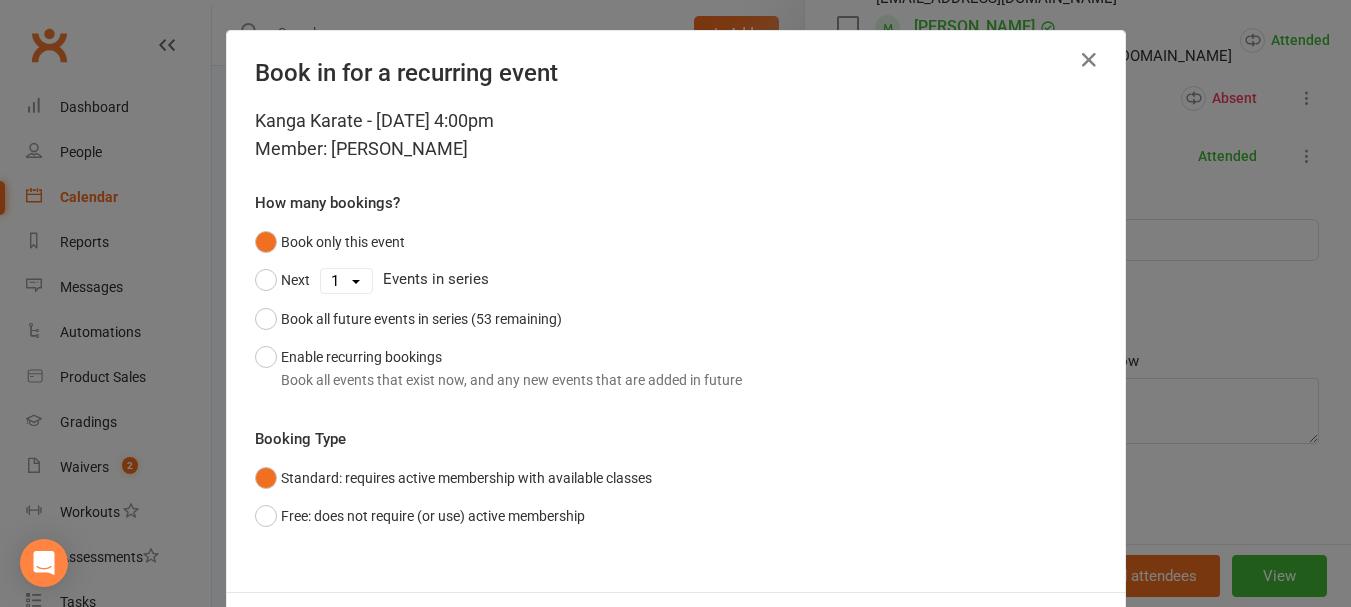 scroll, scrollTop: 90, scrollLeft: 0, axis: vertical 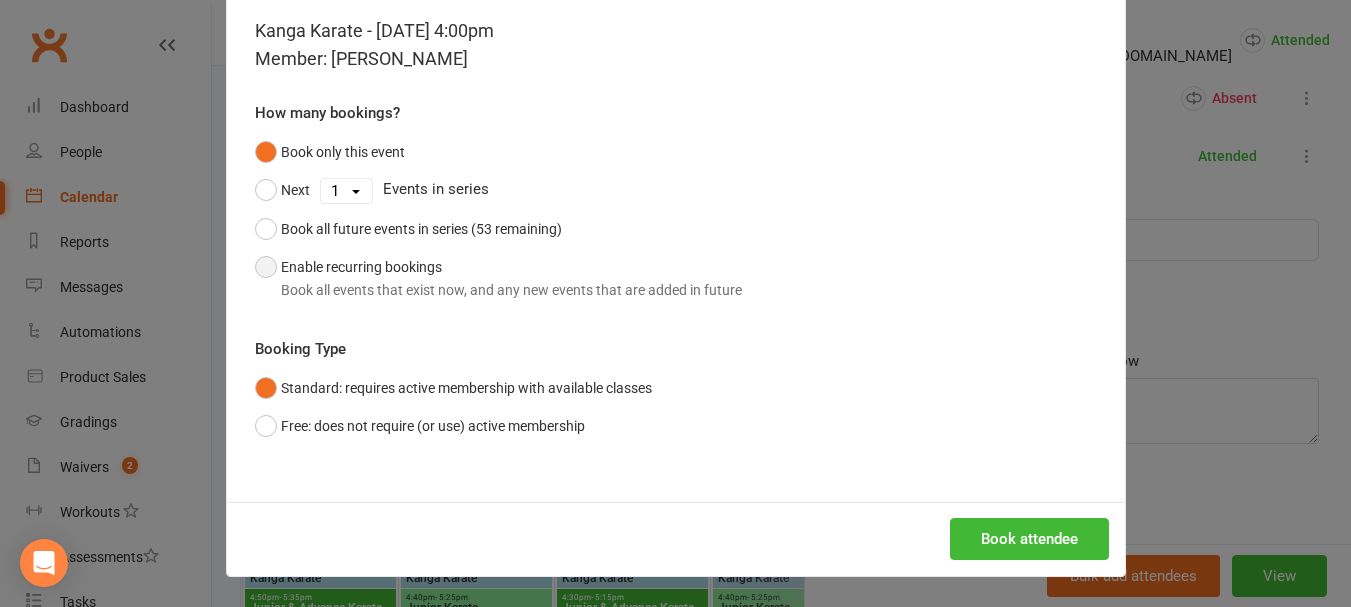 click on "Enable recurring bookings Book all events that exist now, and any new events that are added in future" at bounding box center (498, 278) 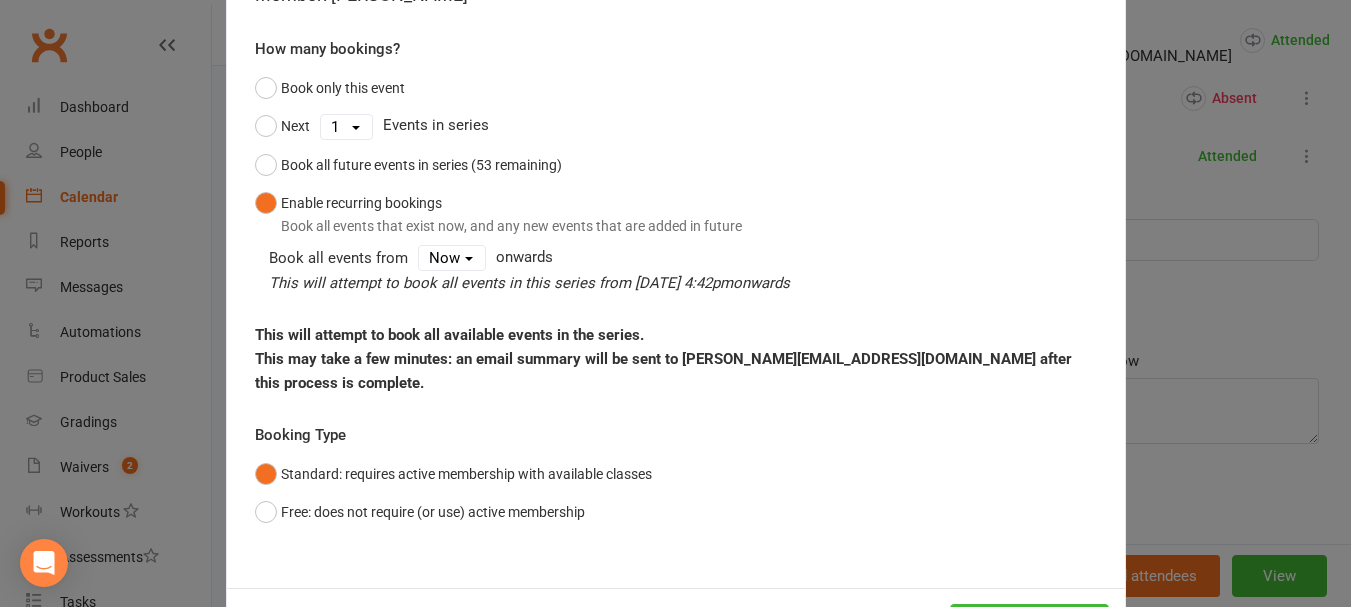scroll, scrollTop: 216, scrollLeft: 0, axis: vertical 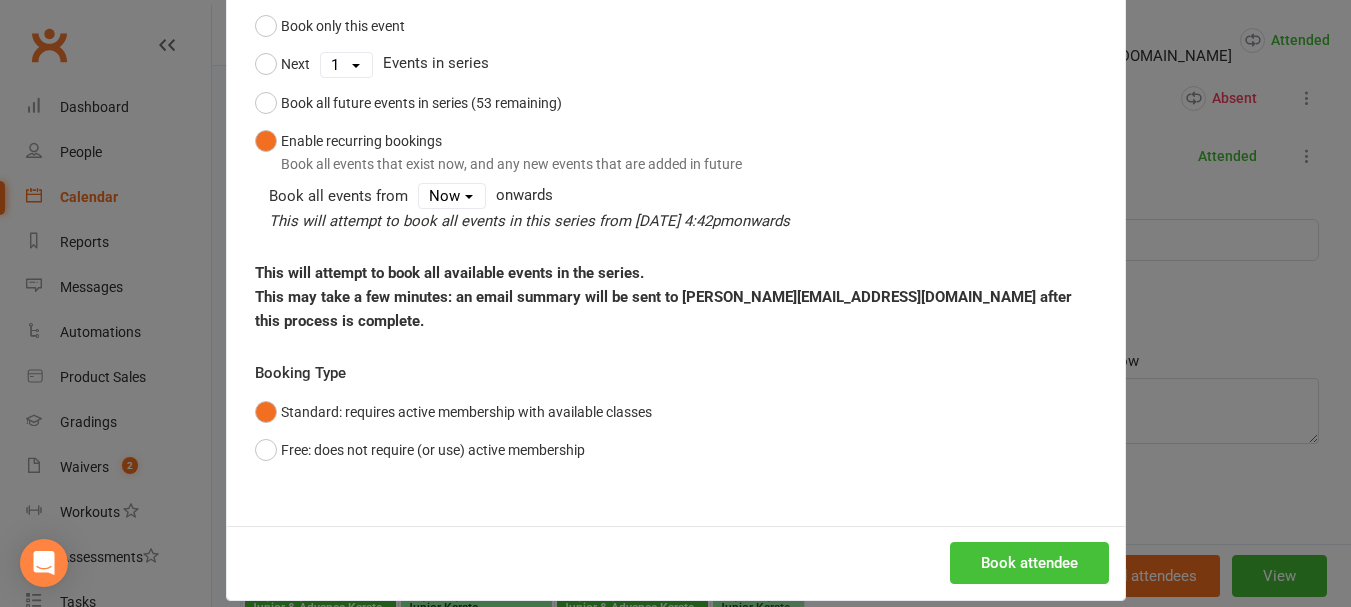 click on "Book attendee" at bounding box center [1029, 563] 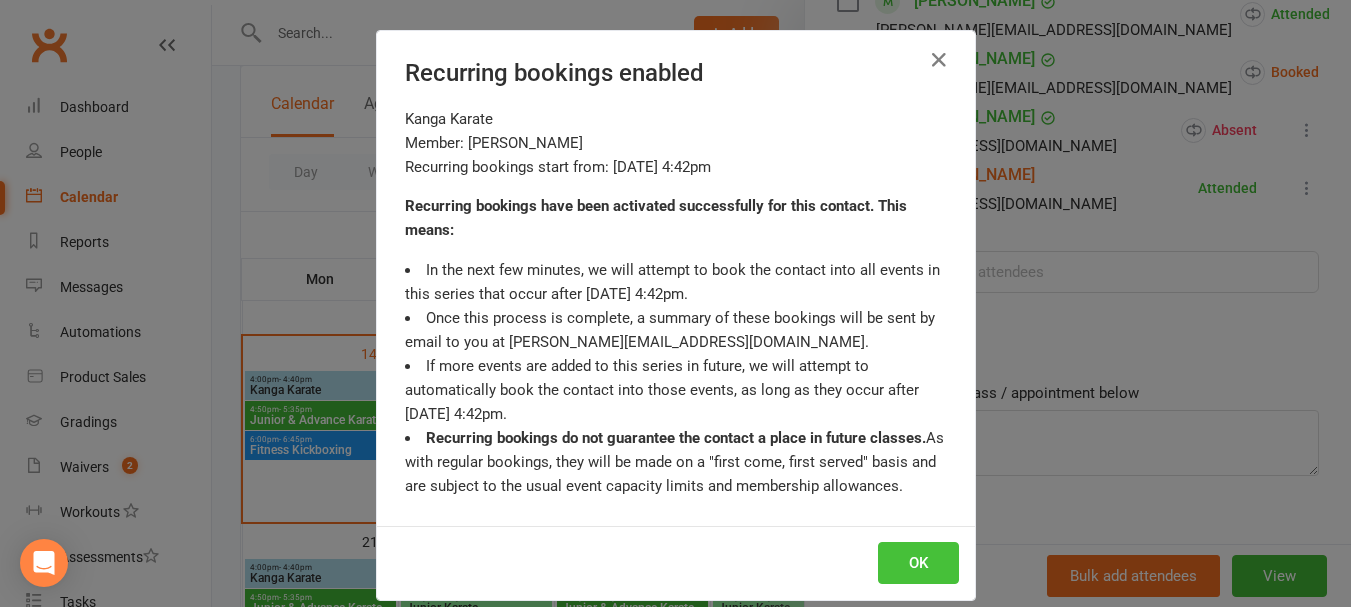 click on "OK" at bounding box center (918, 563) 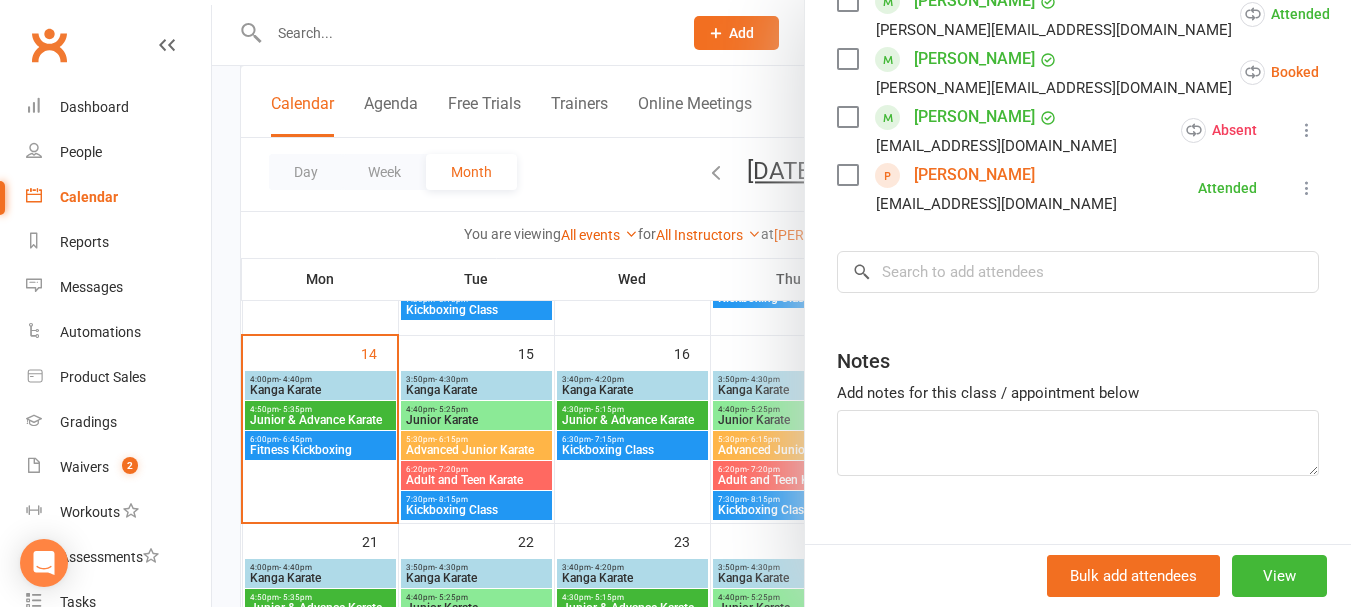 click at bounding box center [1369, 72] 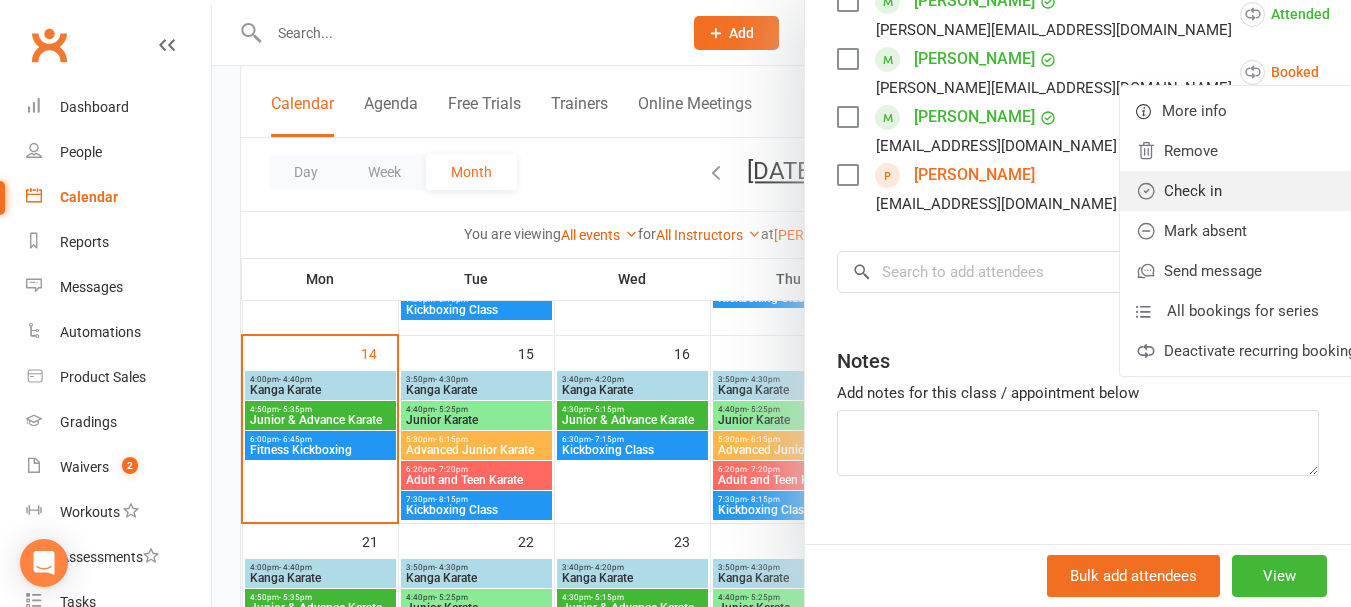 click on "Check in" at bounding box center (1250, 191) 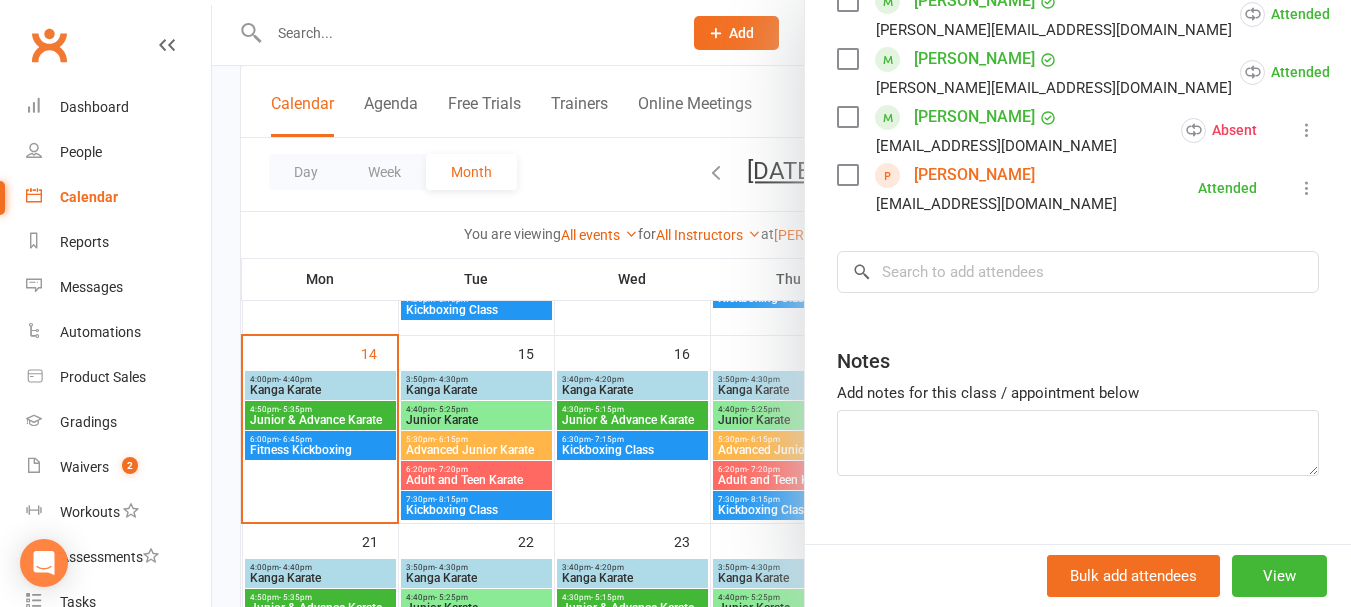 click at bounding box center (781, 303) 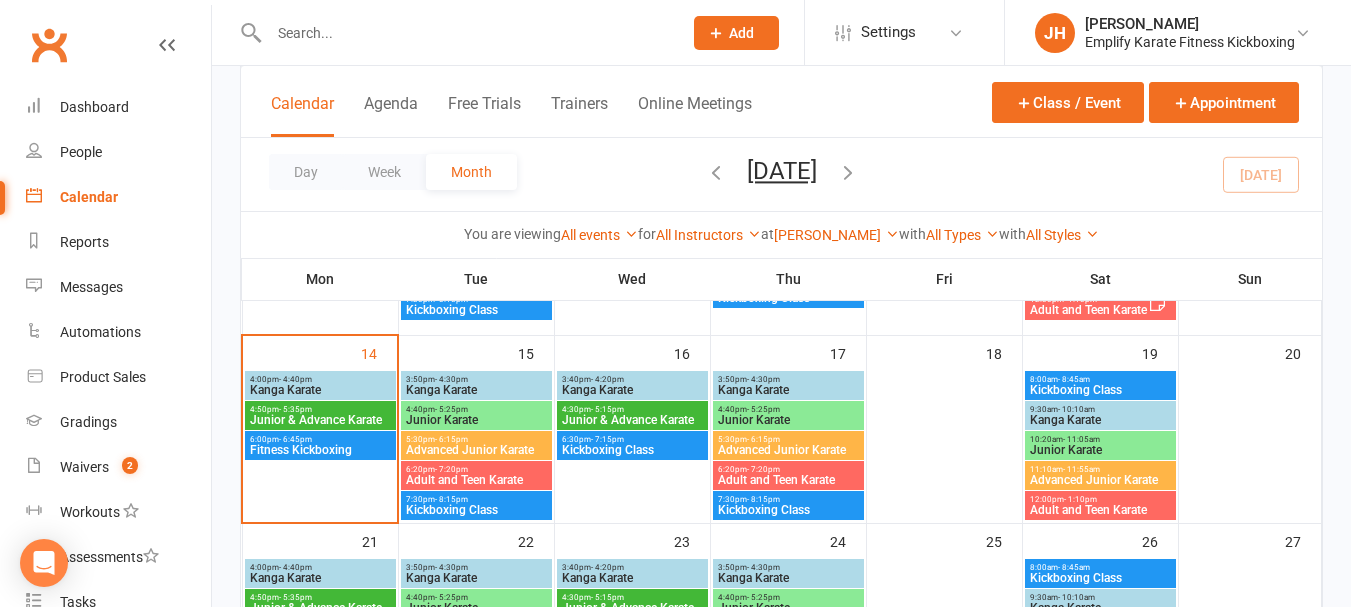 click on "Junior & Advance Karate" at bounding box center (320, 420) 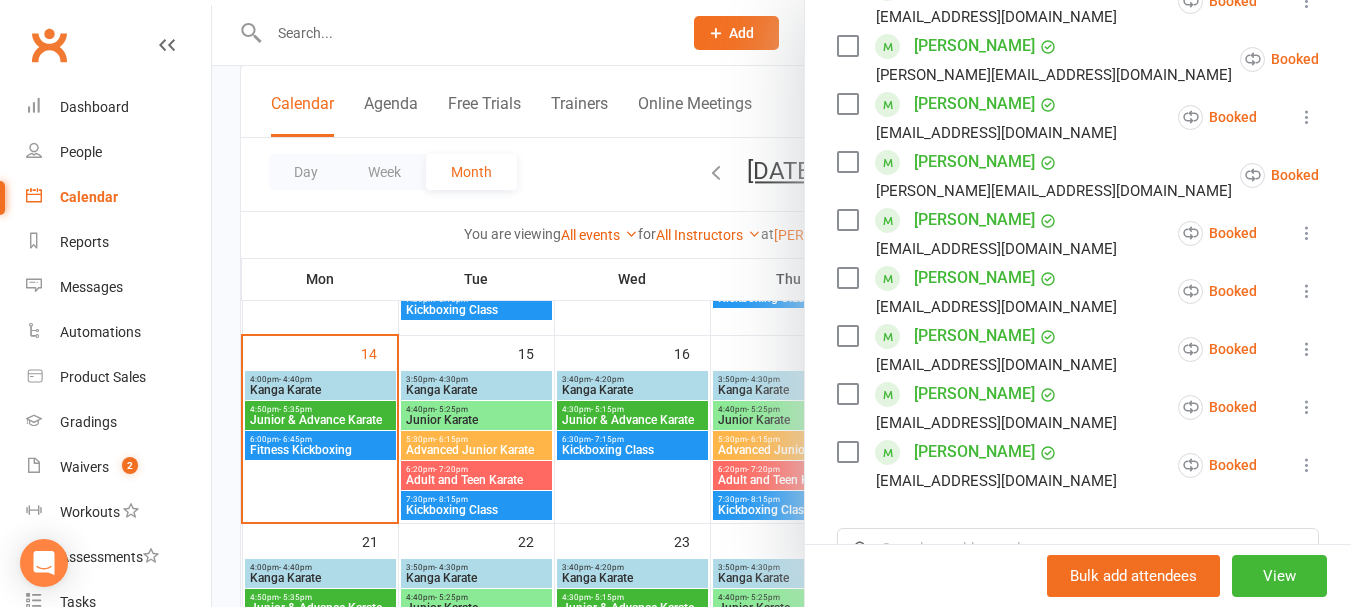 scroll, scrollTop: 300, scrollLeft: 0, axis: vertical 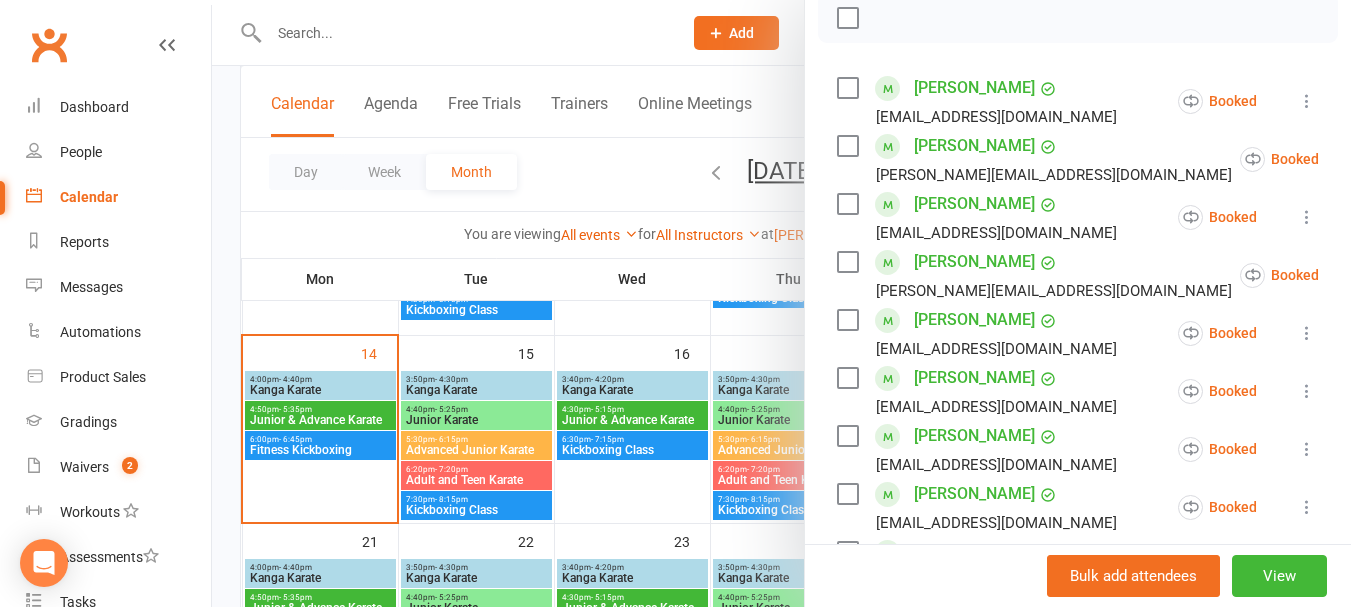 click at bounding box center [1078, 18] 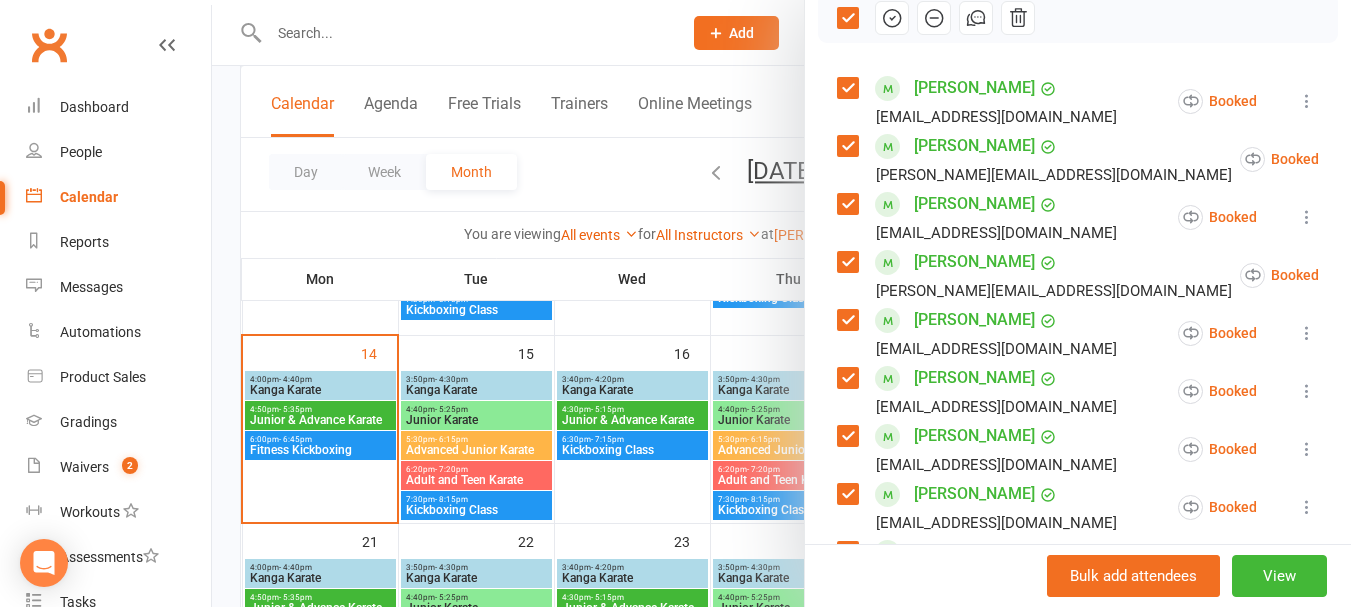 click 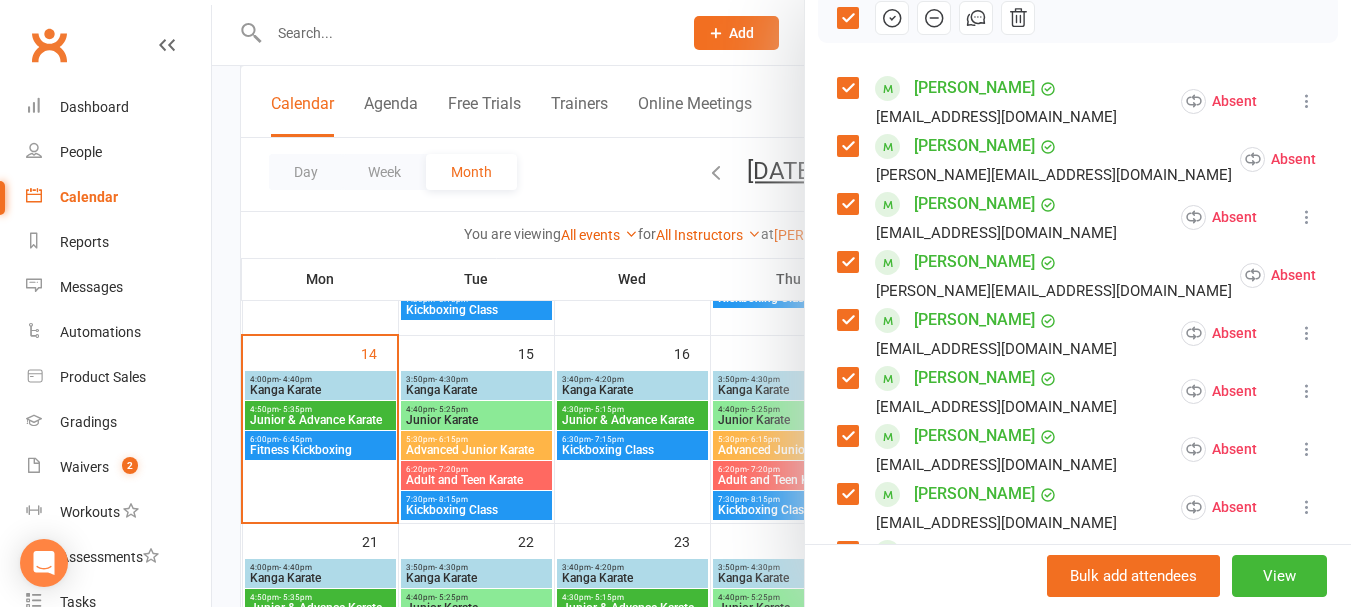 click at bounding box center [847, 18] 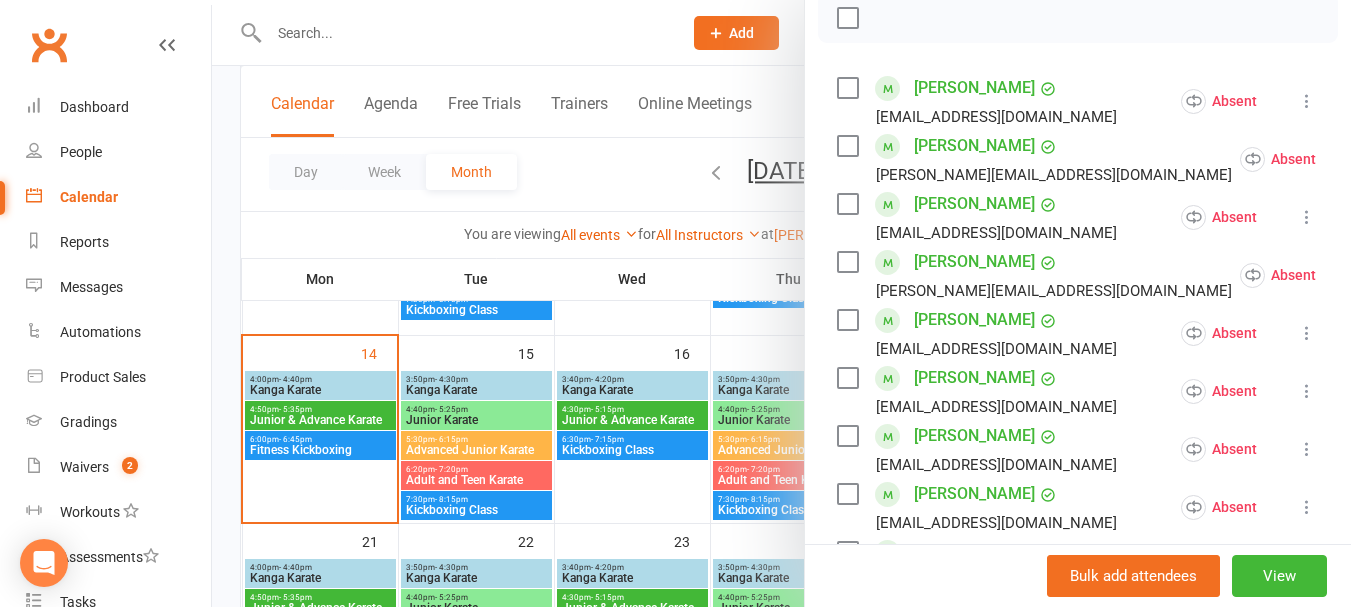 click at bounding box center [847, 146] 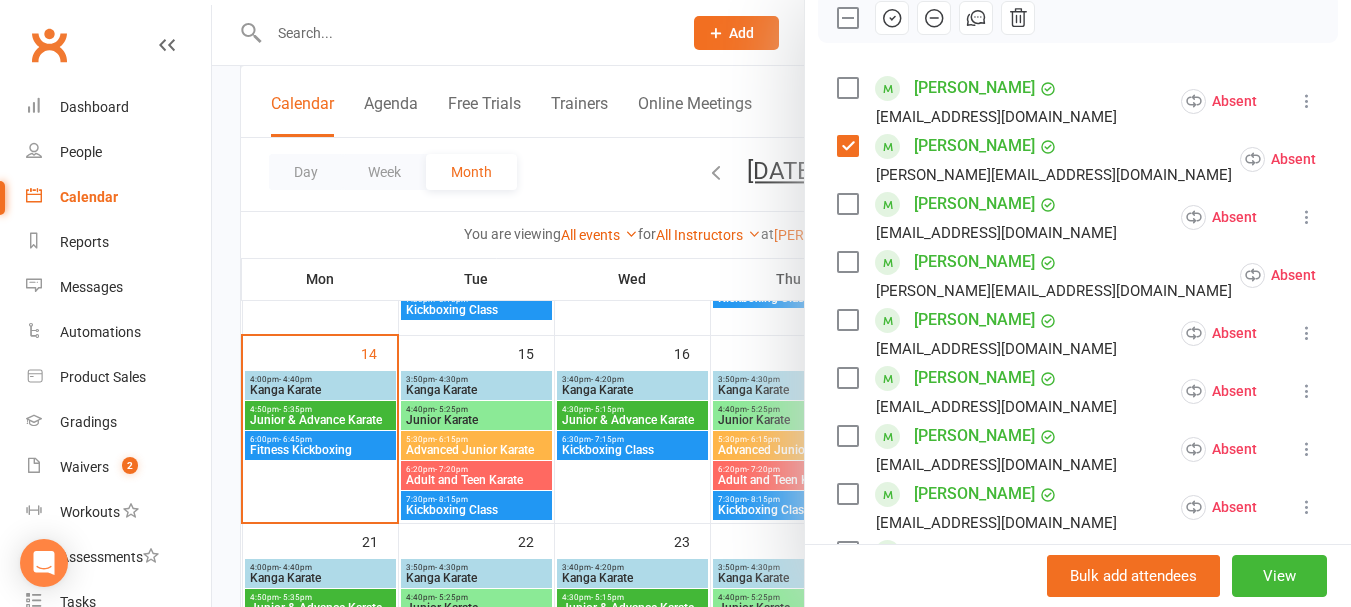 click at bounding box center (847, 204) 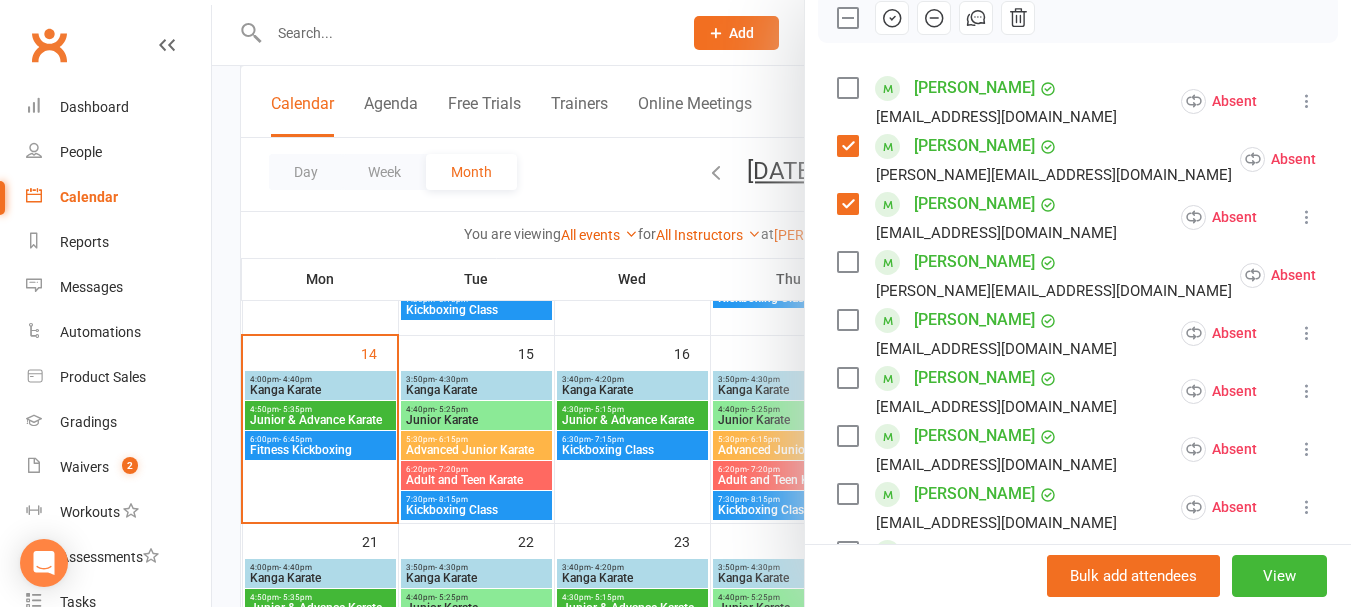 click at bounding box center (847, 262) 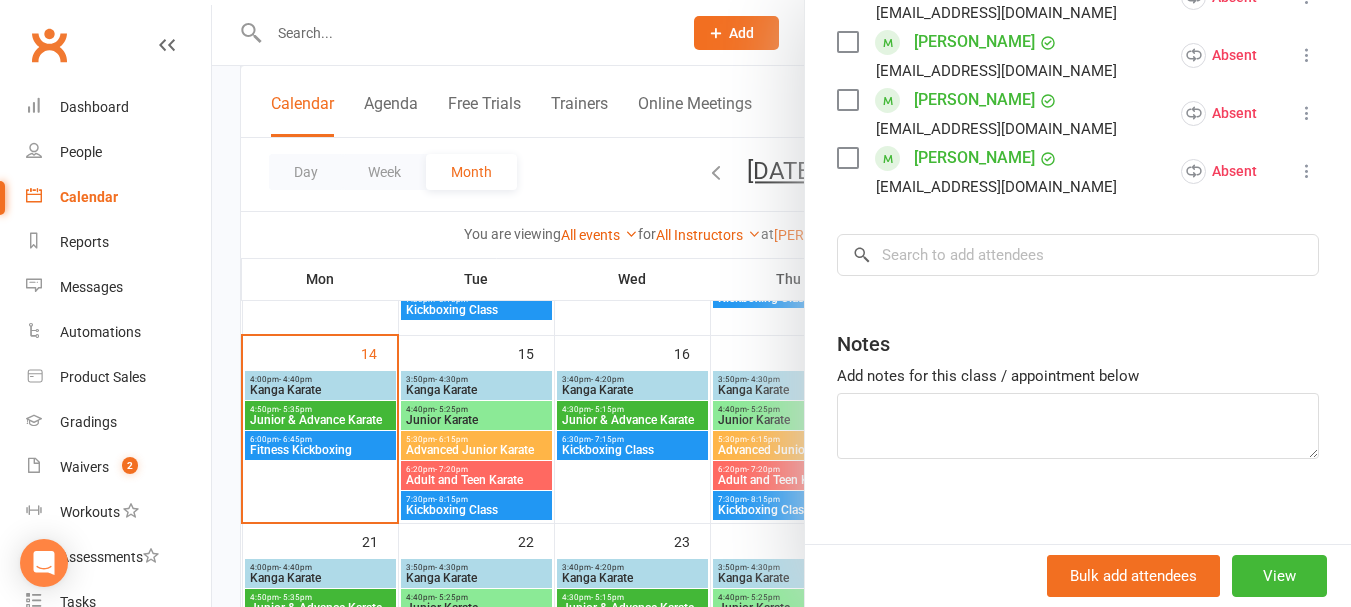 scroll, scrollTop: 700, scrollLeft: 0, axis: vertical 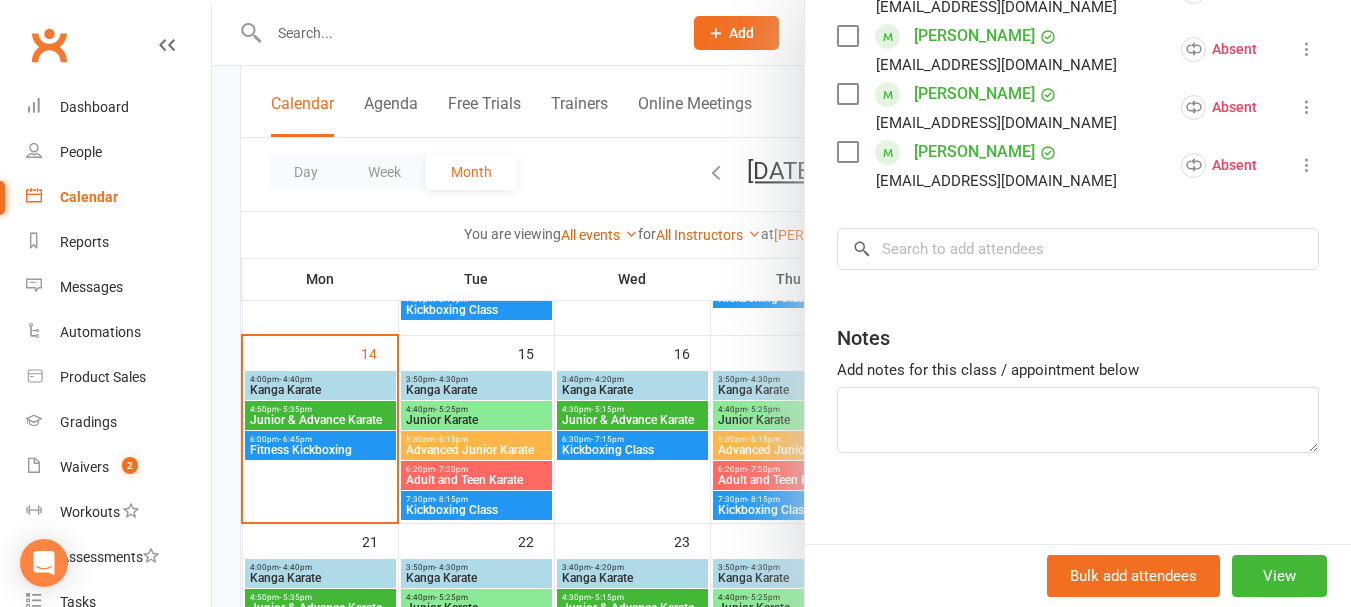 click at bounding box center (847, 36) 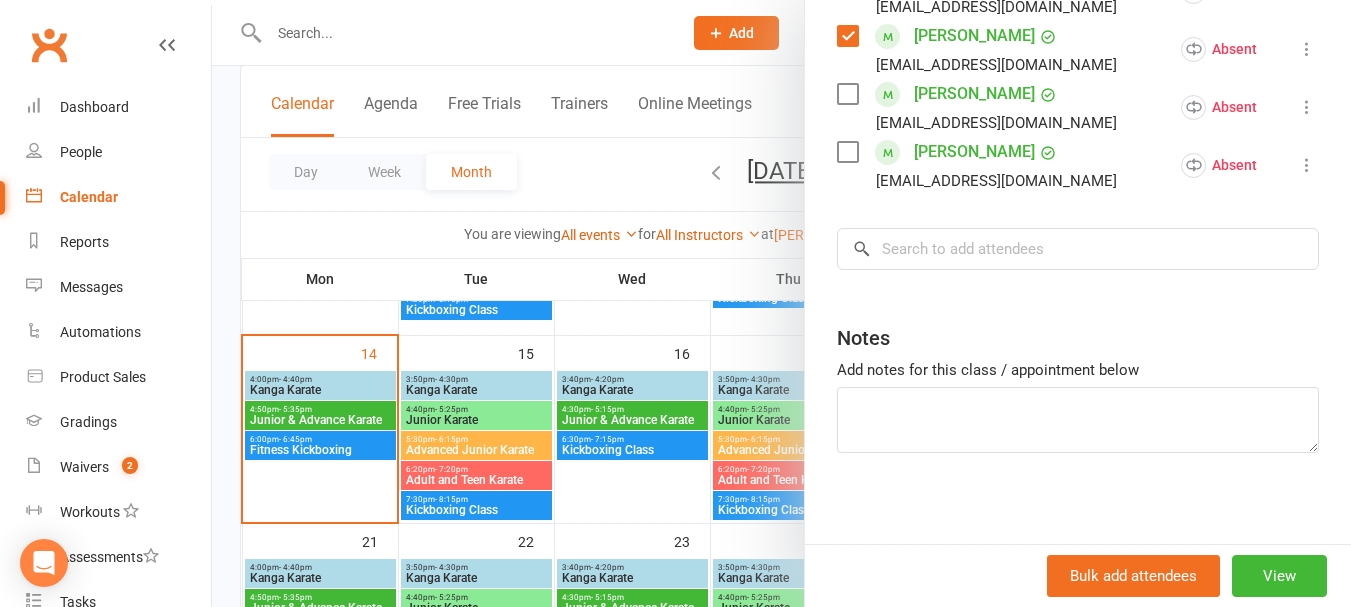 click at bounding box center (847, 94) 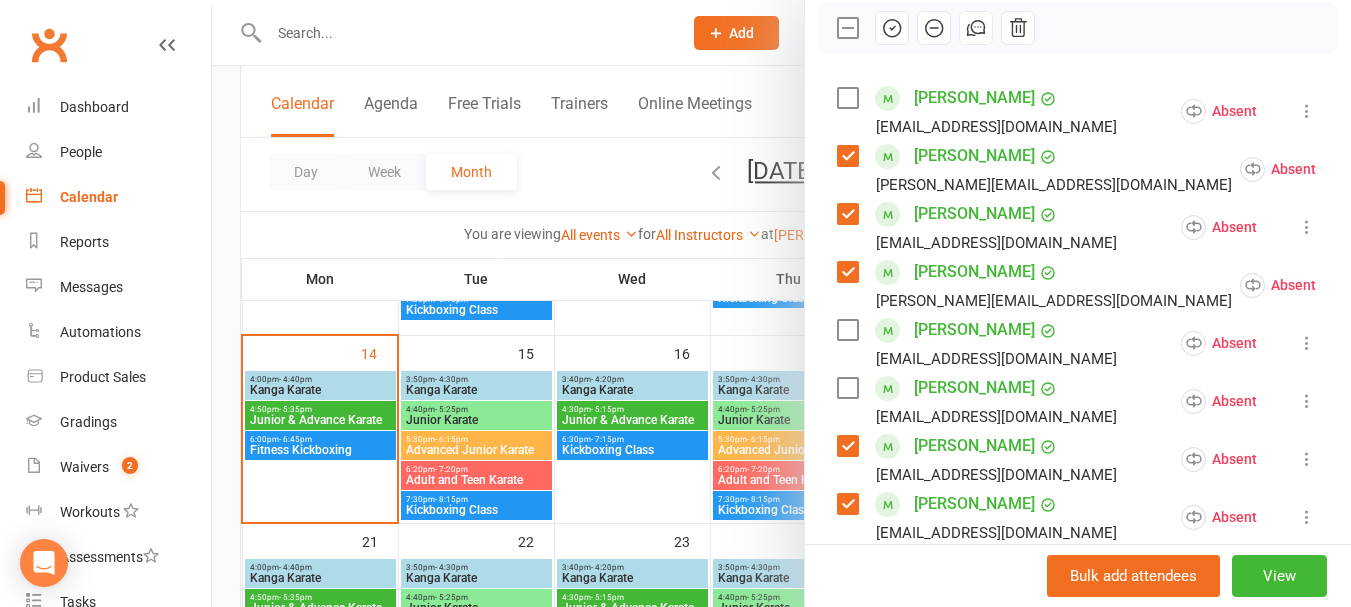 scroll, scrollTop: 135, scrollLeft: 0, axis: vertical 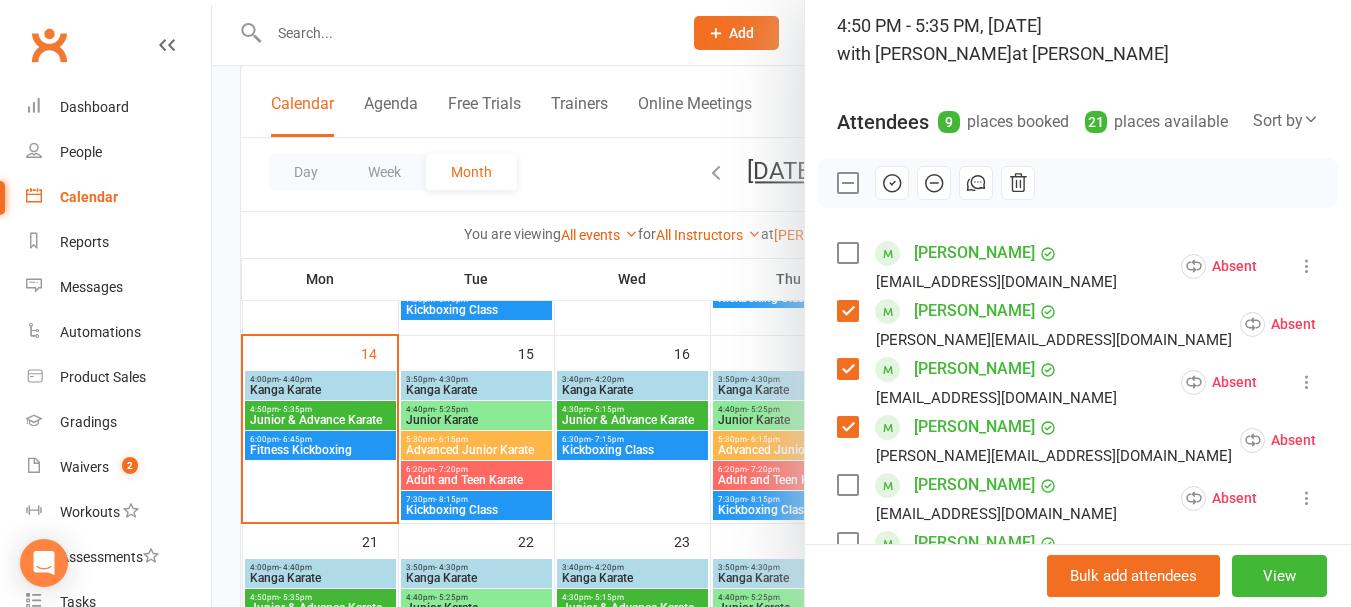 click 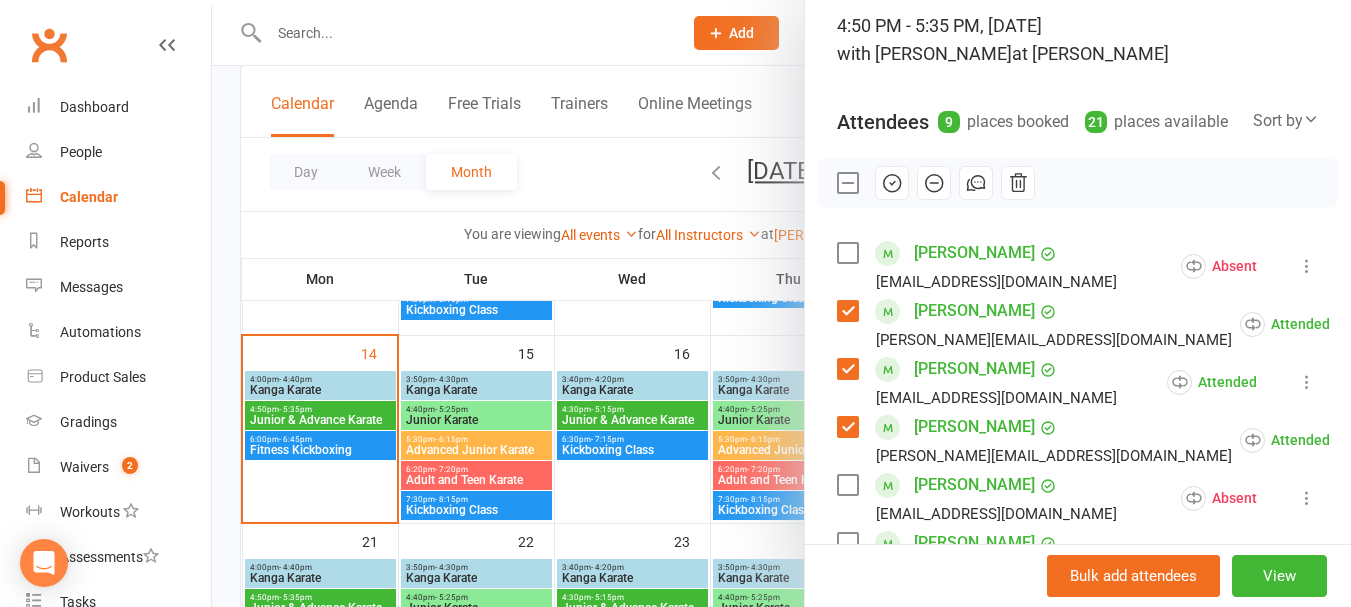 click at bounding box center [847, 183] 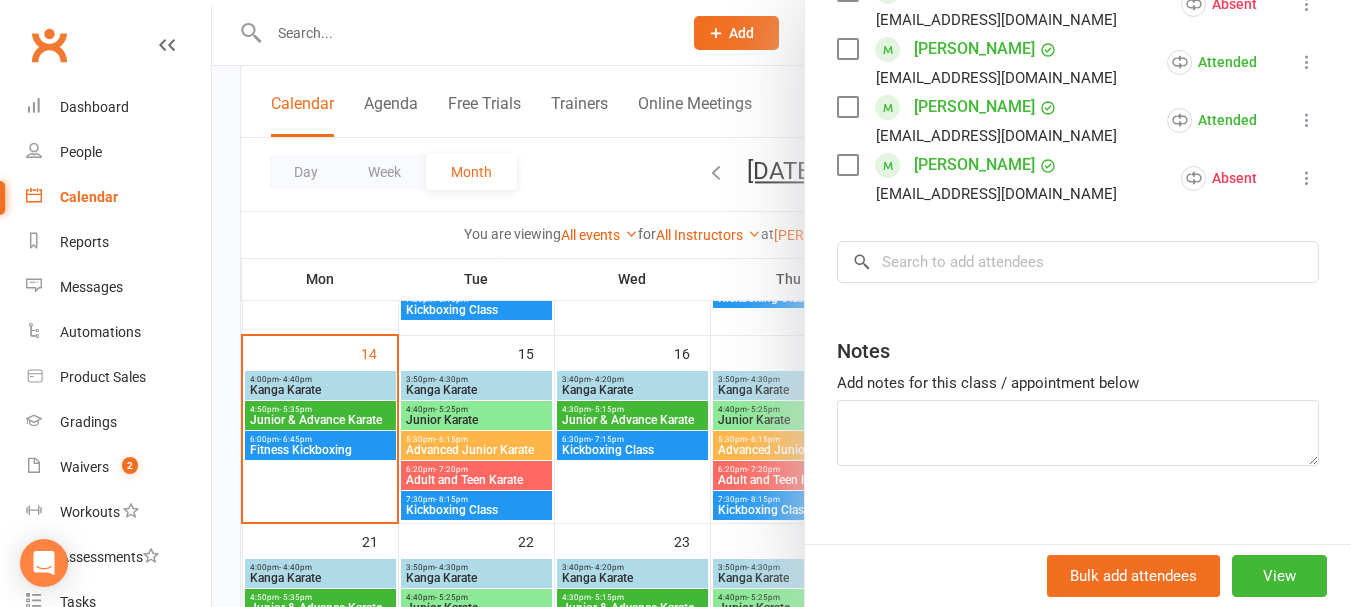 scroll, scrollTop: 735, scrollLeft: 0, axis: vertical 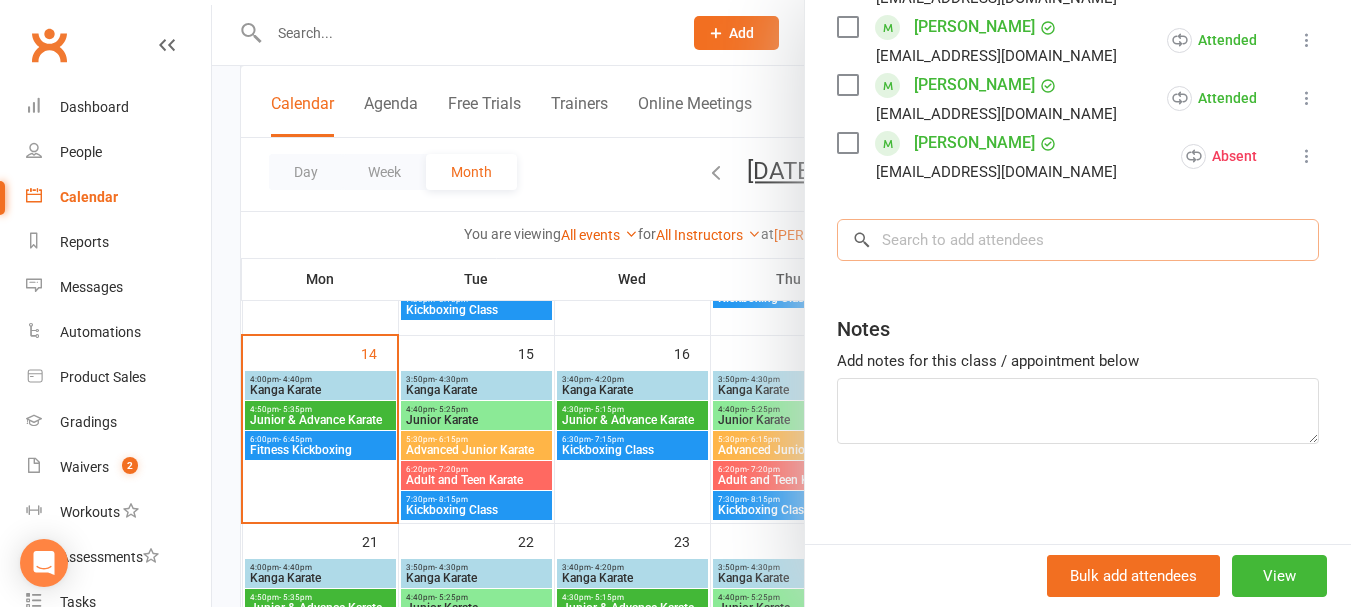 click at bounding box center (1078, 240) 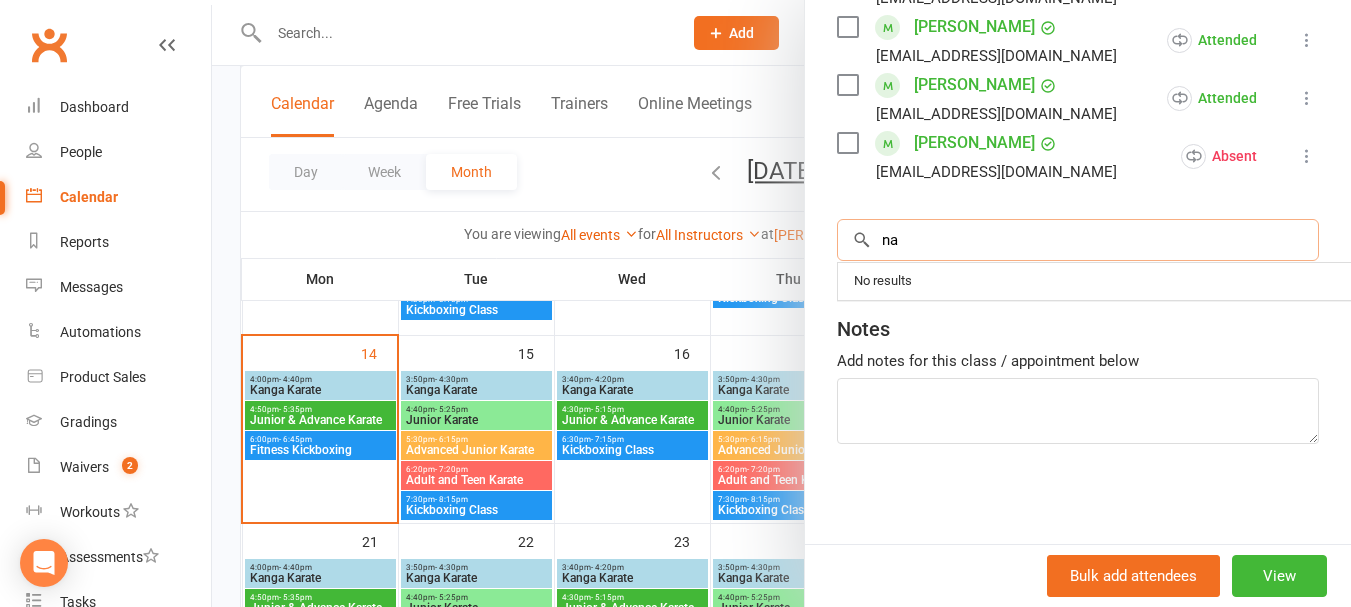 type on "n" 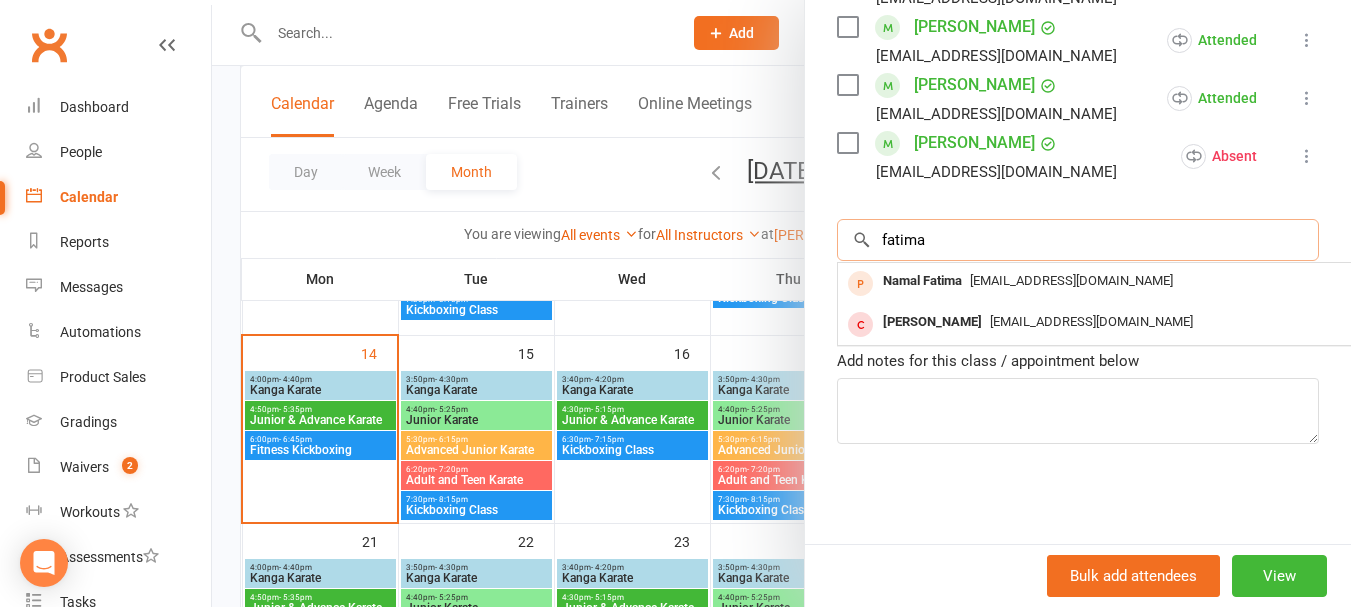 type on "fatima" 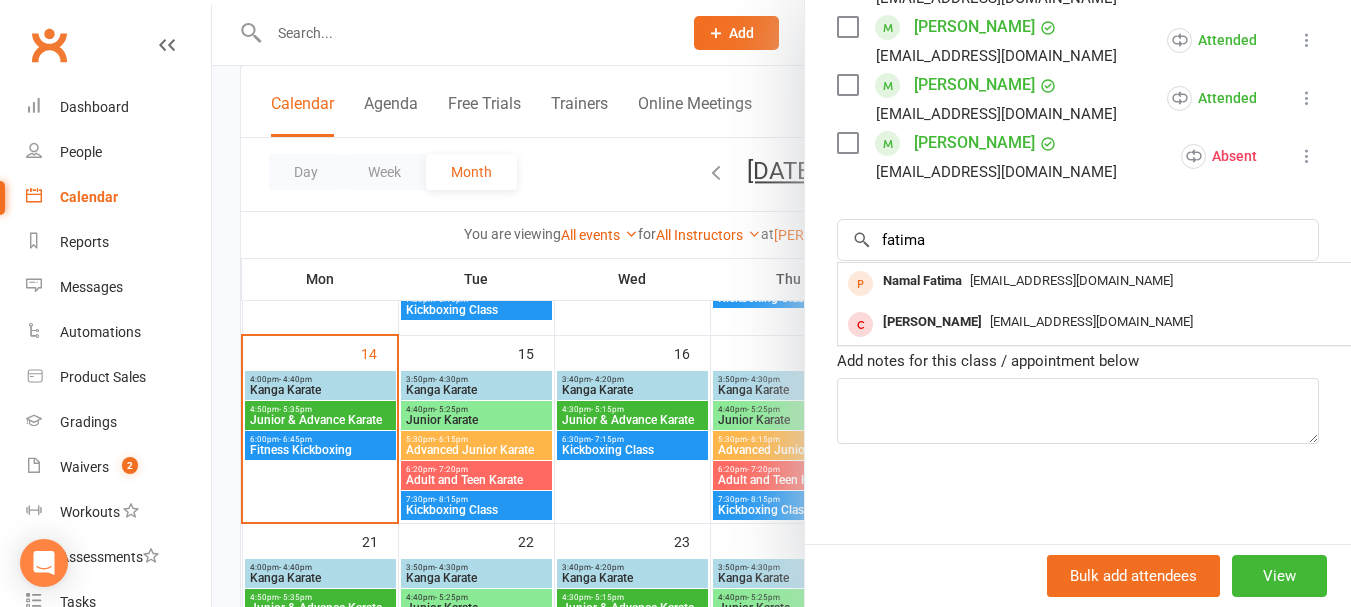 click on "Class kiosk mode  Roll call  4:50 PM - 5:35 PM, [DATE] with [PERSON_NAME]  at  [PERSON_NAME]  Attendees  9  places booked 21  places available Sort by  Last name  First name  Booking created    [PERSON_NAME]  [EMAIL_ADDRESS][DOMAIN_NAME] Absent More info  Remove  Check in  Reset attendance  Send message  All bookings for series  Deactivate recurring bookings    [PERSON_NAME]  [PERSON_NAME][EMAIL_ADDRESS][DOMAIN_NAME] Attended More info  Remove  Mark absent  Undo check-in  Send message  All bookings for series  Deactivate recurring bookings    [PERSON_NAME]  [EMAIL_ADDRESS][DOMAIN_NAME] Attended More info  Remove  Mark absent  Undo check-in  Send message  All bookings for series  Deactivate recurring bookings    [PERSON_NAME] Ullah  [EMAIL_ADDRESS][PERSON_NAME][DOMAIN_NAME] Attended More info  Remove  Mark absent  Undo check-in  Send message  All bookings for series  Deactivate recurring bookings    [PERSON_NAME]  [EMAIL_ADDRESS][DOMAIN_NAME] Absent More info  Remove  Check in  Reset attendance  Send message  All bookings for series  Deactivate recurring bookings    Absent Remove" at bounding box center [1078, -40] 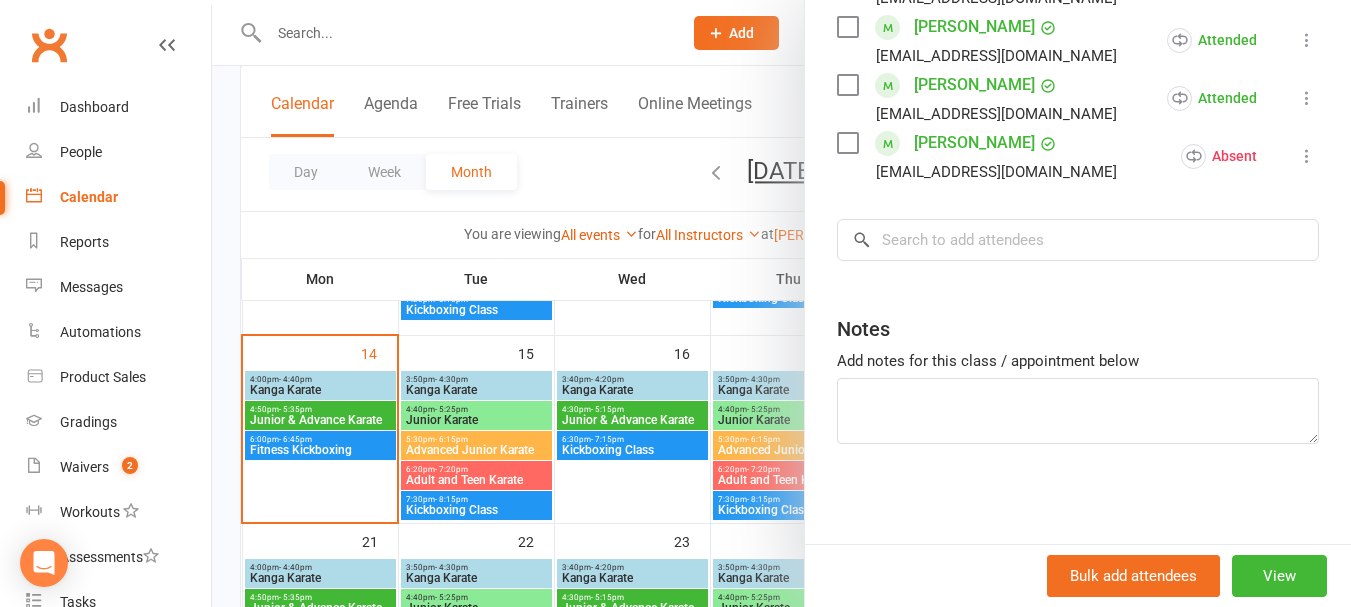 click at bounding box center [781, 303] 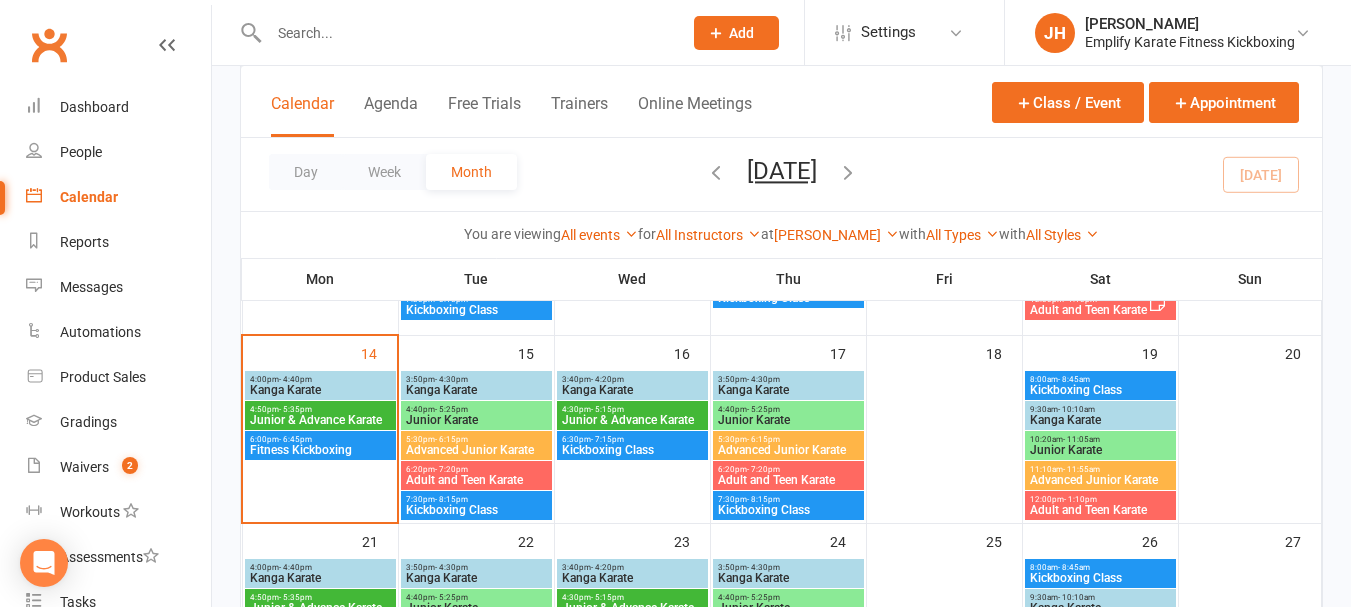 click at bounding box center [781, 303] 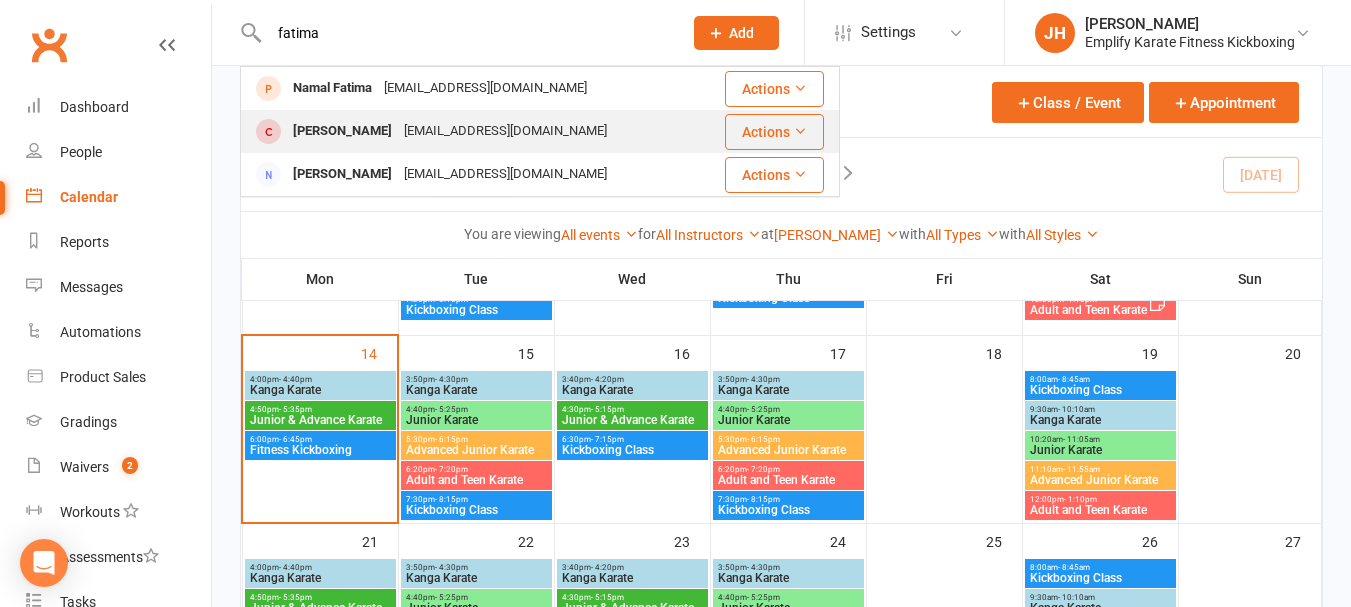 type on "fatima" 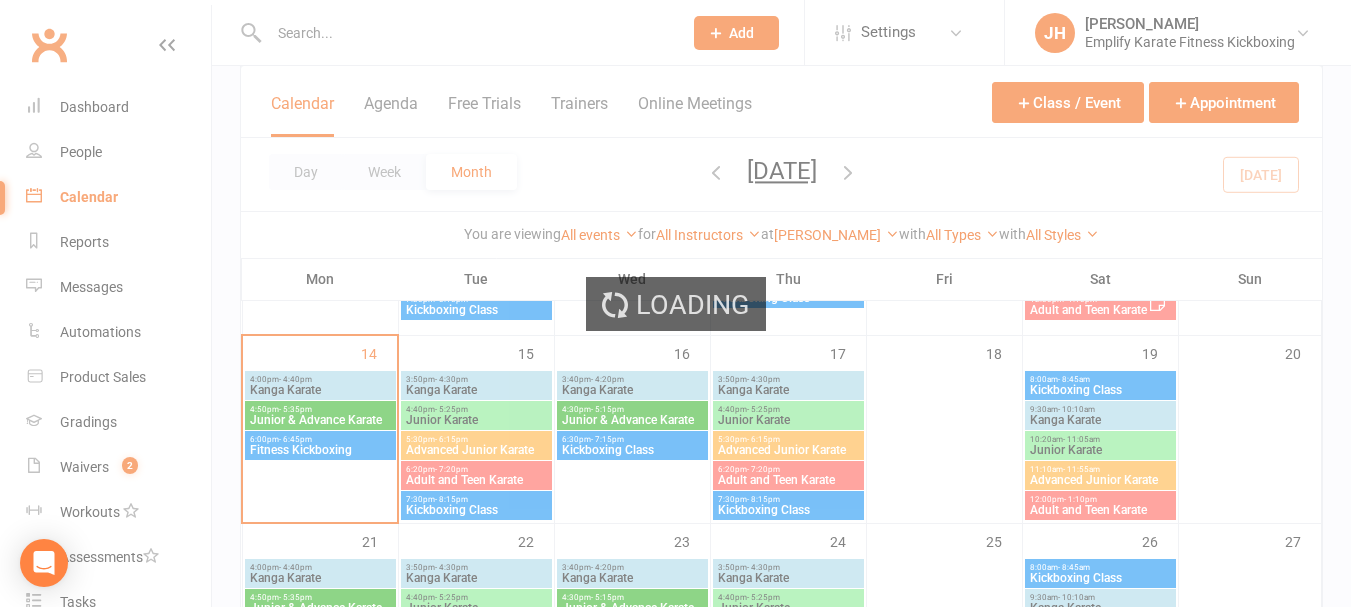 click at bounding box center (465, 33) 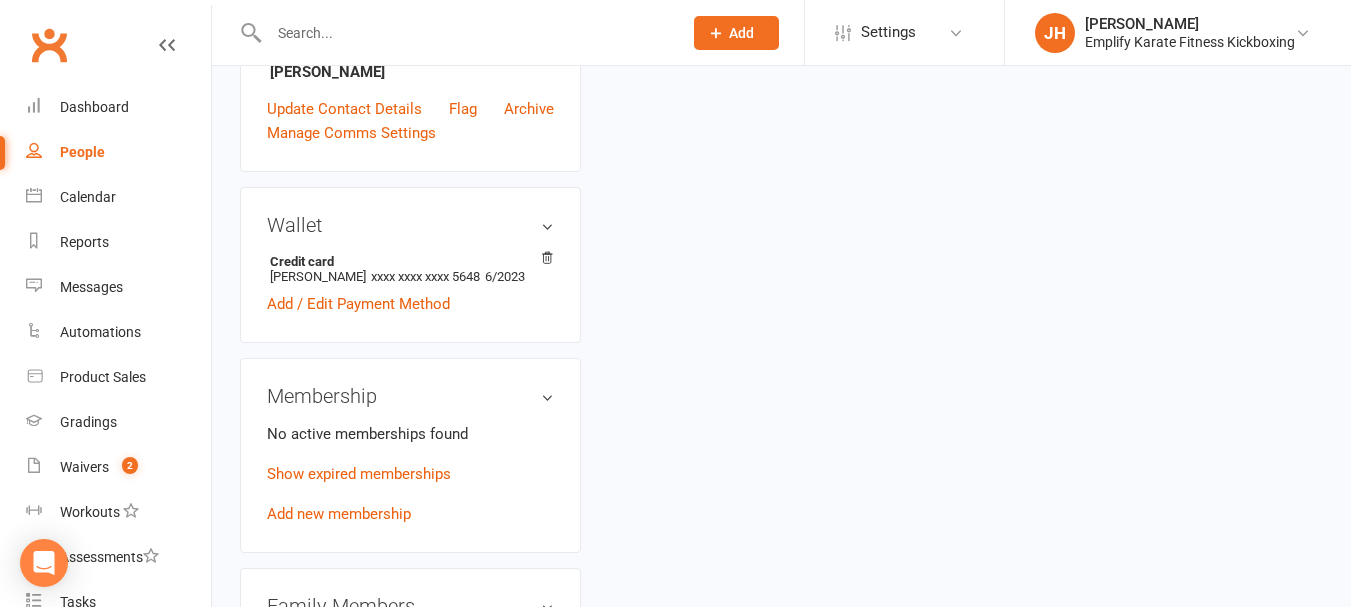 scroll, scrollTop: 0, scrollLeft: 0, axis: both 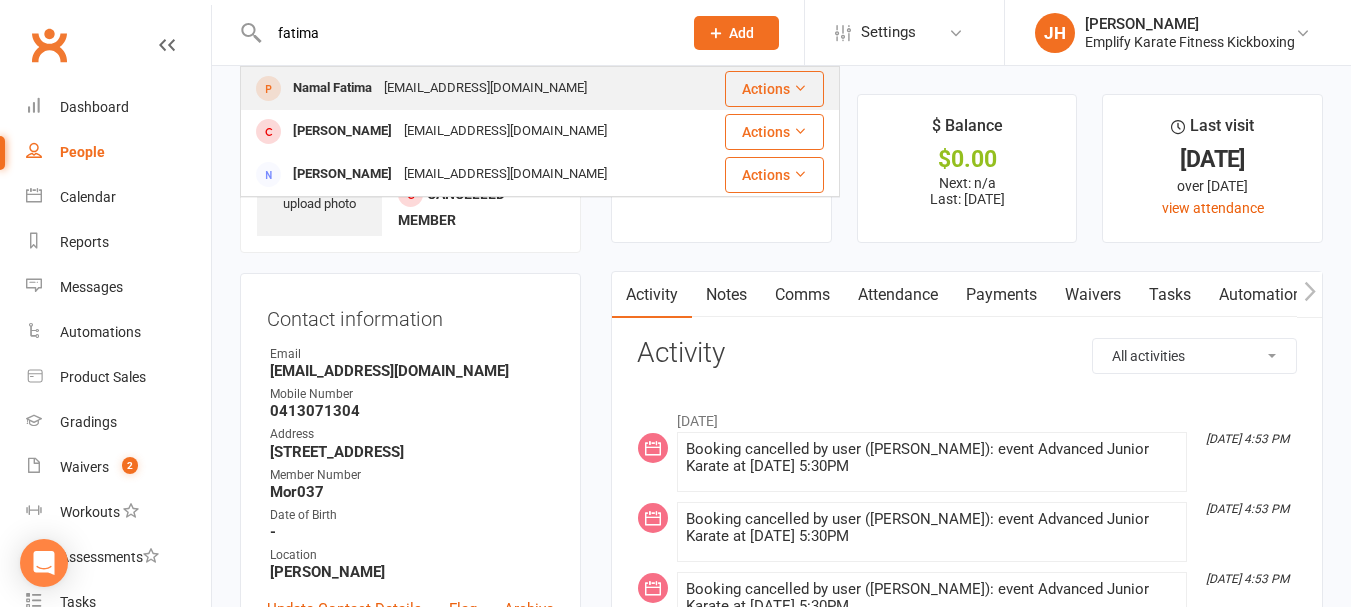 type on "fatima" 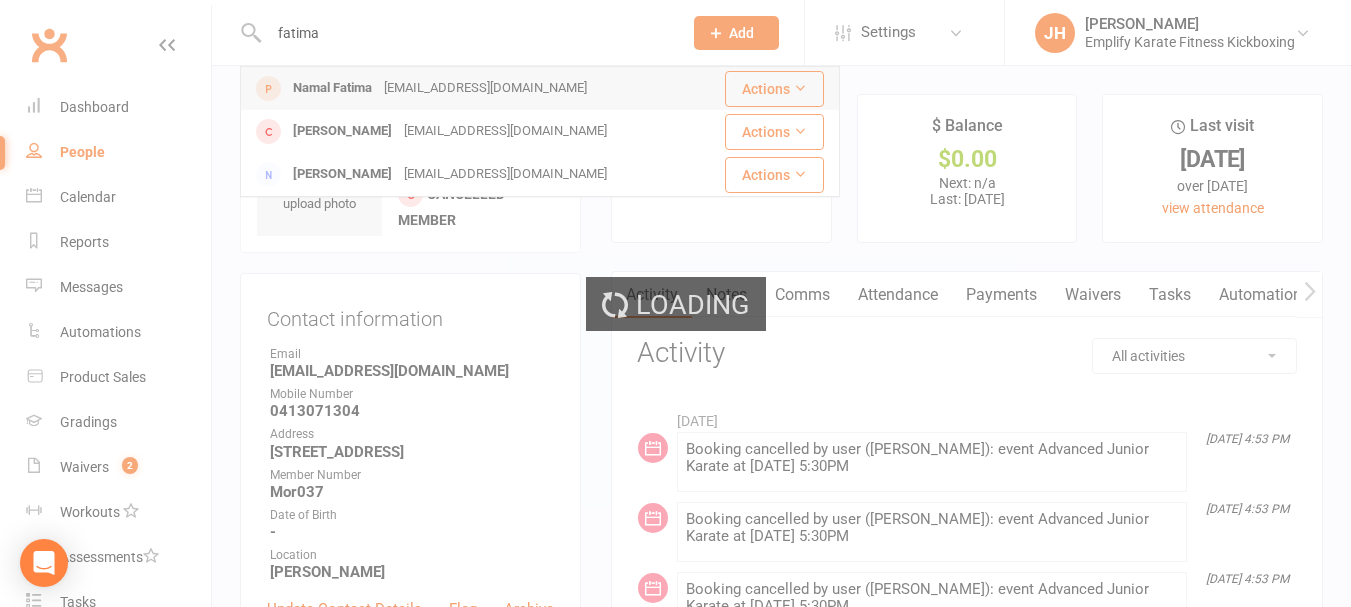 type 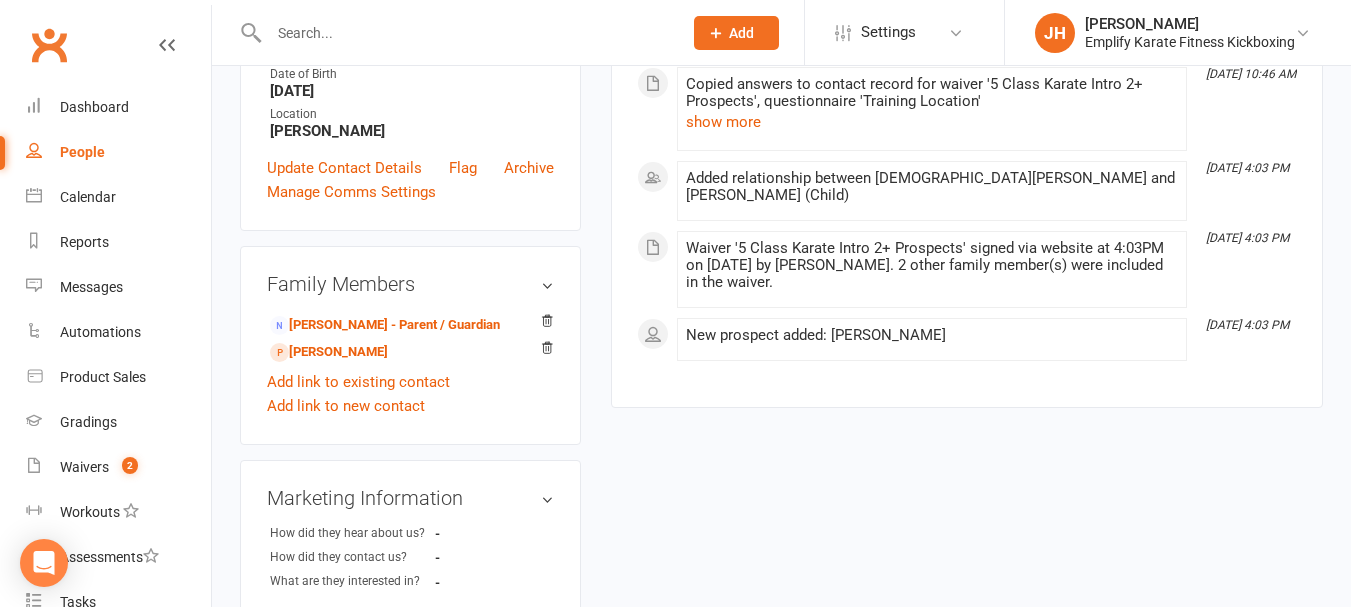 scroll, scrollTop: 400, scrollLeft: 0, axis: vertical 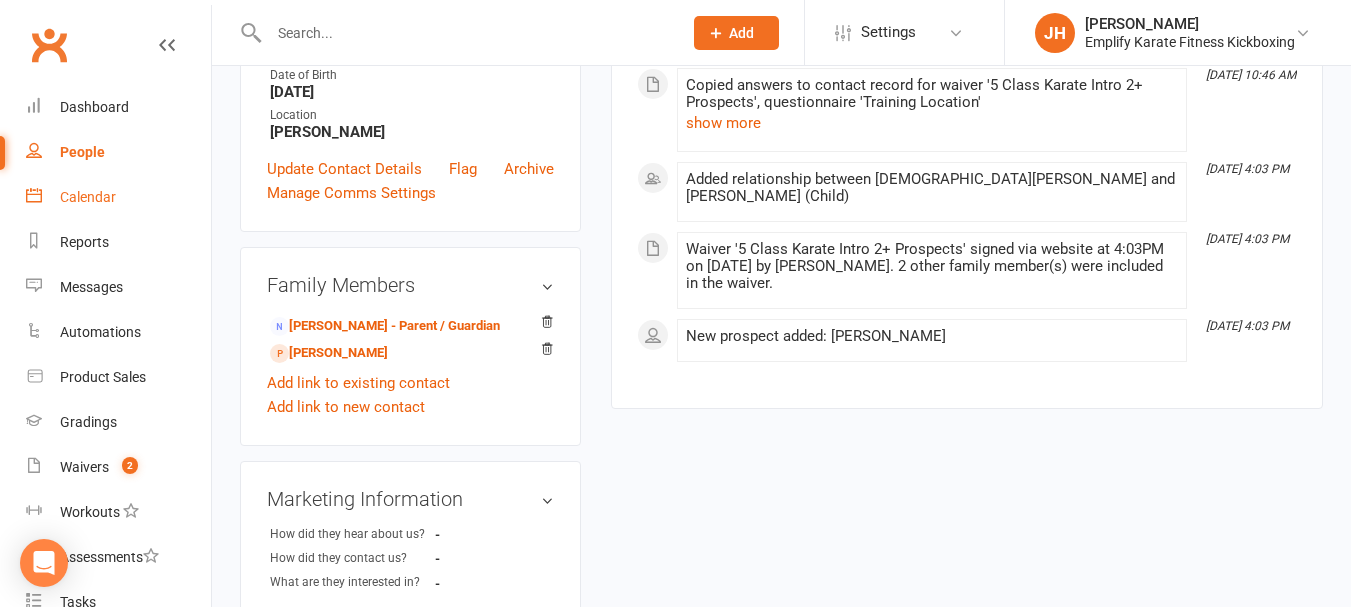 click on "Calendar" at bounding box center [88, 197] 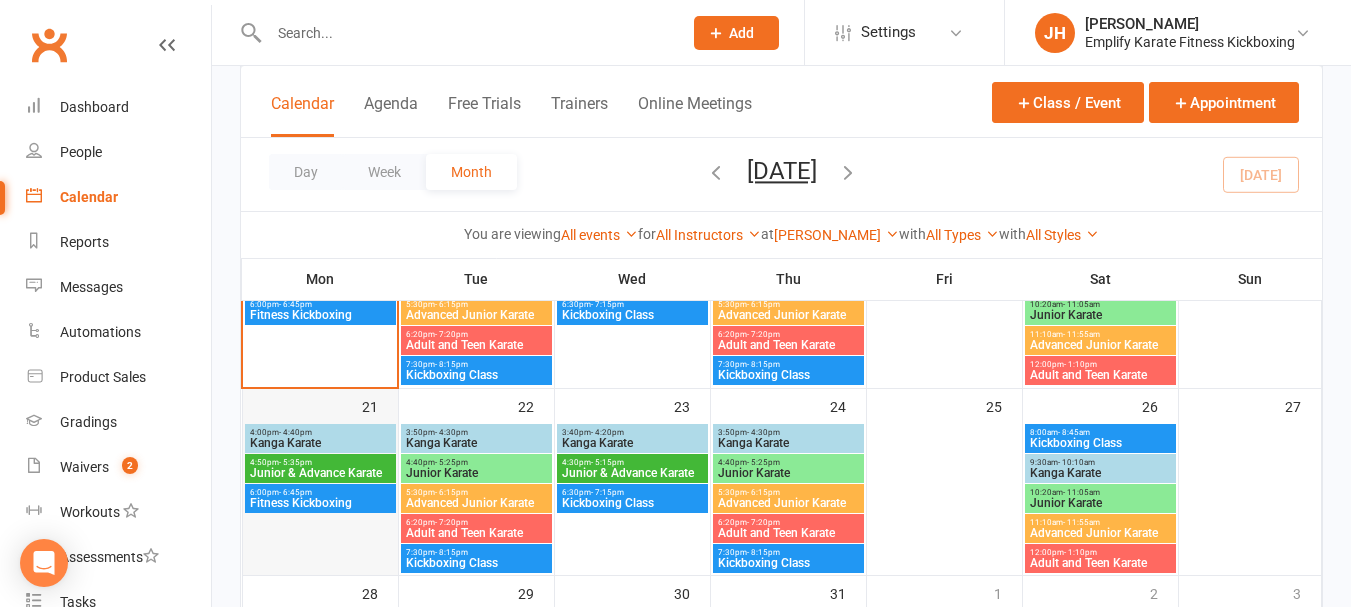 scroll, scrollTop: 600, scrollLeft: 0, axis: vertical 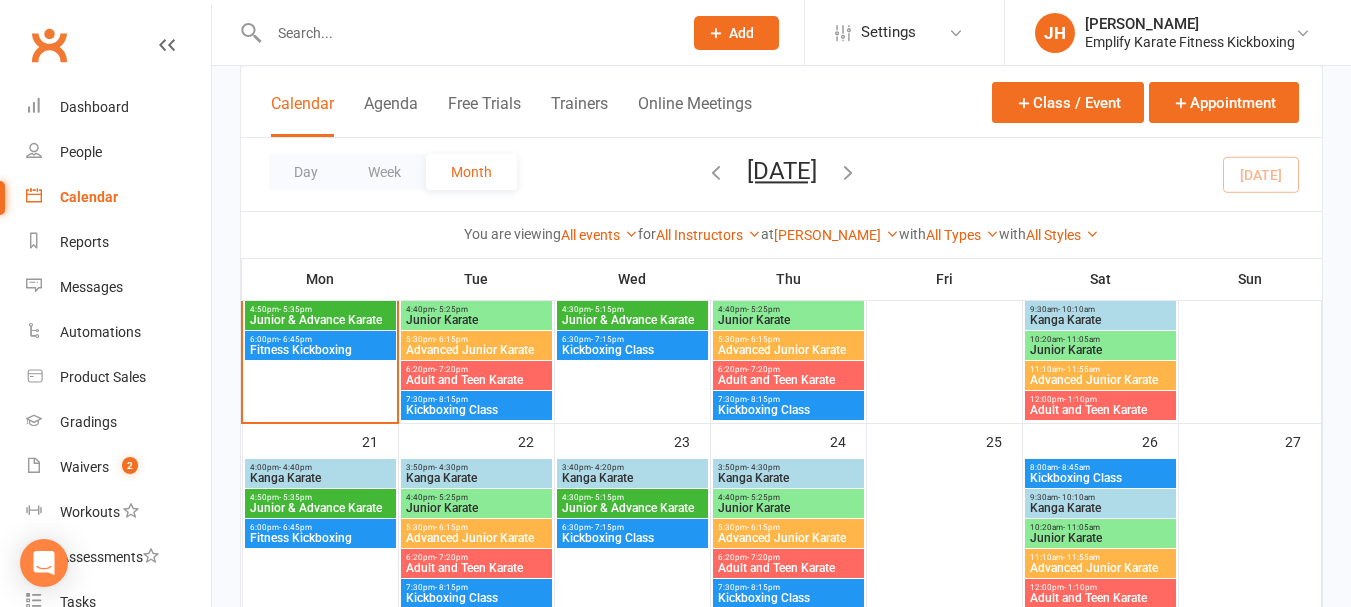 click on "Junior & Advance Karate" at bounding box center [320, 320] 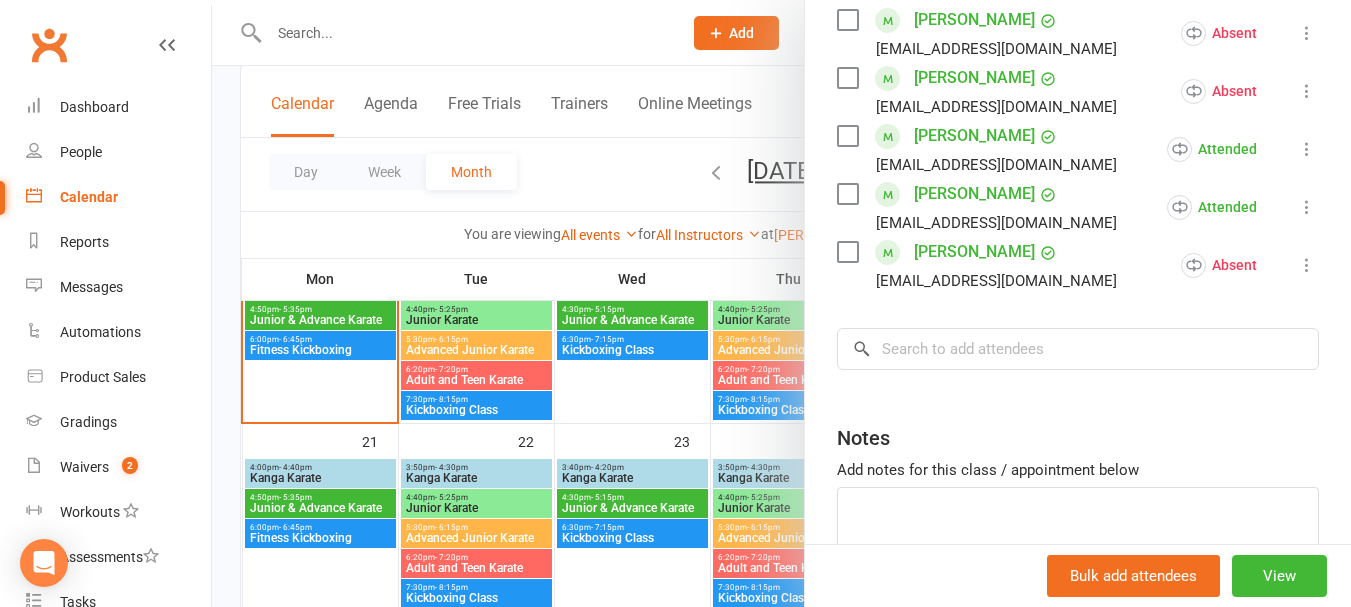 scroll, scrollTop: 735, scrollLeft: 0, axis: vertical 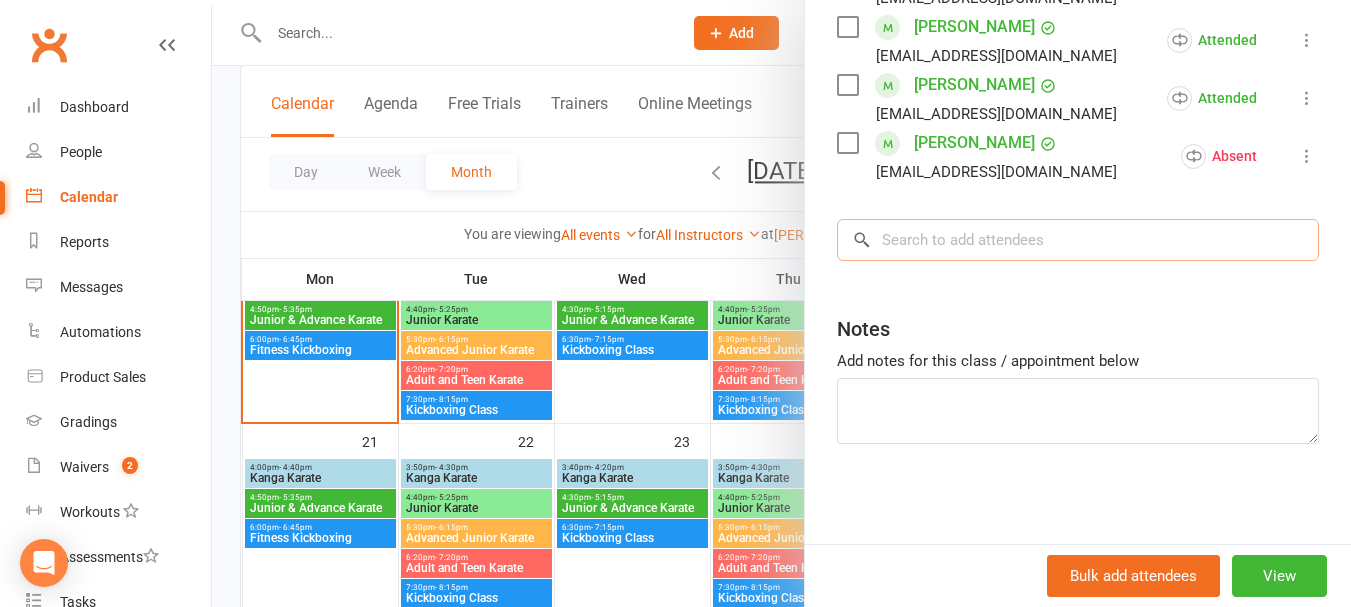 click at bounding box center (1078, 240) 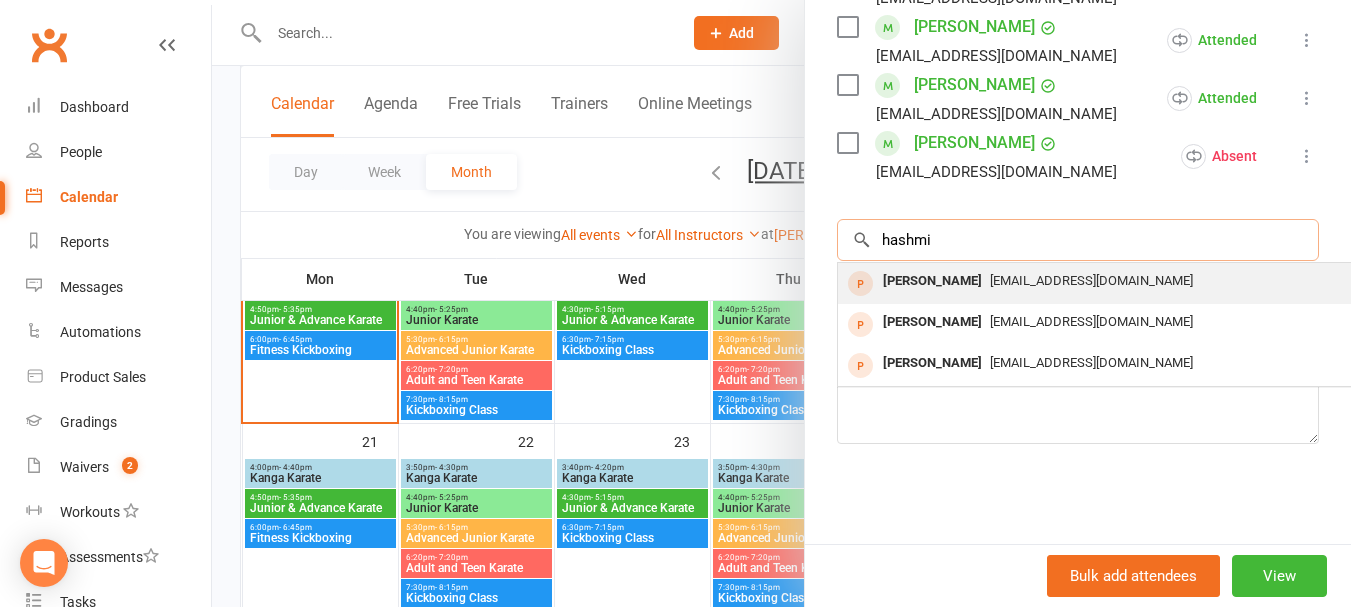 type on "hashmi" 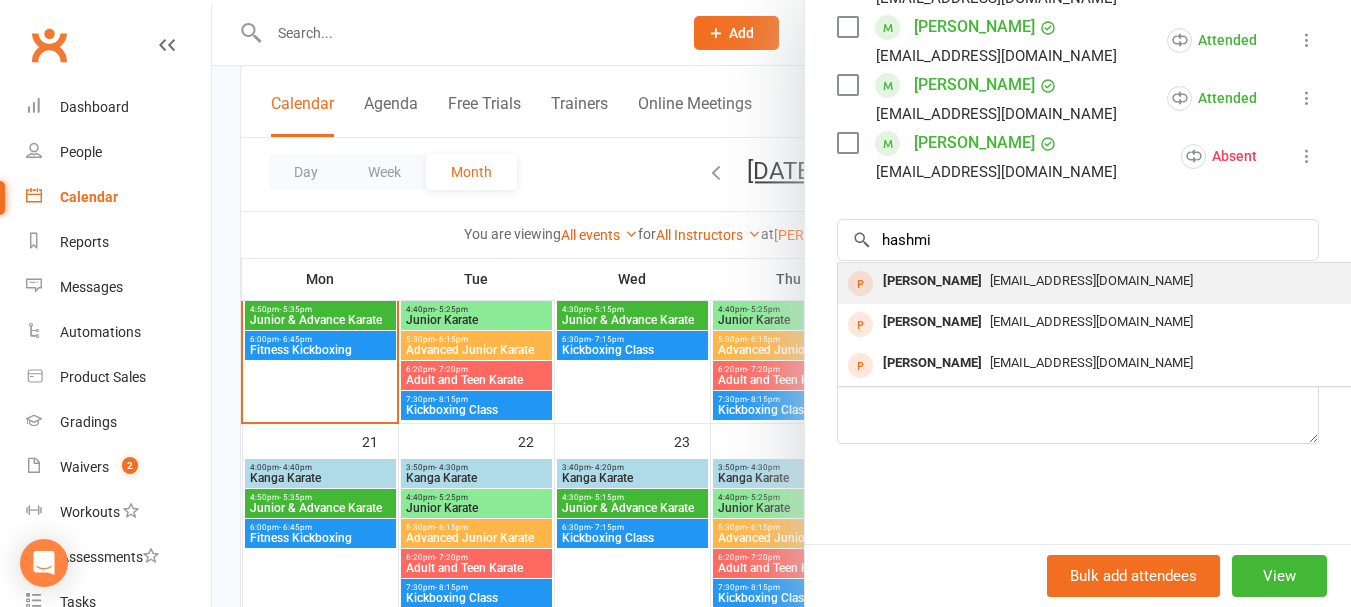click on "[PERSON_NAME] [EMAIL_ADDRESS][DOMAIN_NAME]" at bounding box center (1137, 283) 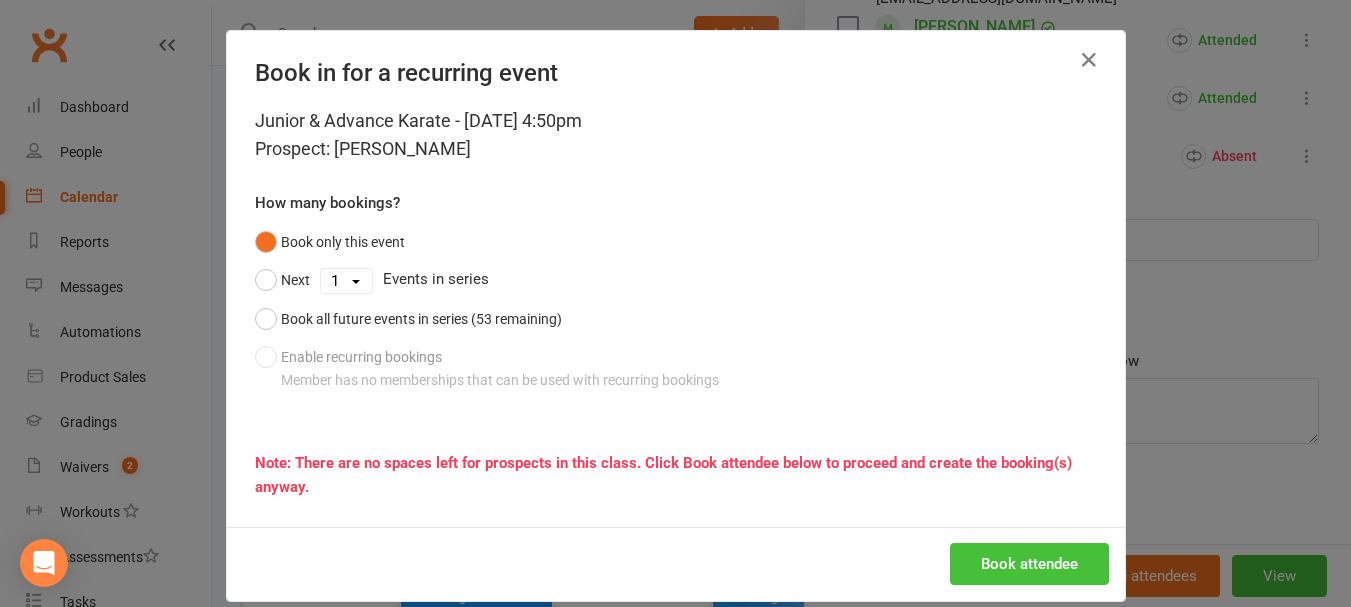 click on "Book attendee" at bounding box center (1029, 564) 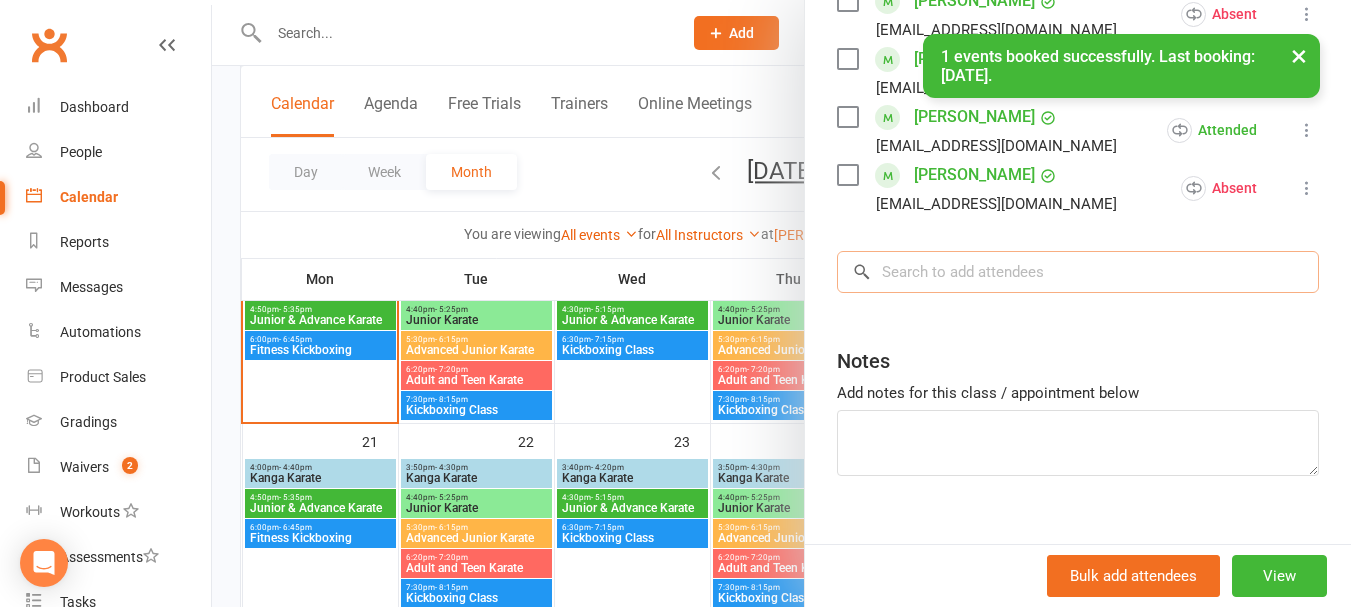 scroll, scrollTop: 793, scrollLeft: 0, axis: vertical 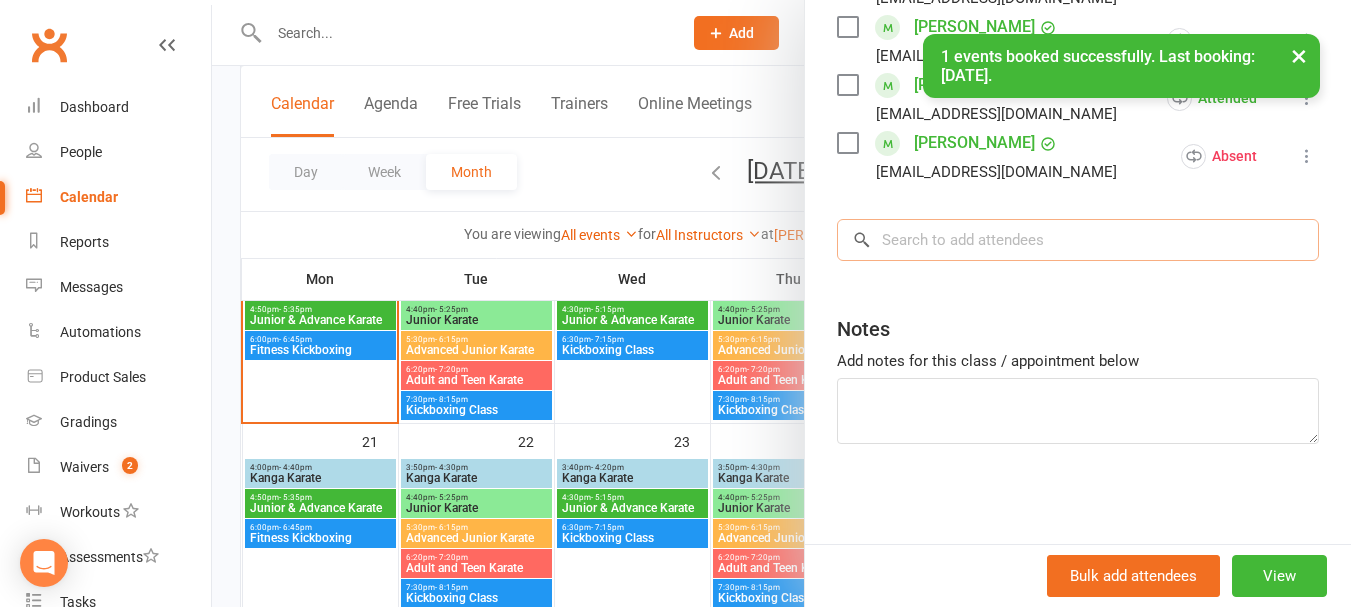 click at bounding box center [1078, 240] 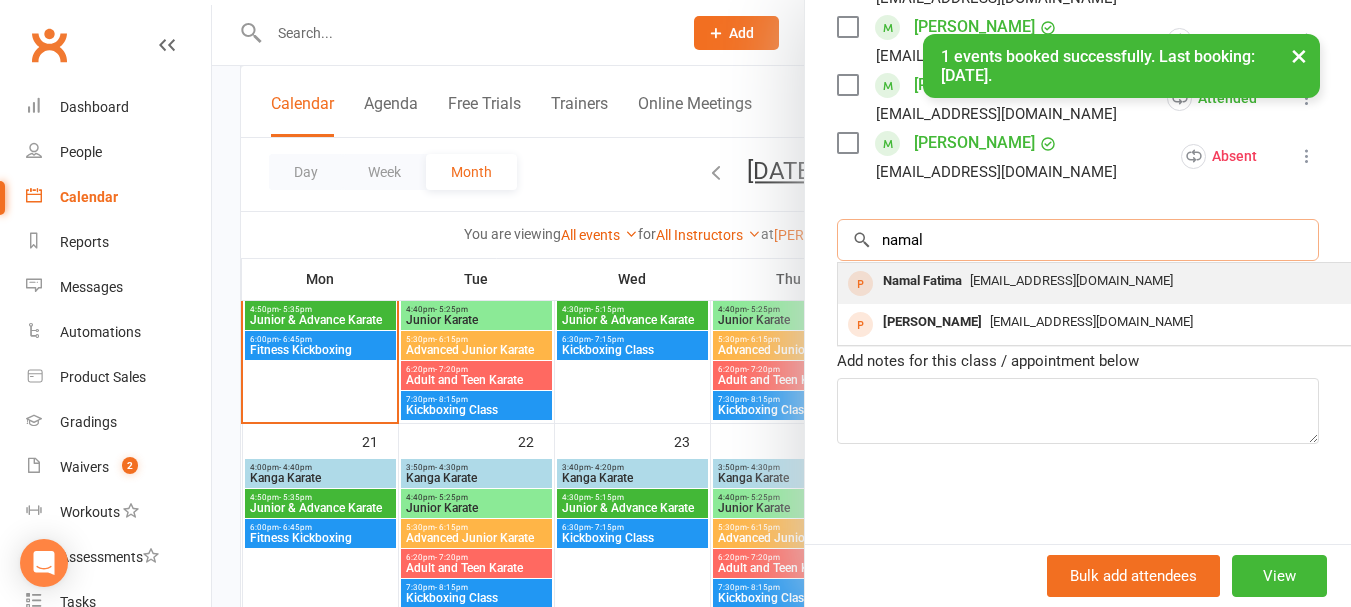 type on "namal" 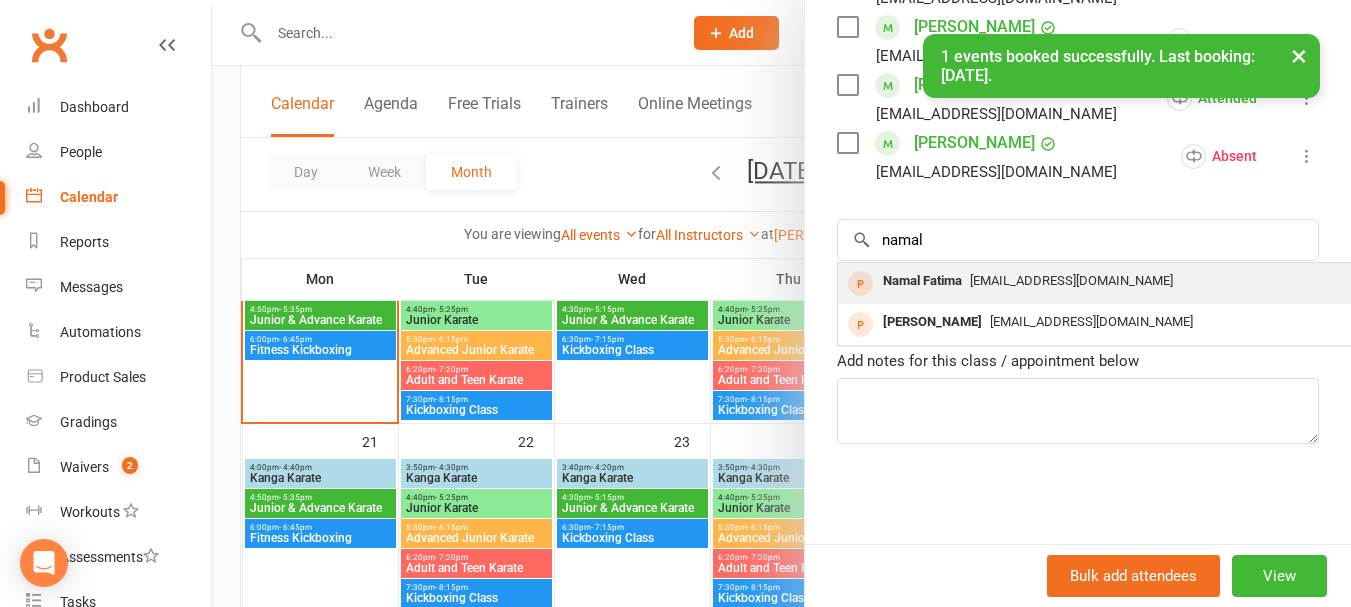 click on "[EMAIL_ADDRESS][DOMAIN_NAME]" at bounding box center (1137, 281) 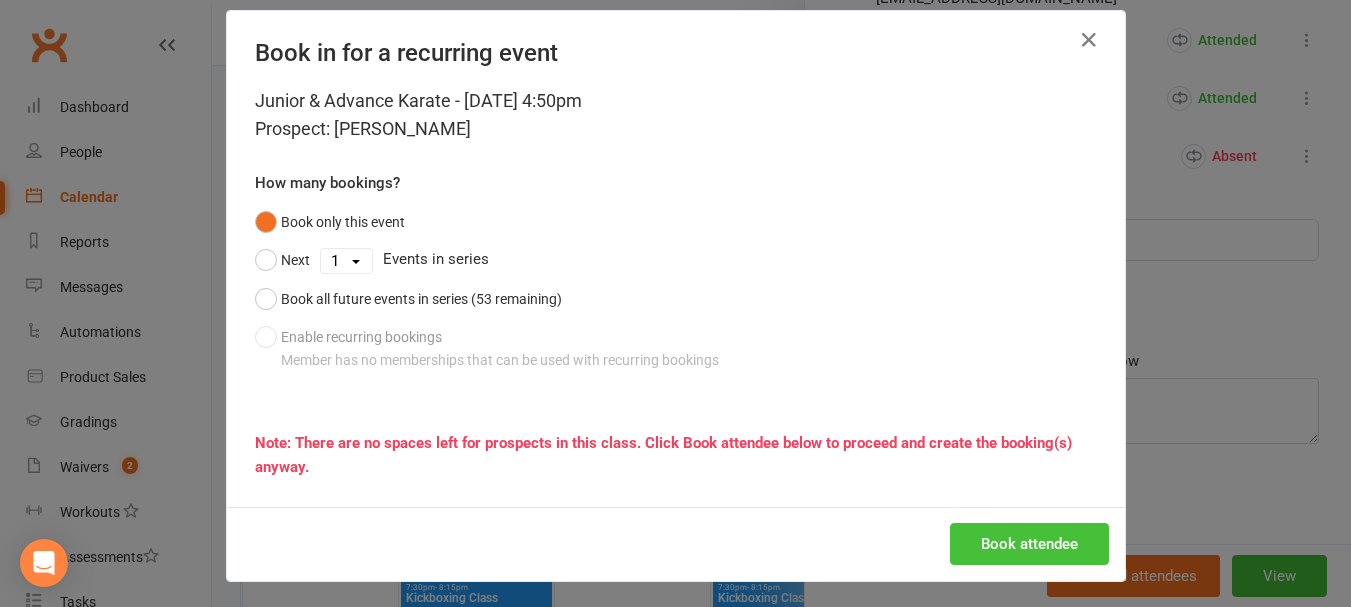 scroll, scrollTop: 25, scrollLeft: 0, axis: vertical 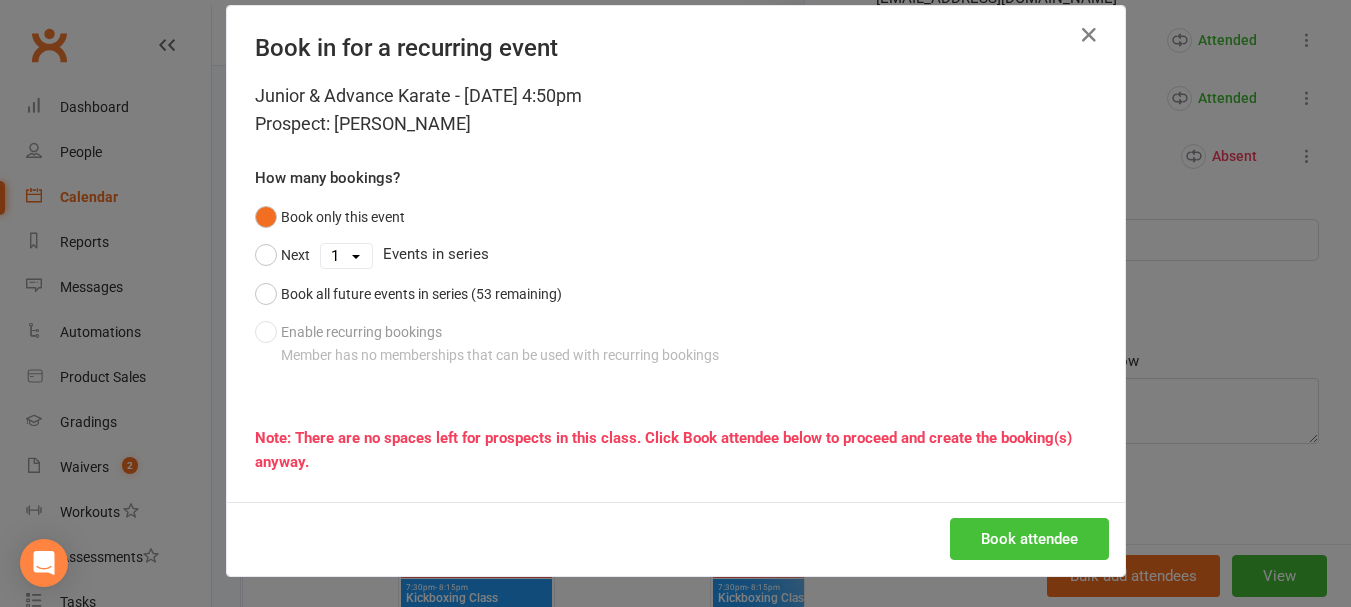 click on "Book attendee" at bounding box center [1029, 539] 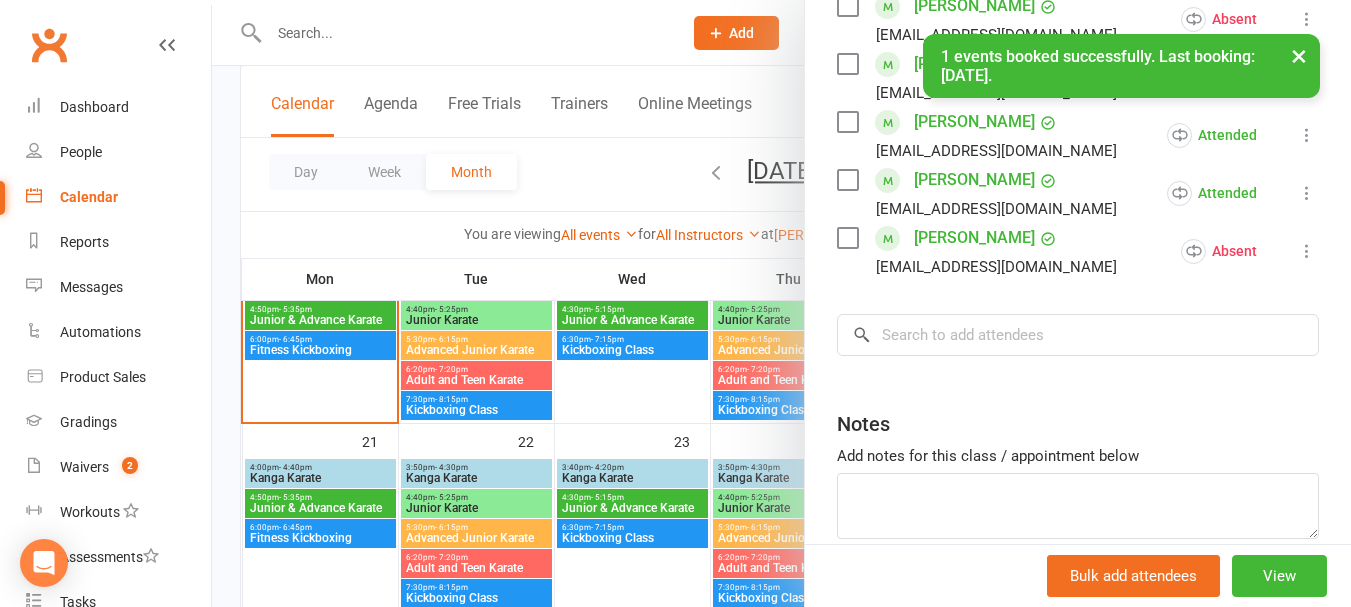 scroll, scrollTop: 251, scrollLeft: 0, axis: vertical 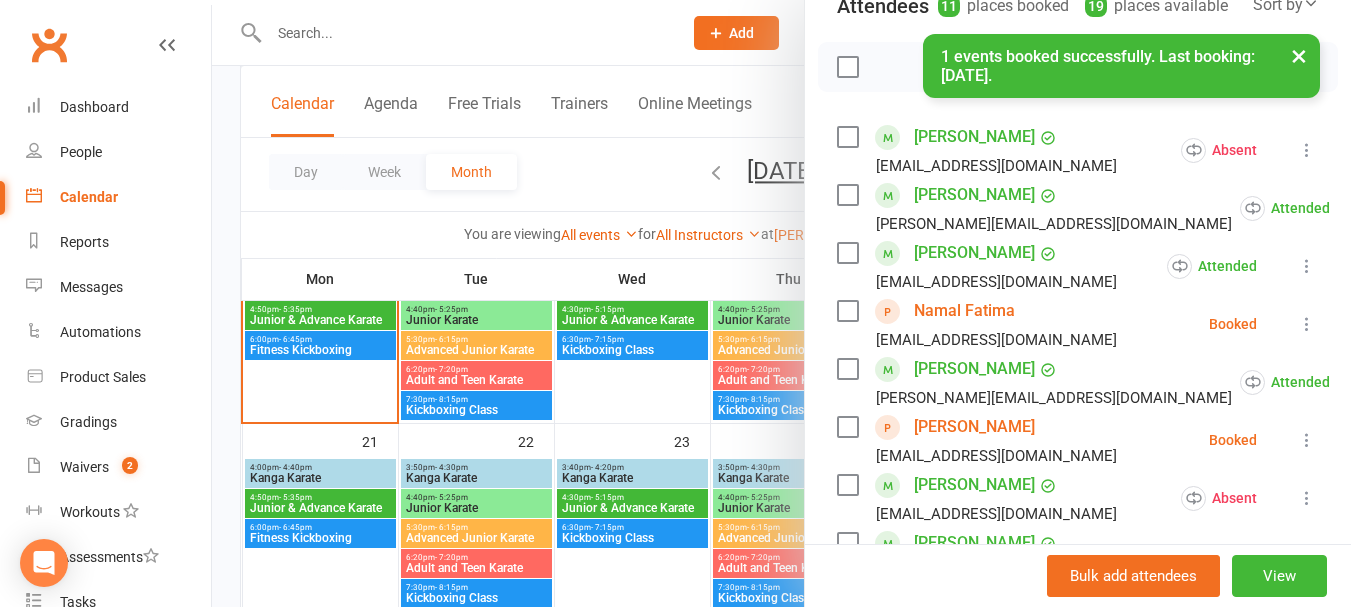 click on "Namal Fatima  [EMAIL_ADDRESS][DOMAIN_NAME]" at bounding box center (981, 324) 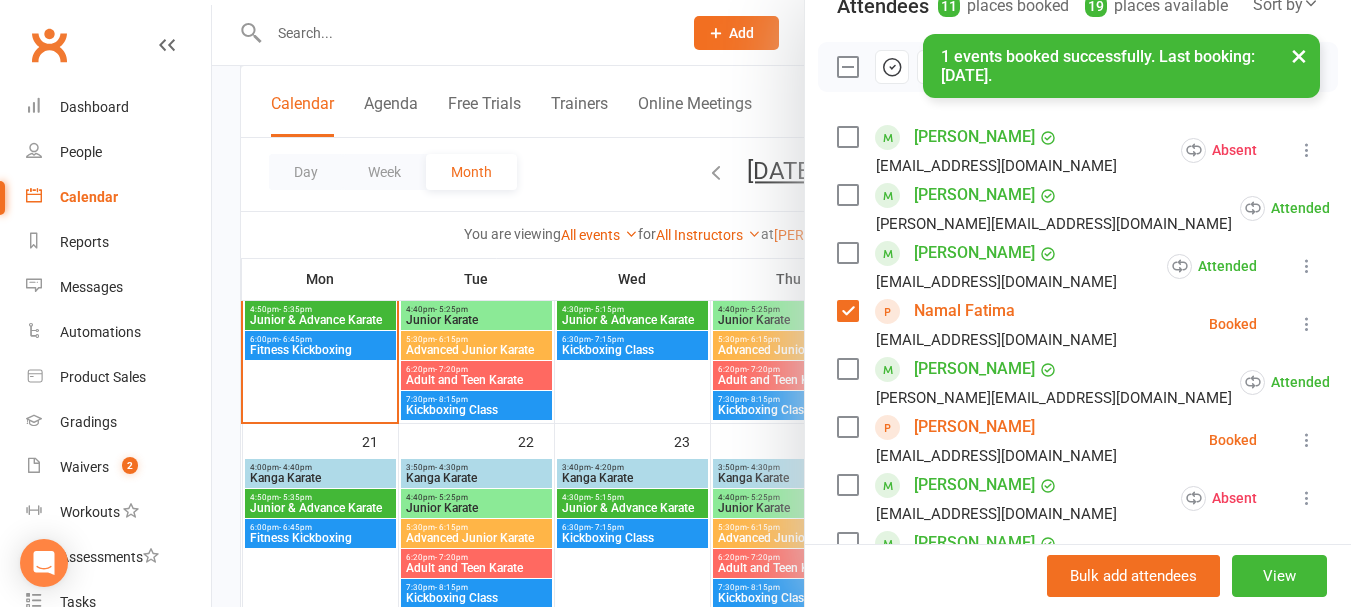 click at bounding box center (847, 427) 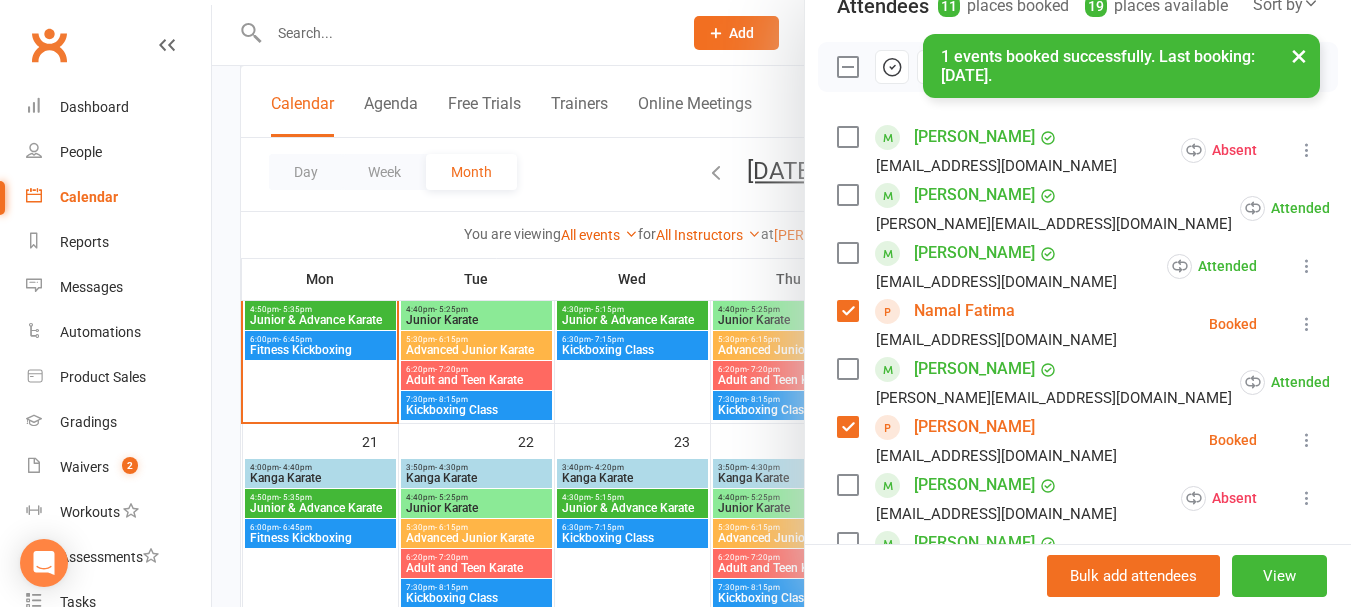 click on "× 1 events booked successfully. Last booking: [DATE]." at bounding box center [662, 34] 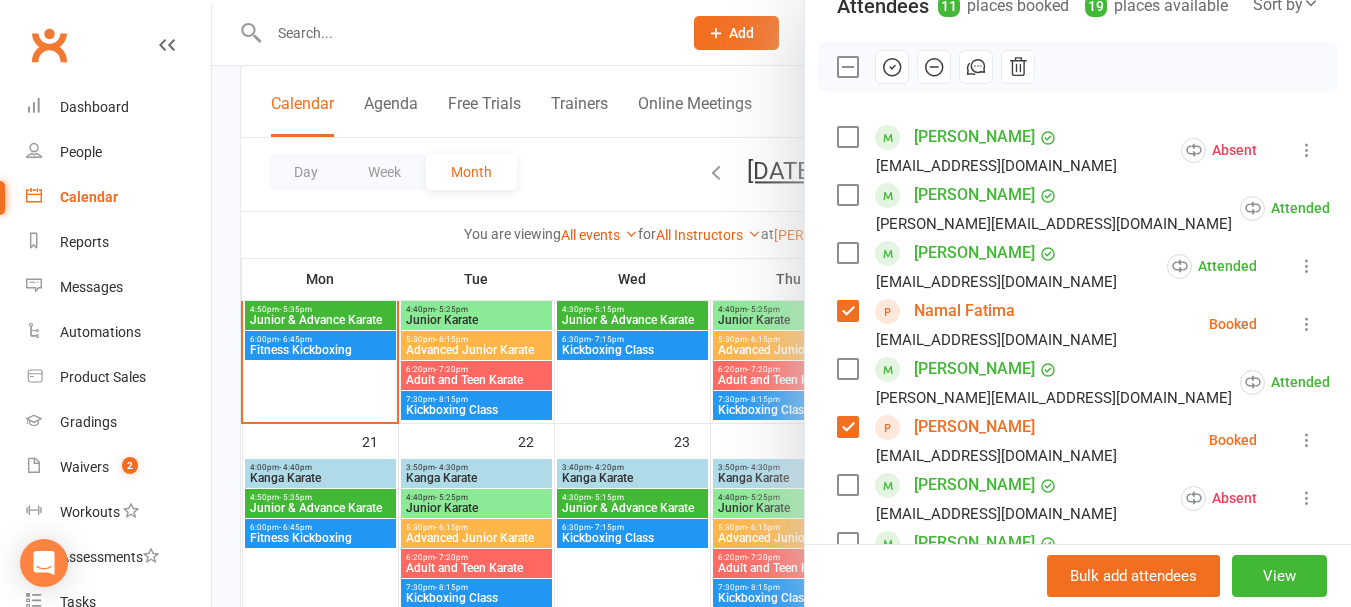 click 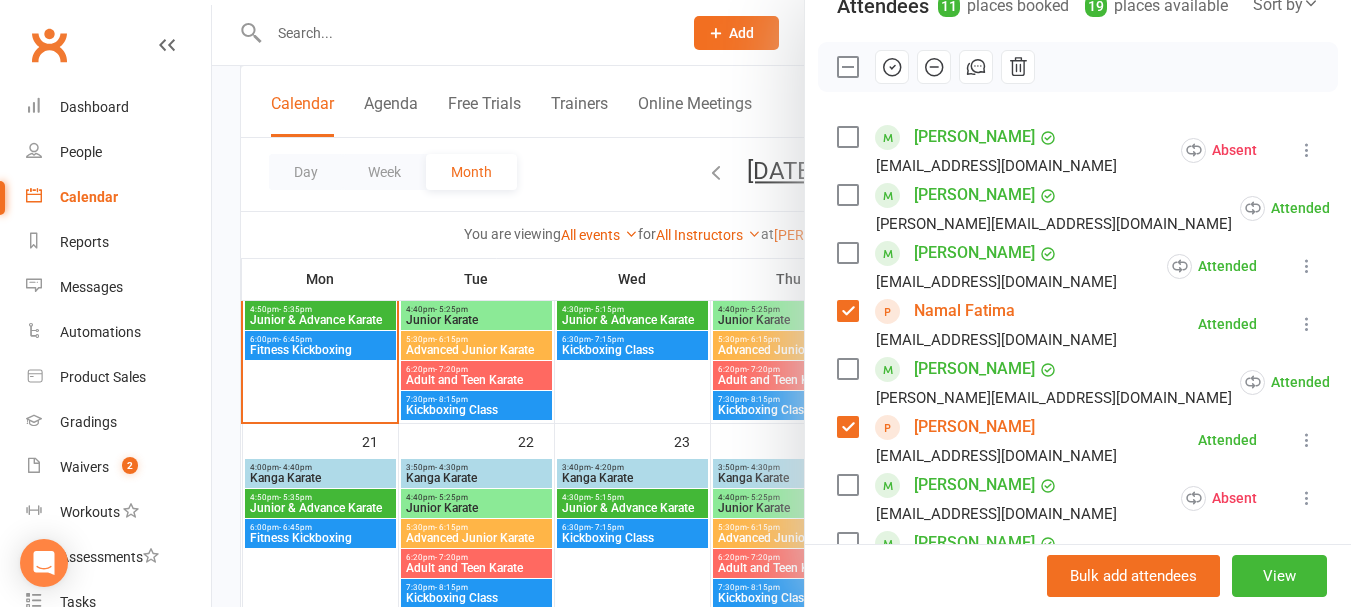 click at bounding box center (847, 67) 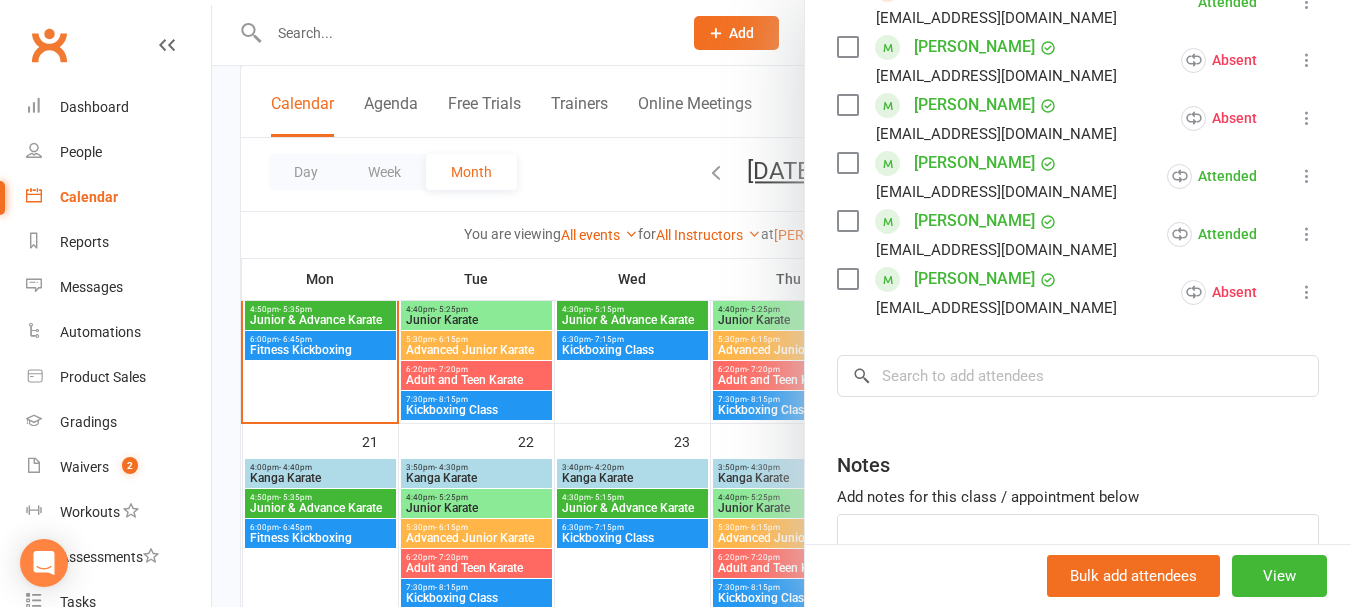 scroll, scrollTop: 751, scrollLeft: 0, axis: vertical 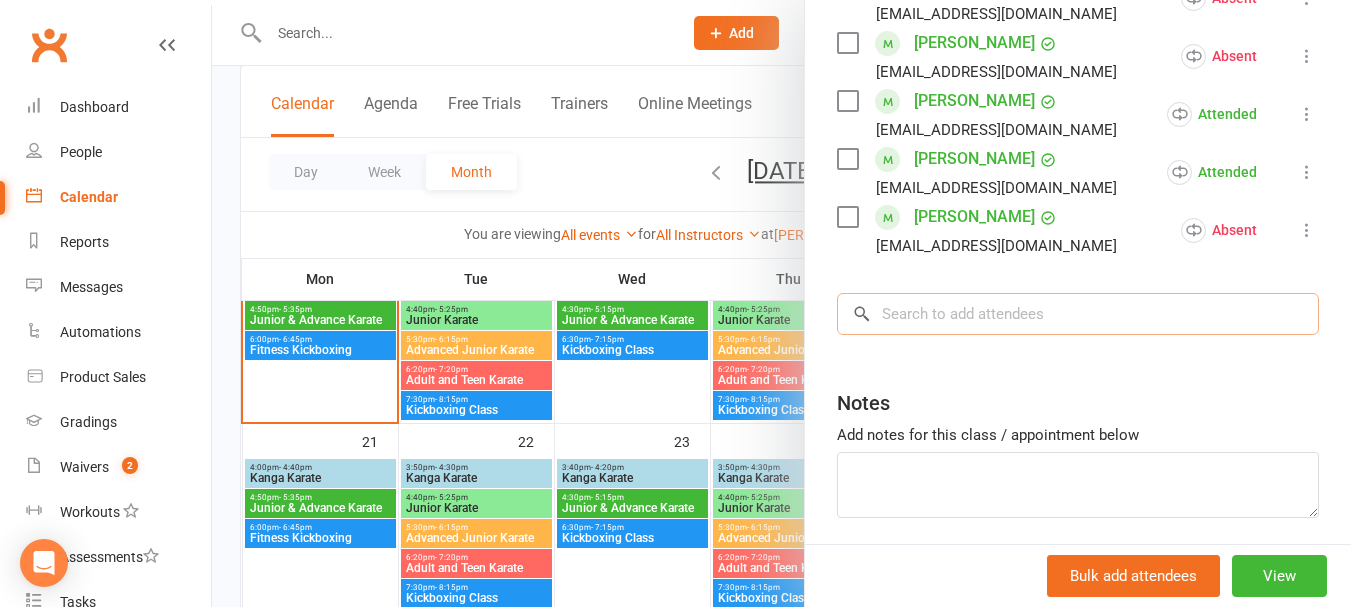 click at bounding box center [1078, 314] 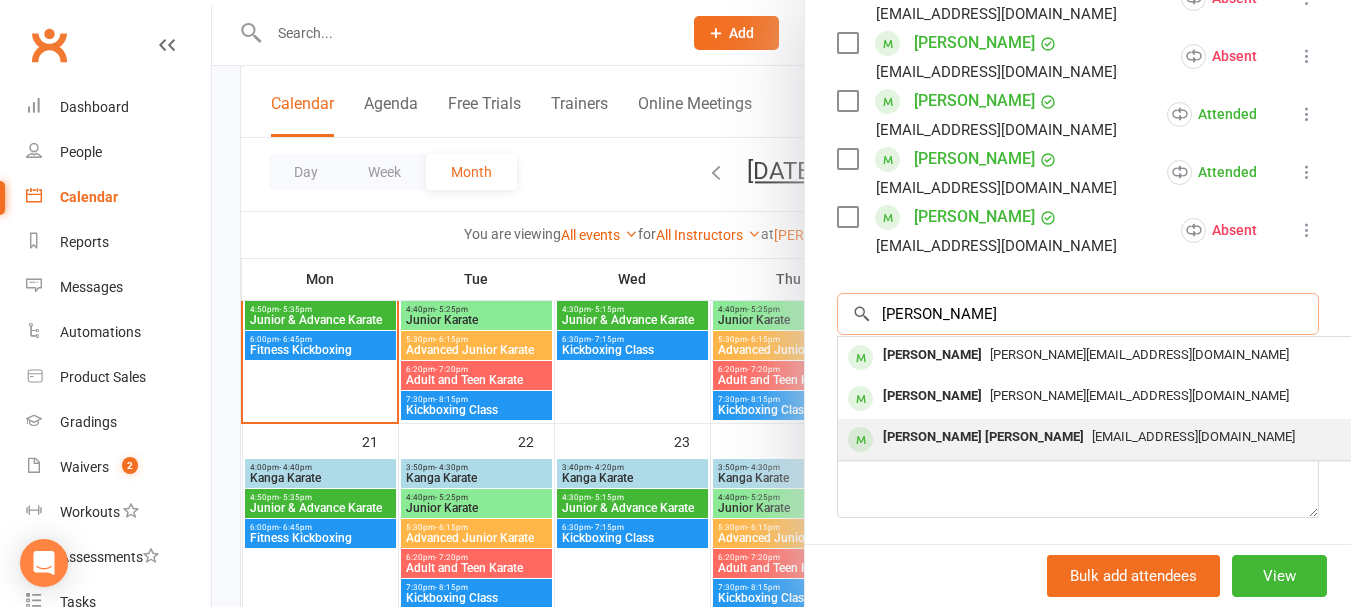 type on "[PERSON_NAME]" 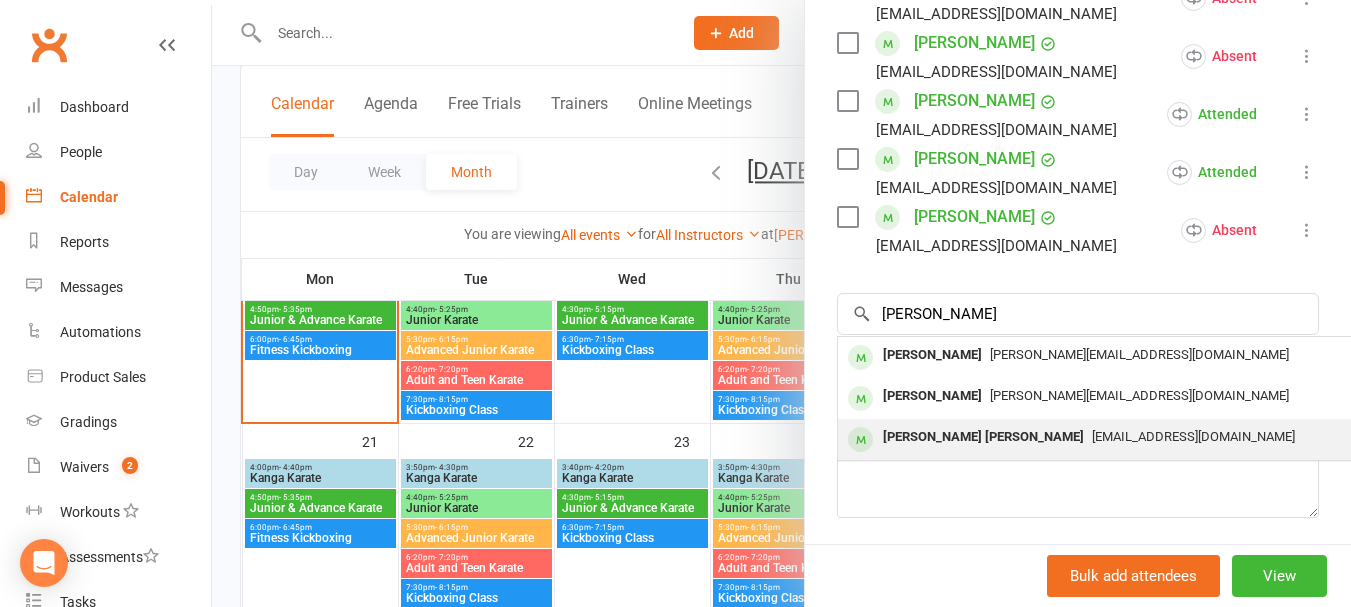 click on "[EMAIL_ADDRESS][DOMAIN_NAME]" at bounding box center [1137, 437] 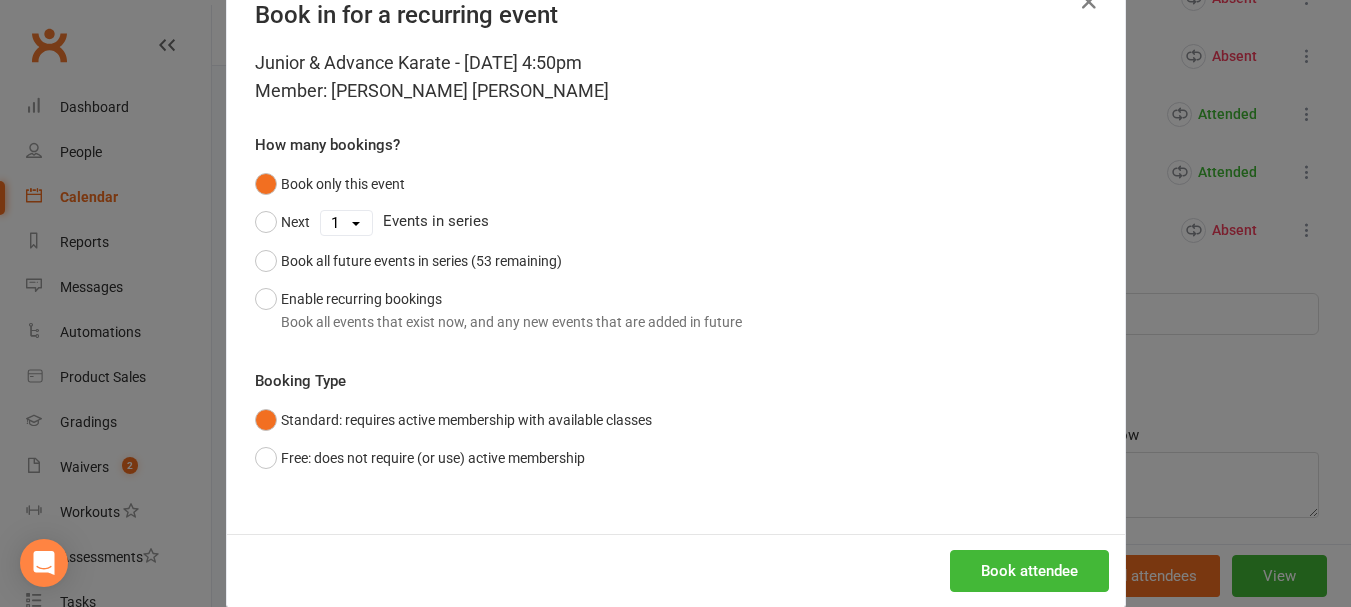 scroll, scrollTop: 90, scrollLeft: 0, axis: vertical 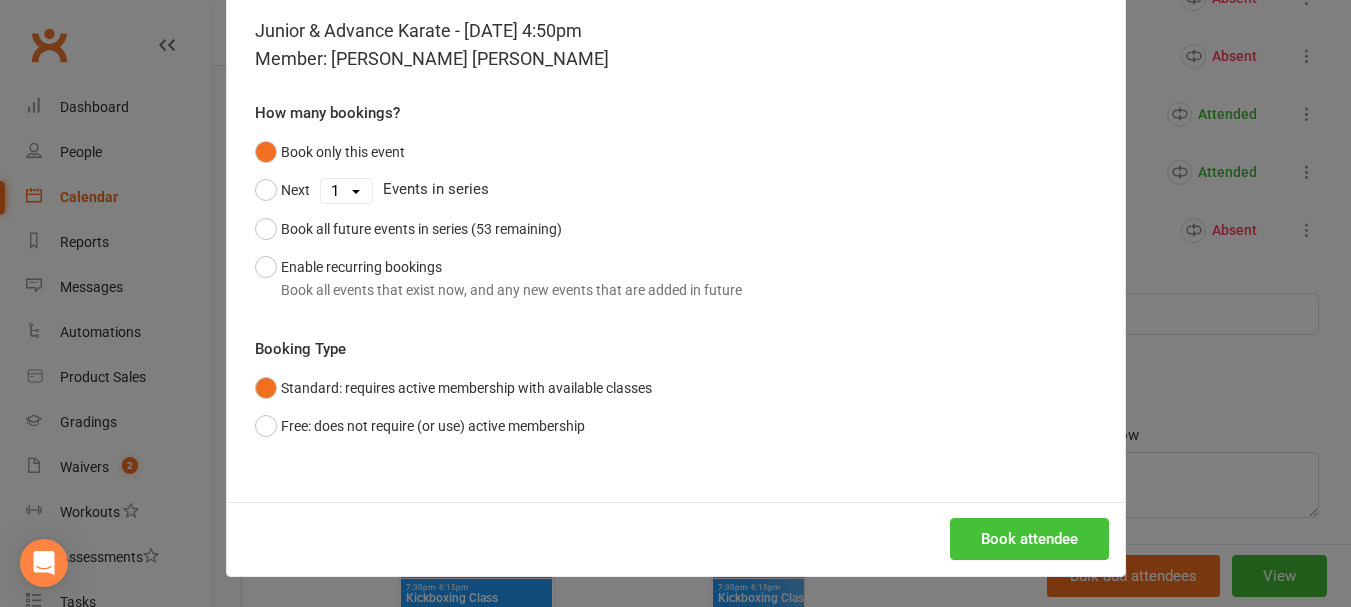 click on "Book attendee" at bounding box center [1029, 539] 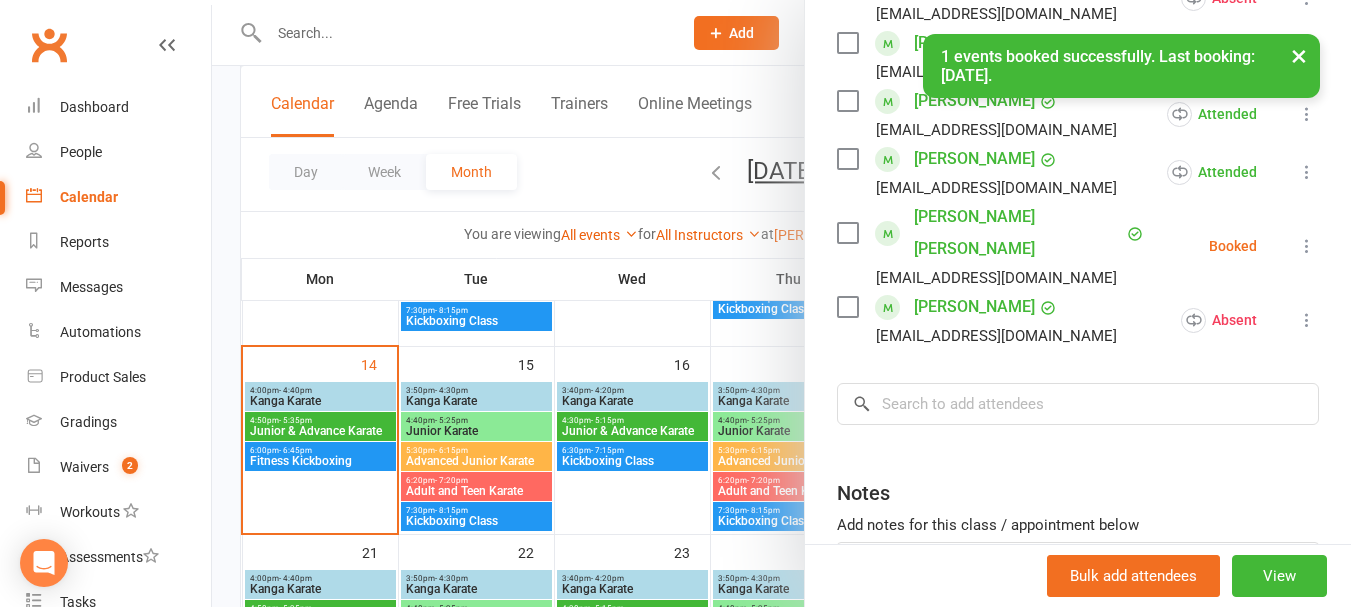 scroll, scrollTop: 400, scrollLeft: 0, axis: vertical 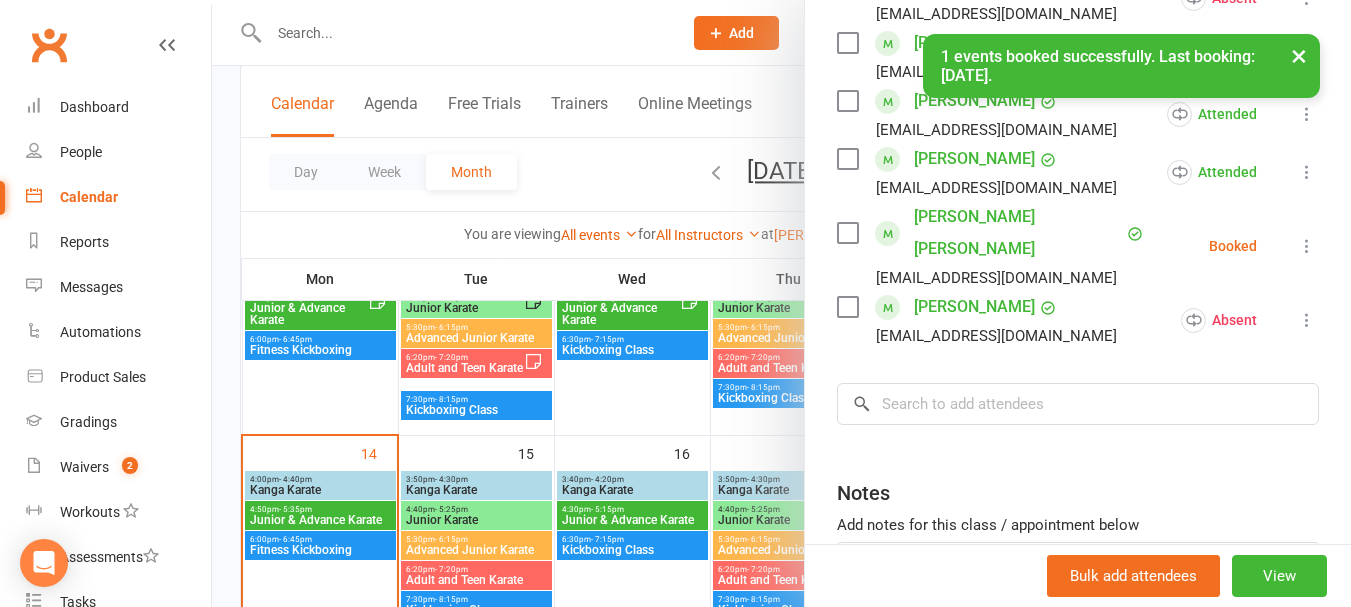 click at bounding box center (1307, 246) 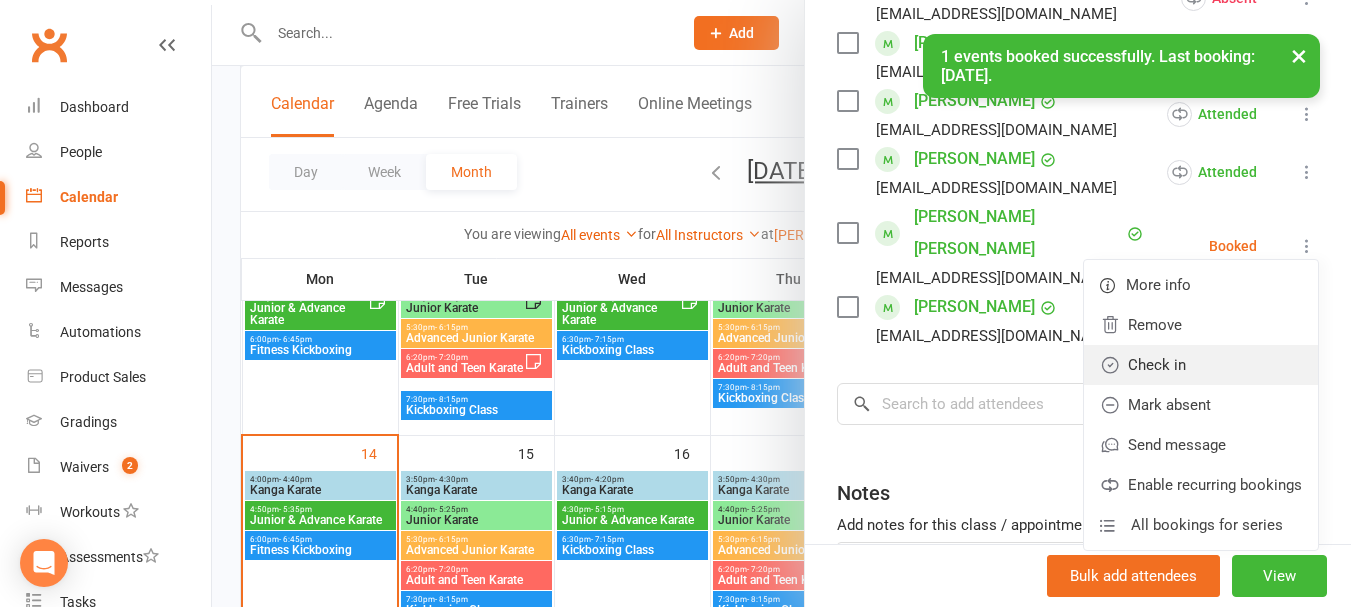 click on "Check in" at bounding box center (1201, 365) 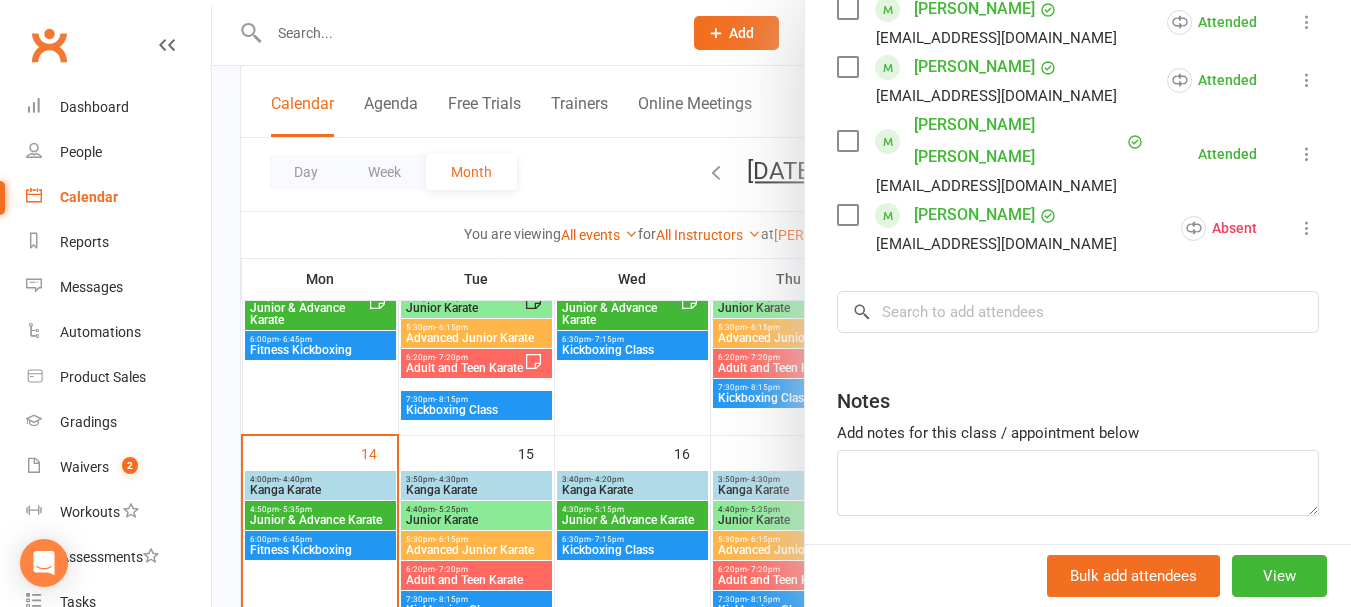 scroll, scrollTop: 851, scrollLeft: 0, axis: vertical 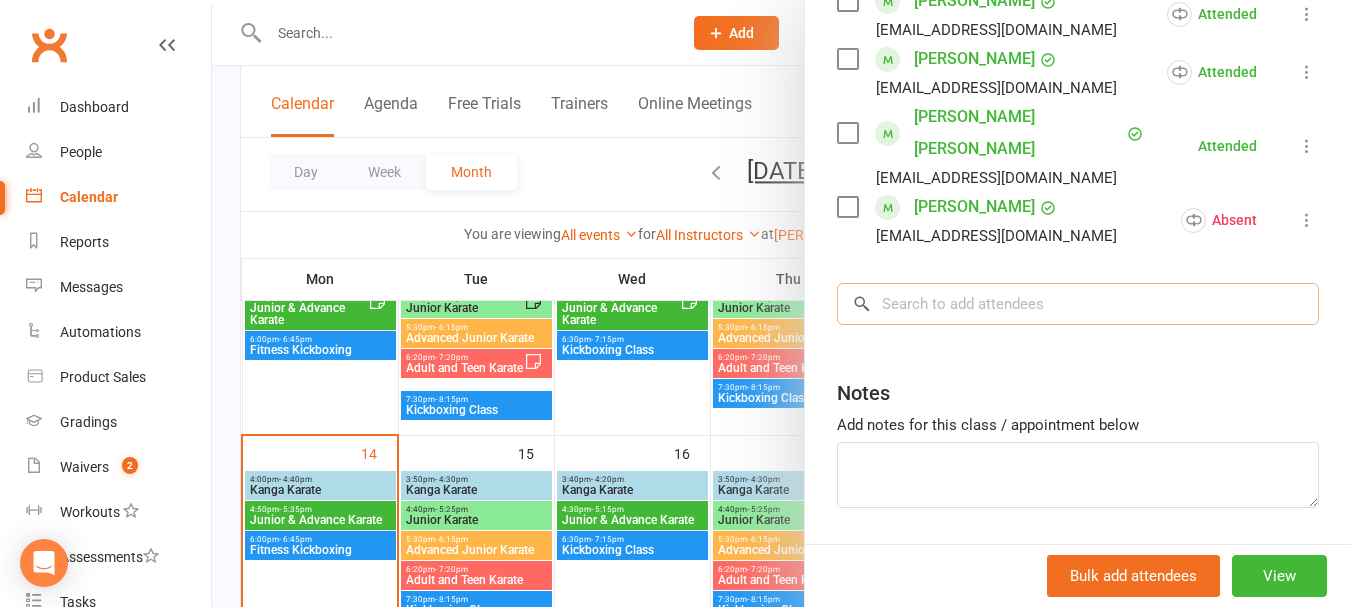 click at bounding box center (1078, 304) 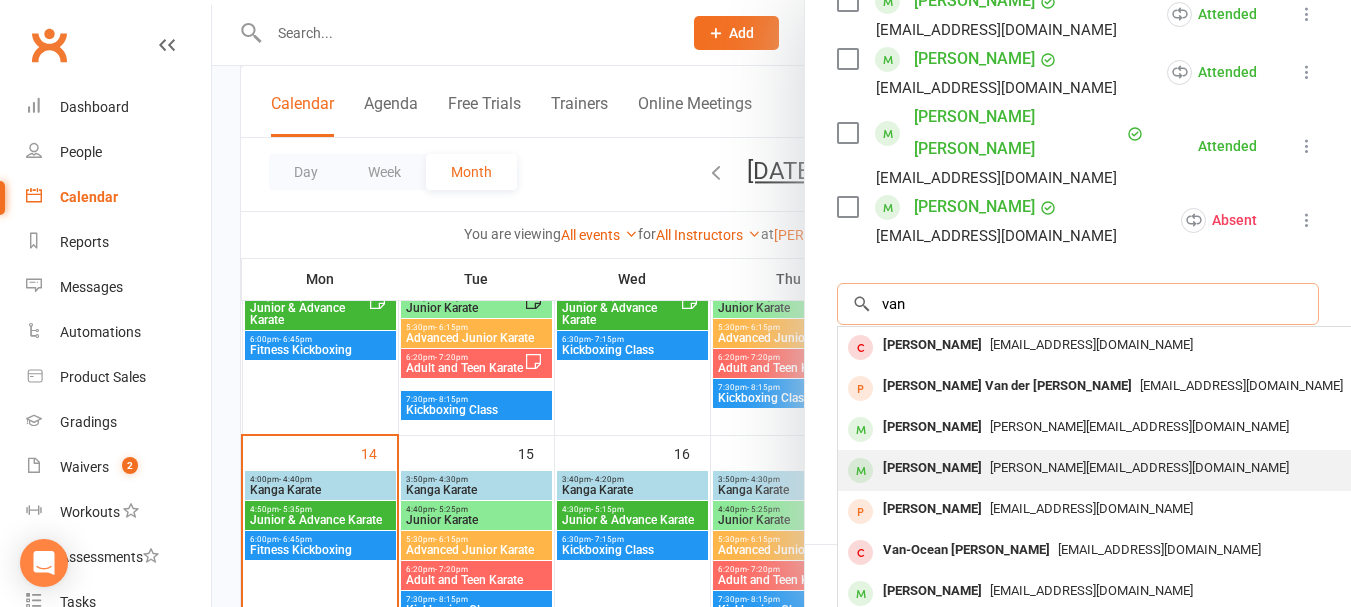 type on "van" 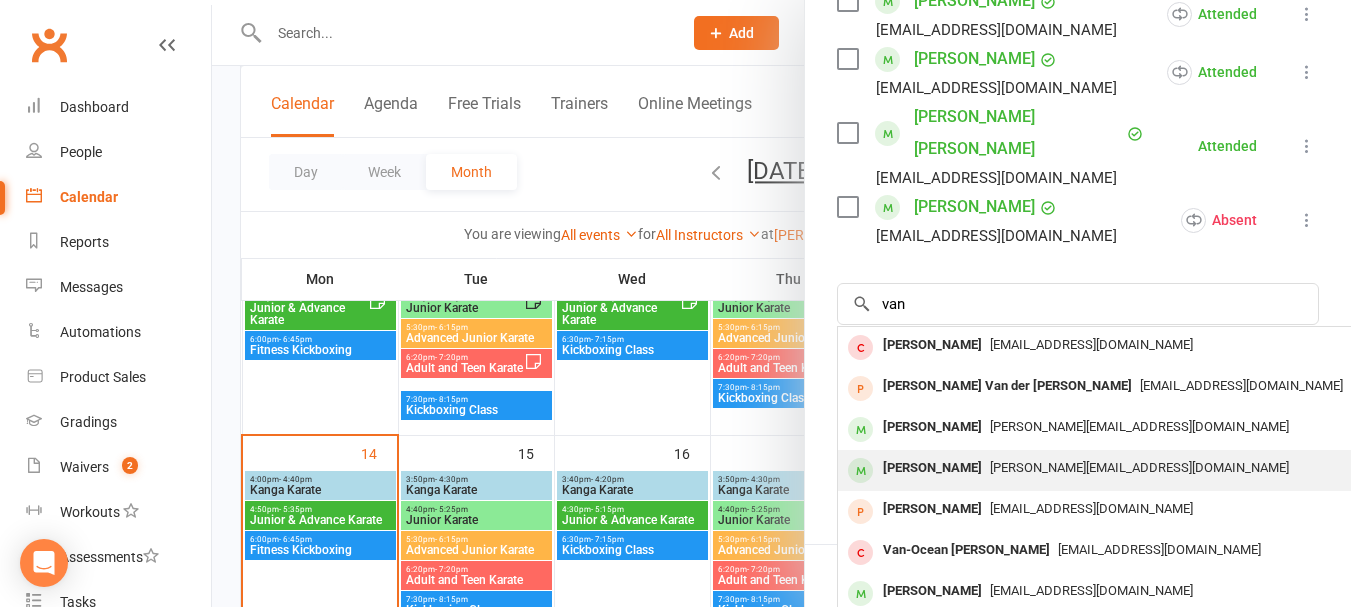 click on "Van Le [PERSON_NAME][EMAIL_ADDRESS][DOMAIN_NAME]" at bounding box center (1137, 470) 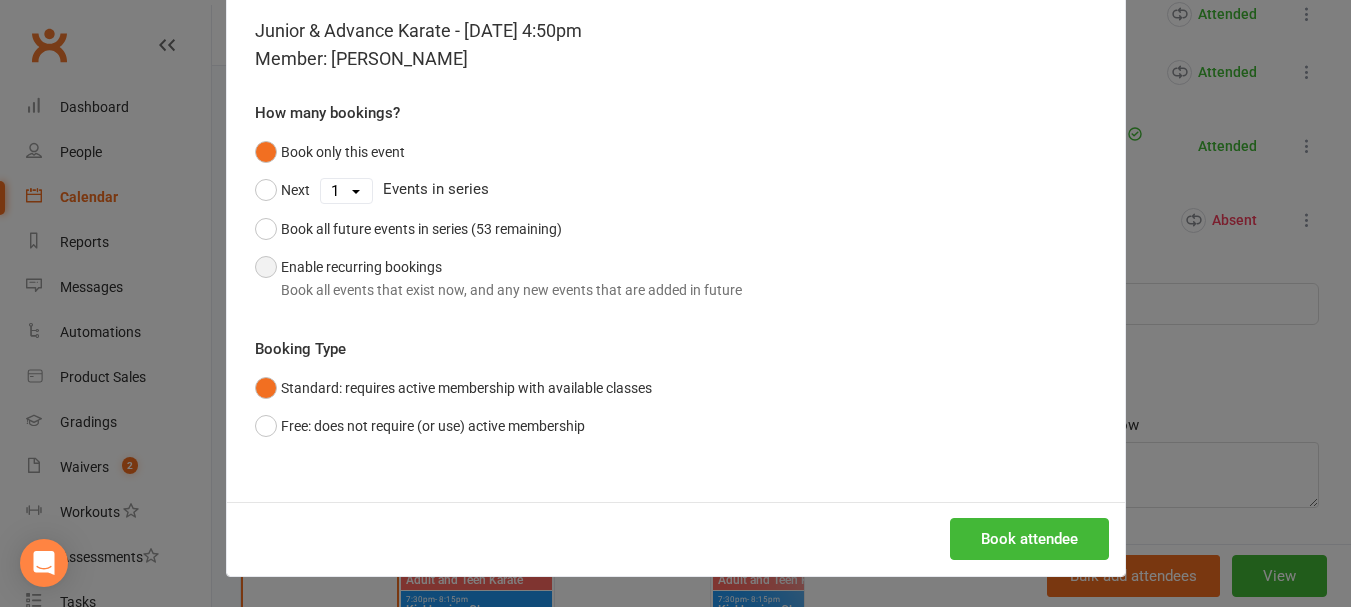 click on "Book all events that exist now, and any new events that are added in future" at bounding box center (511, 290) 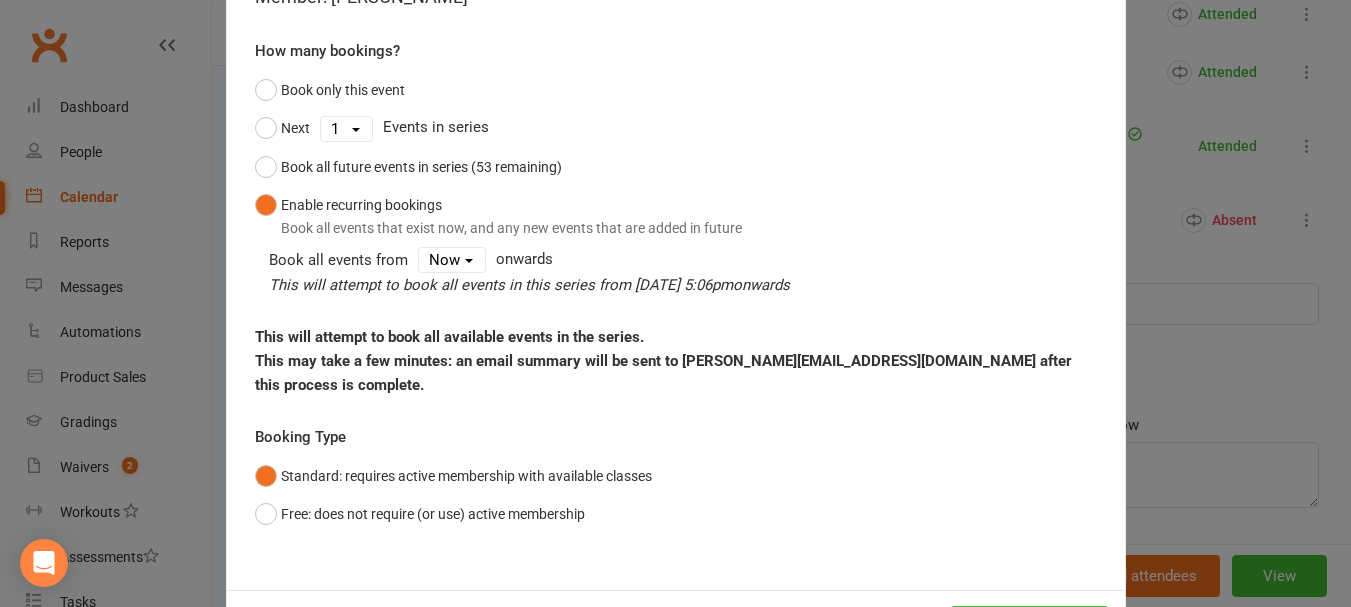 scroll, scrollTop: 216, scrollLeft: 0, axis: vertical 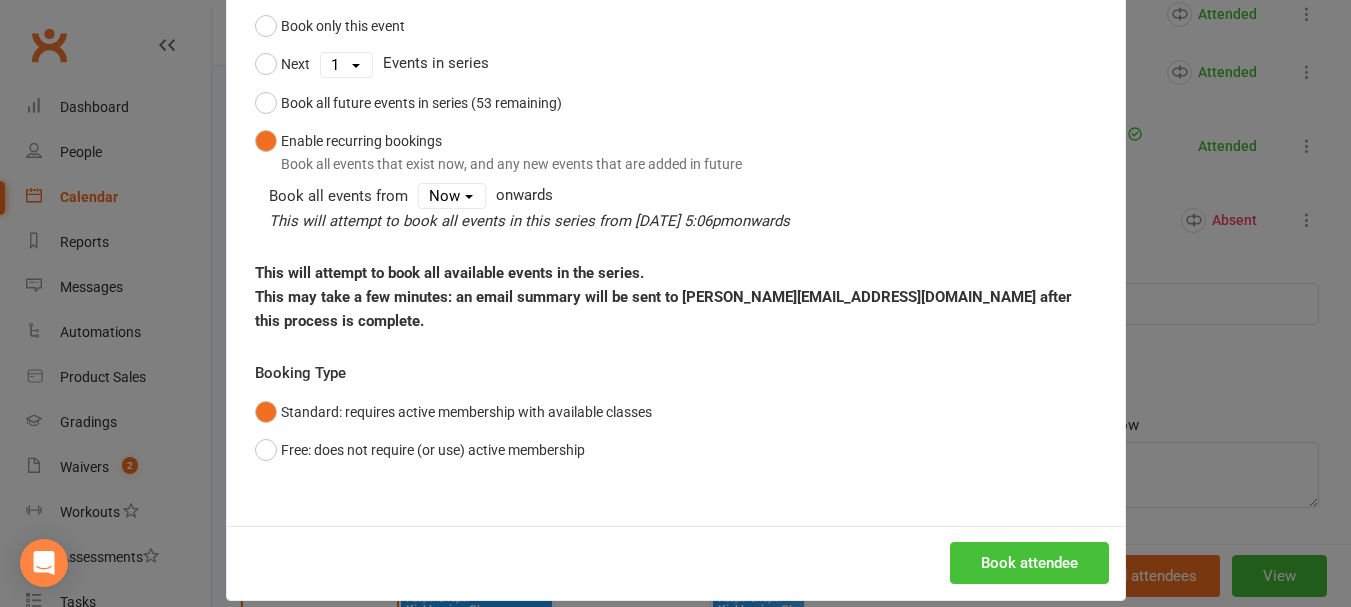 click on "Book attendee" at bounding box center [1029, 563] 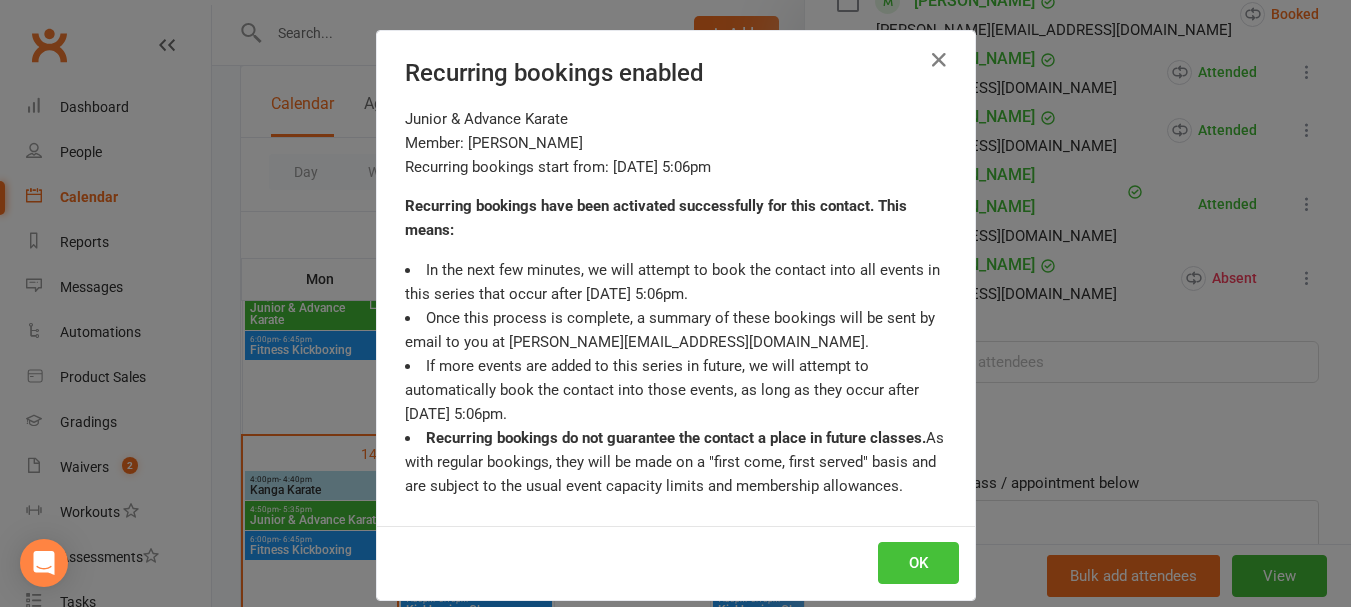 click on "OK" at bounding box center [918, 563] 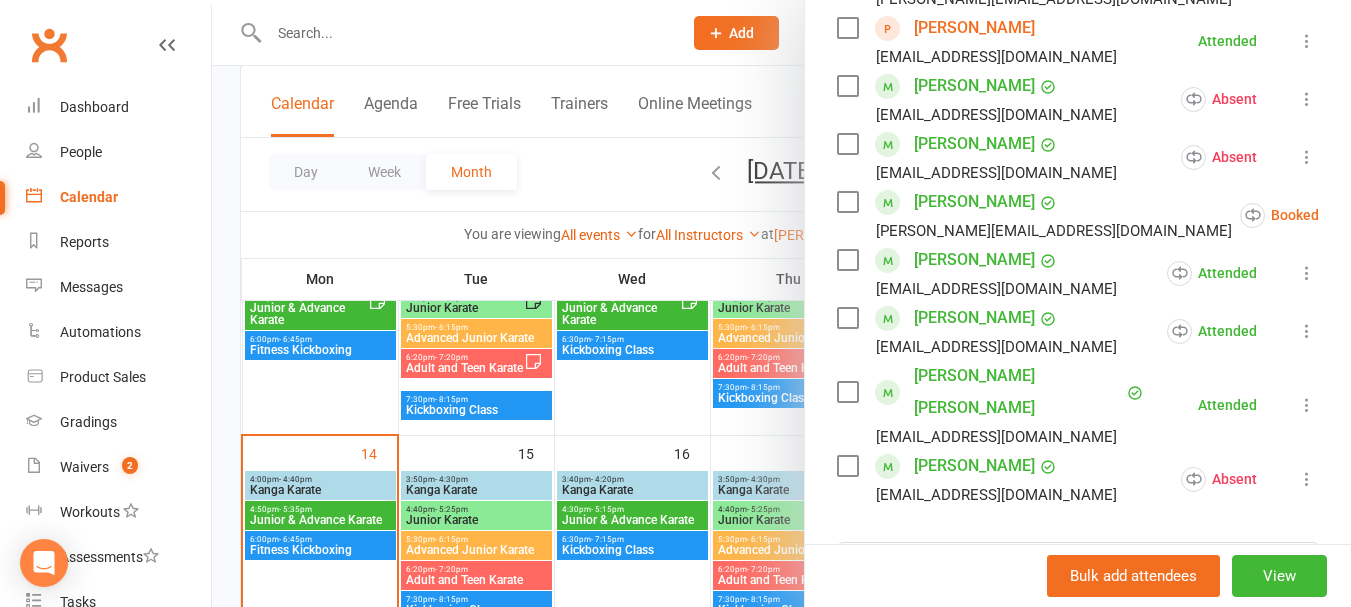 scroll, scrollTop: 651, scrollLeft: 0, axis: vertical 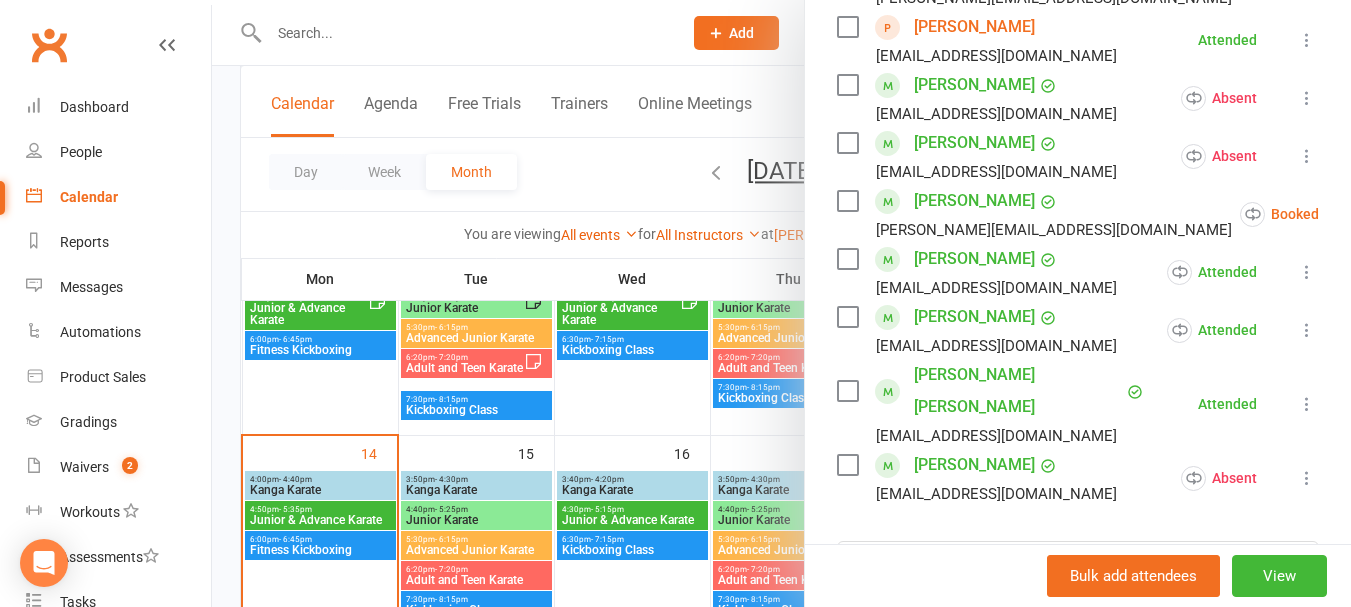 click at bounding box center (1369, 214) 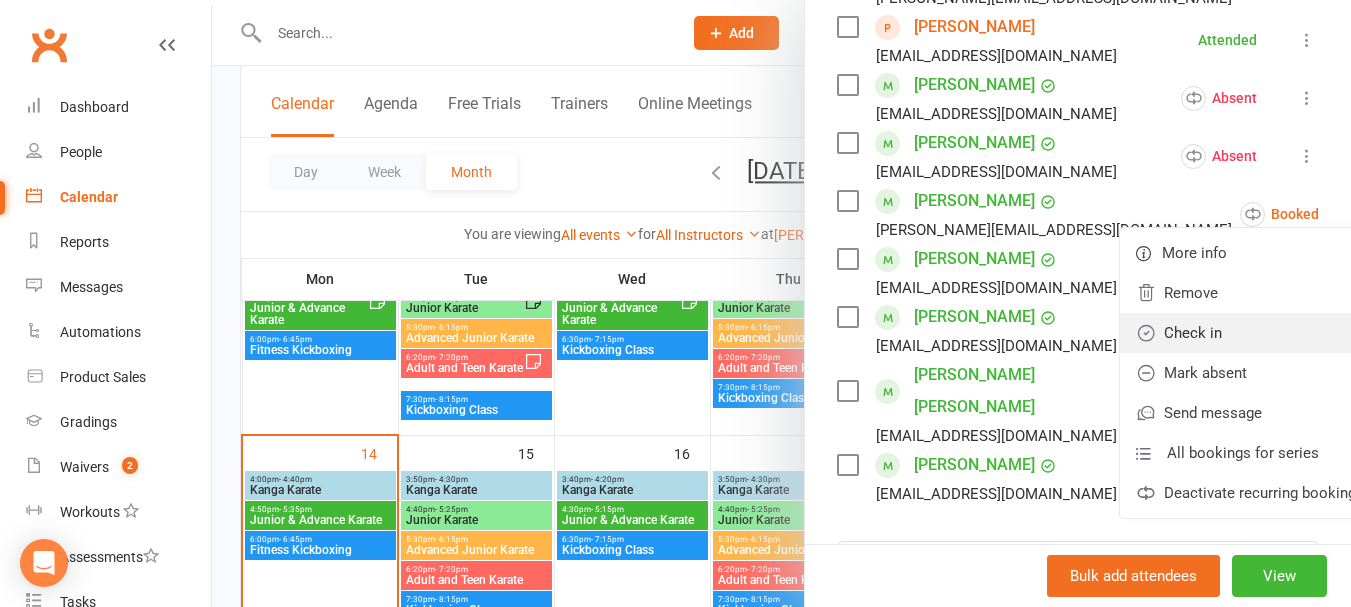 click on "Check in" at bounding box center (1250, 333) 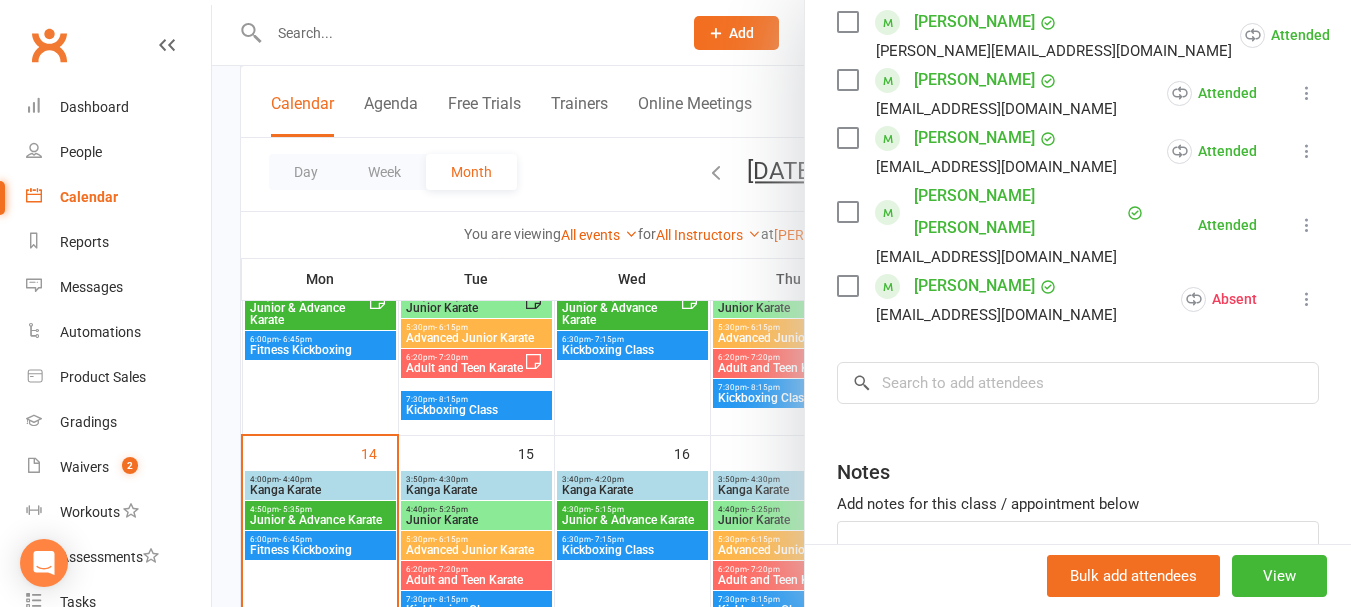 scroll, scrollTop: 851, scrollLeft: 0, axis: vertical 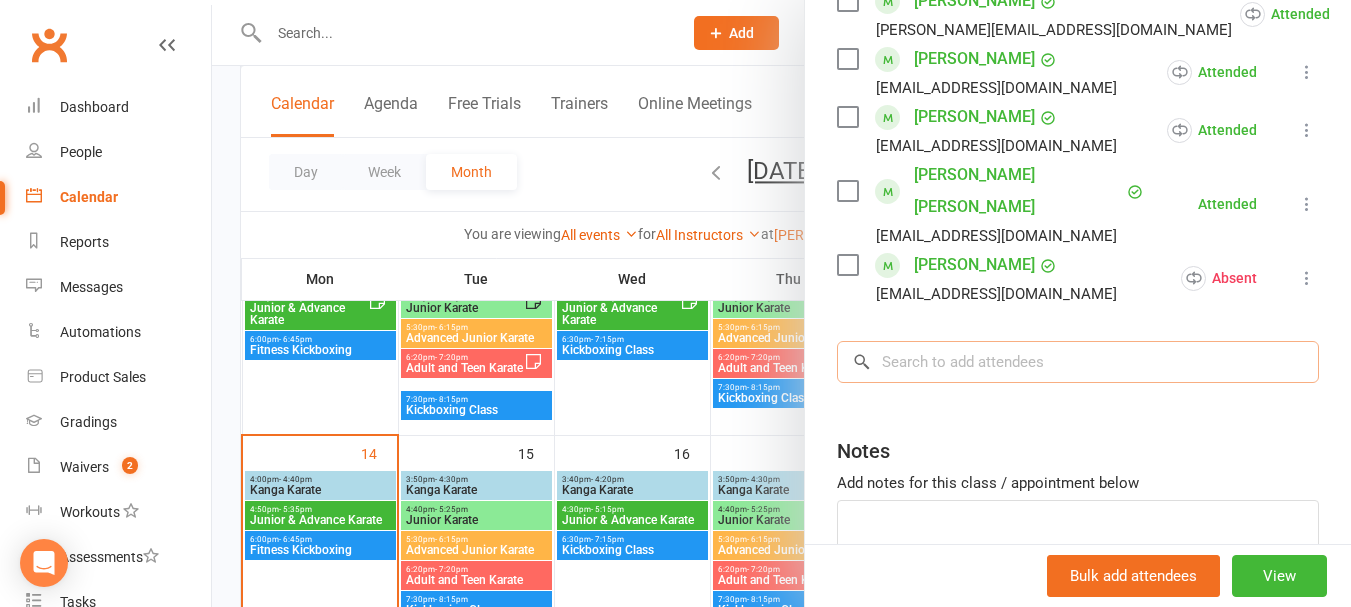 click at bounding box center [1078, 362] 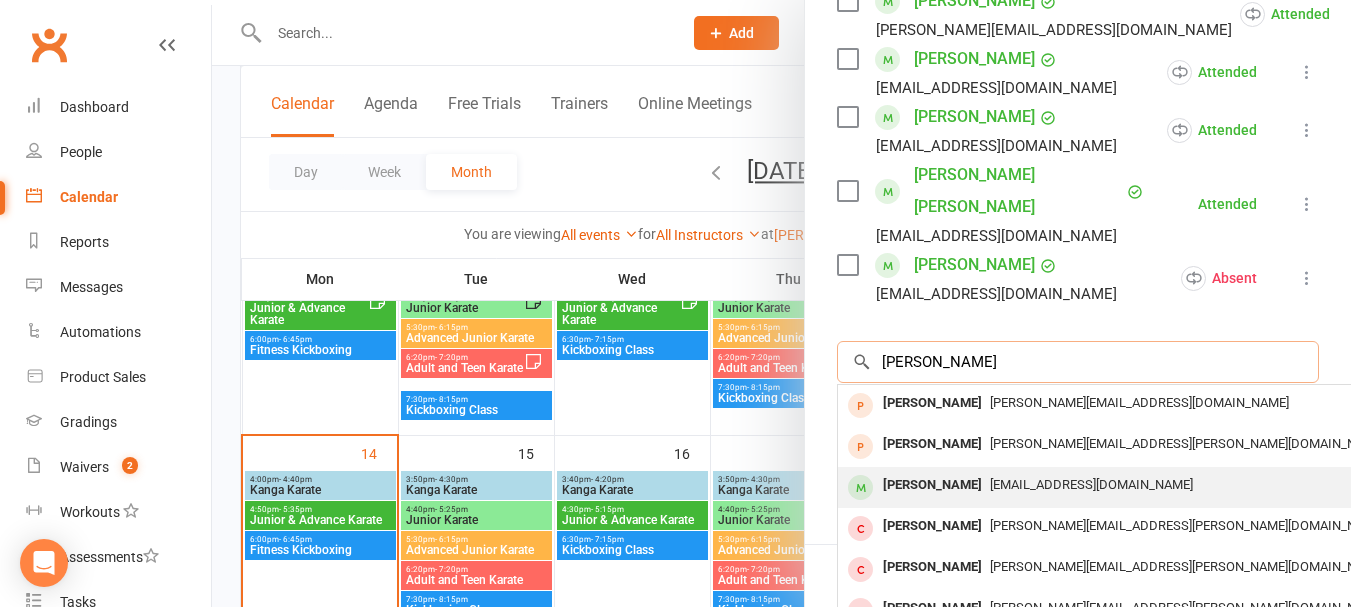 scroll, scrollTop: 110, scrollLeft: 0, axis: vertical 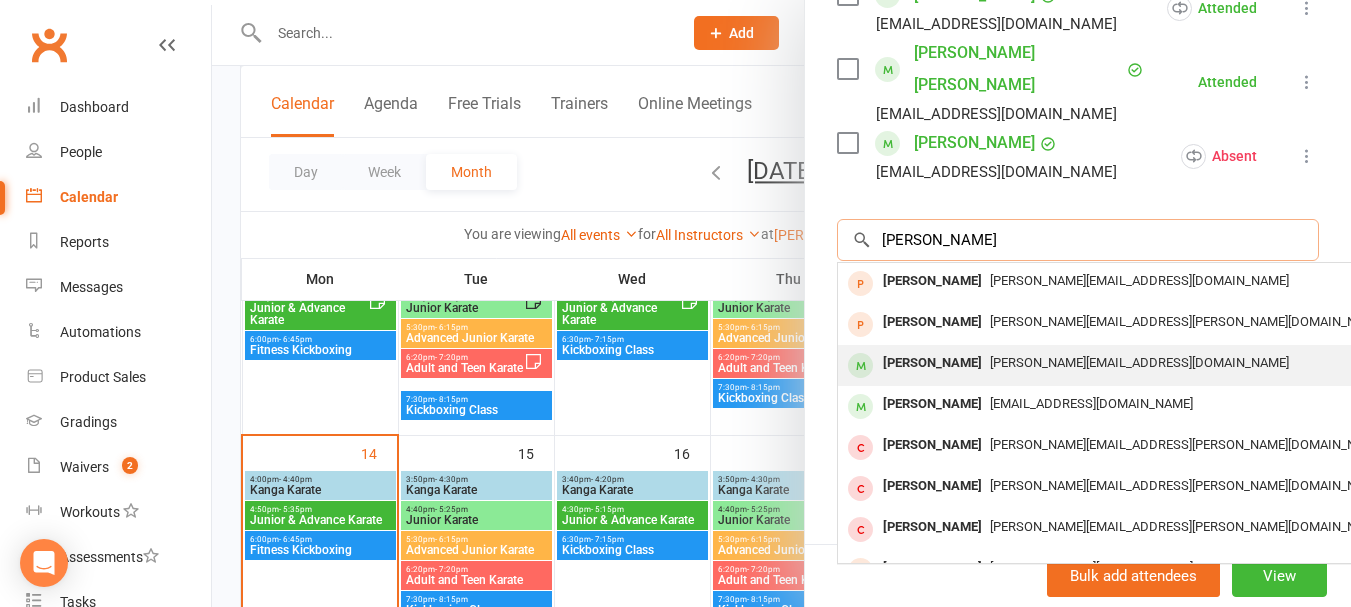 type on "[PERSON_NAME]" 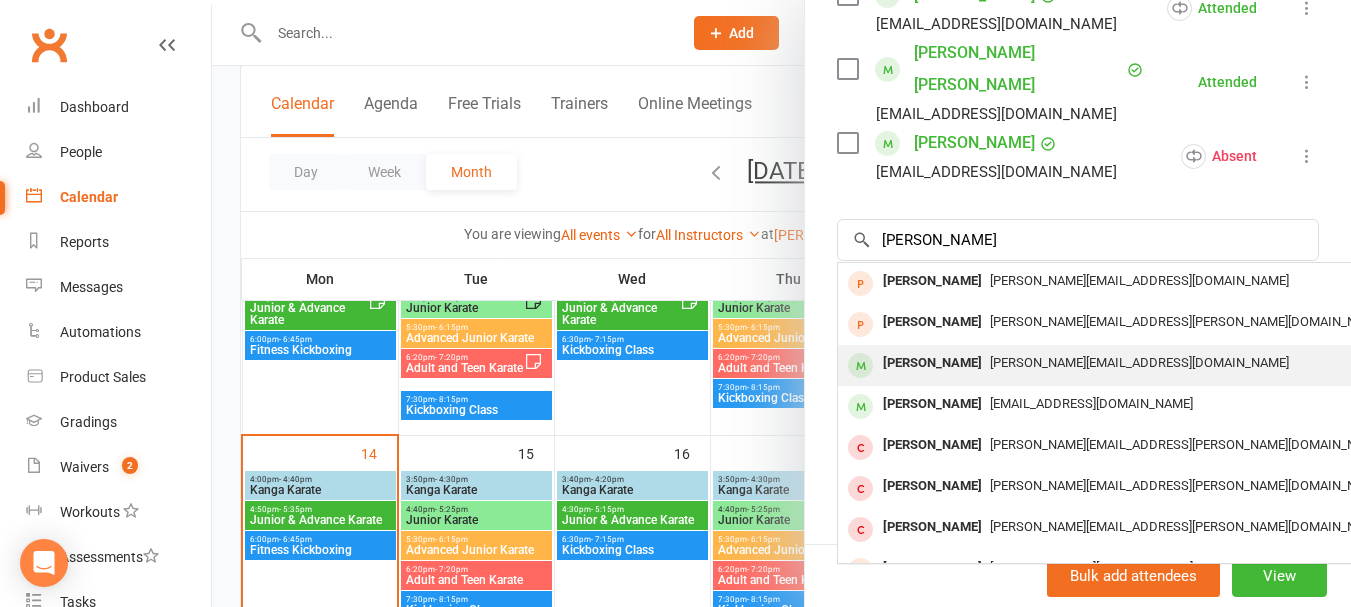click on "[PERSON_NAME][EMAIL_ADDRESS][DOMAIN_NAME]" at bounding box center [1139, 362] 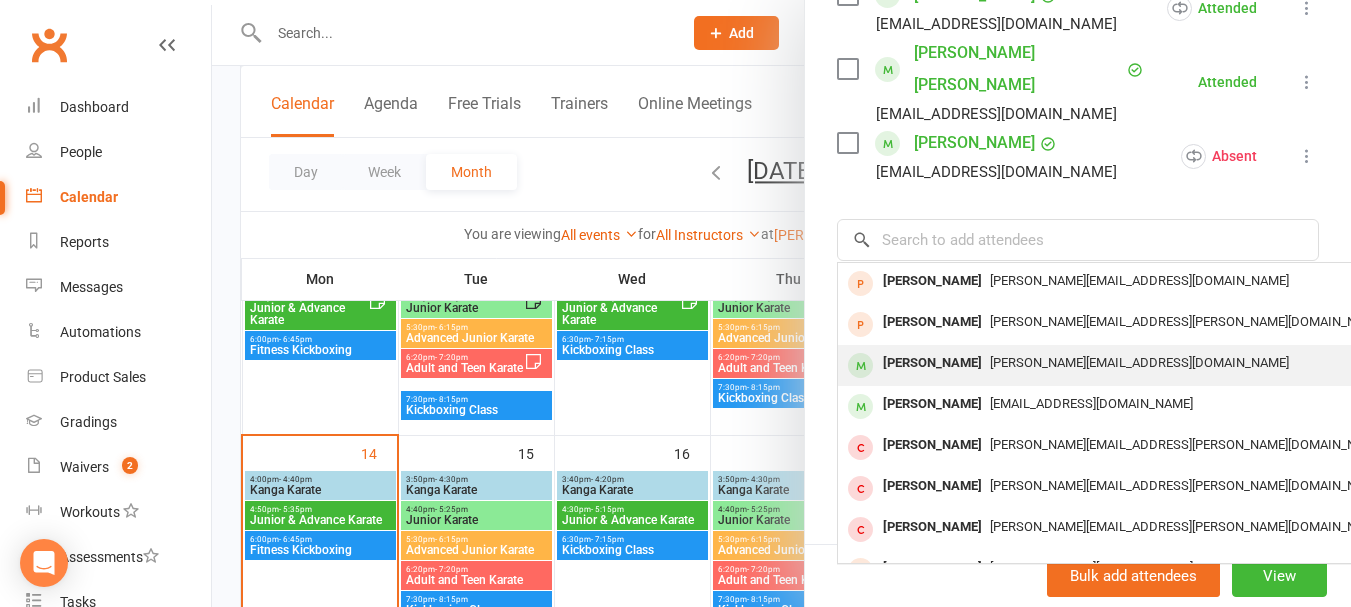 scroll, scrollTop: 967, scrollLeft: 0, axis: vertical 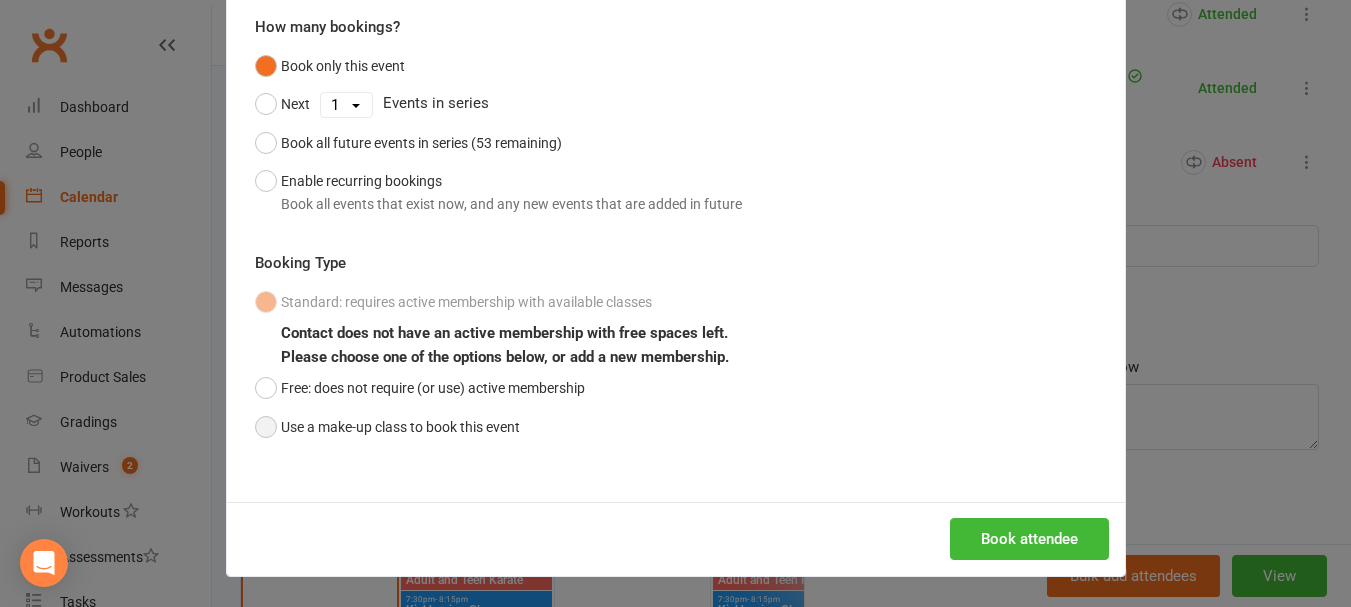 click on "Use a make-up class to book this event" at bounding box center [387, 427] 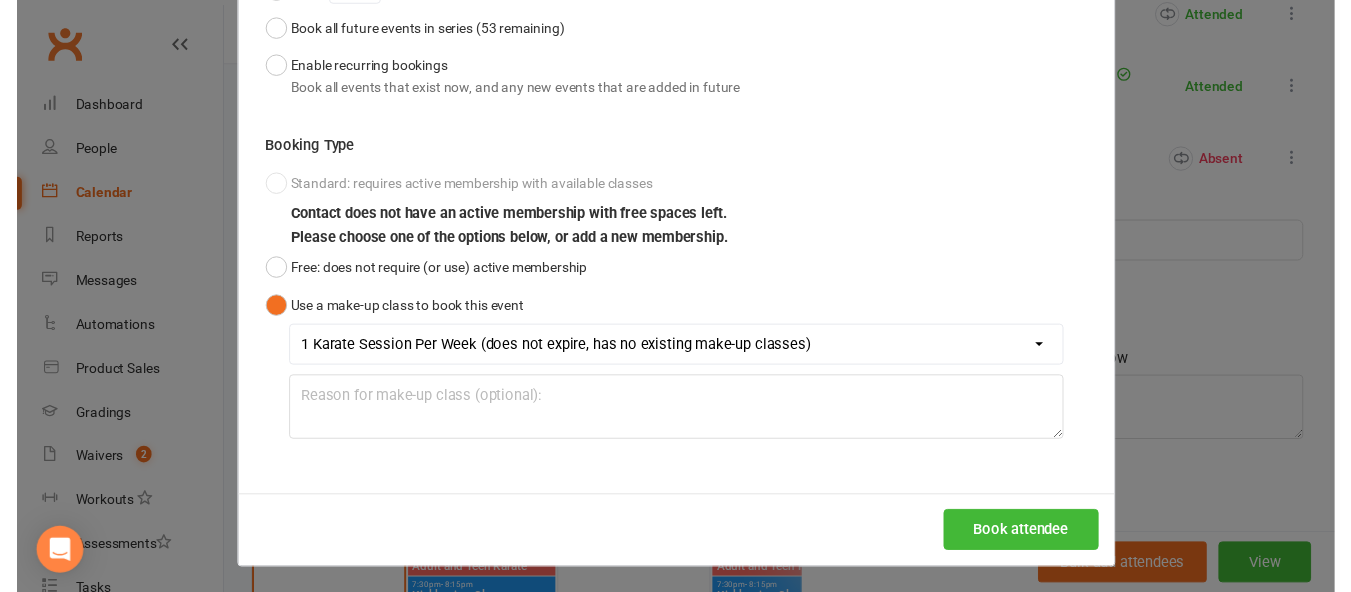 scroll, scrollTop: 294, scrollLeft: 0, axis: vertical 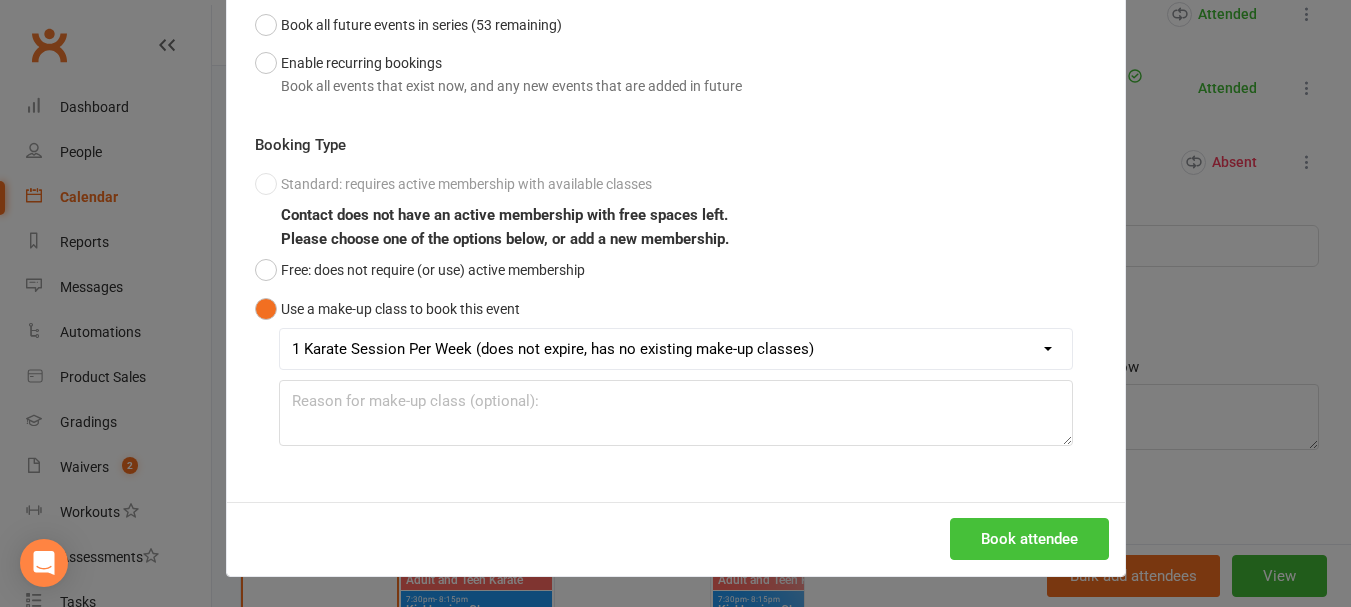 click on "Book attendee" at bounding box center (1029, 539) 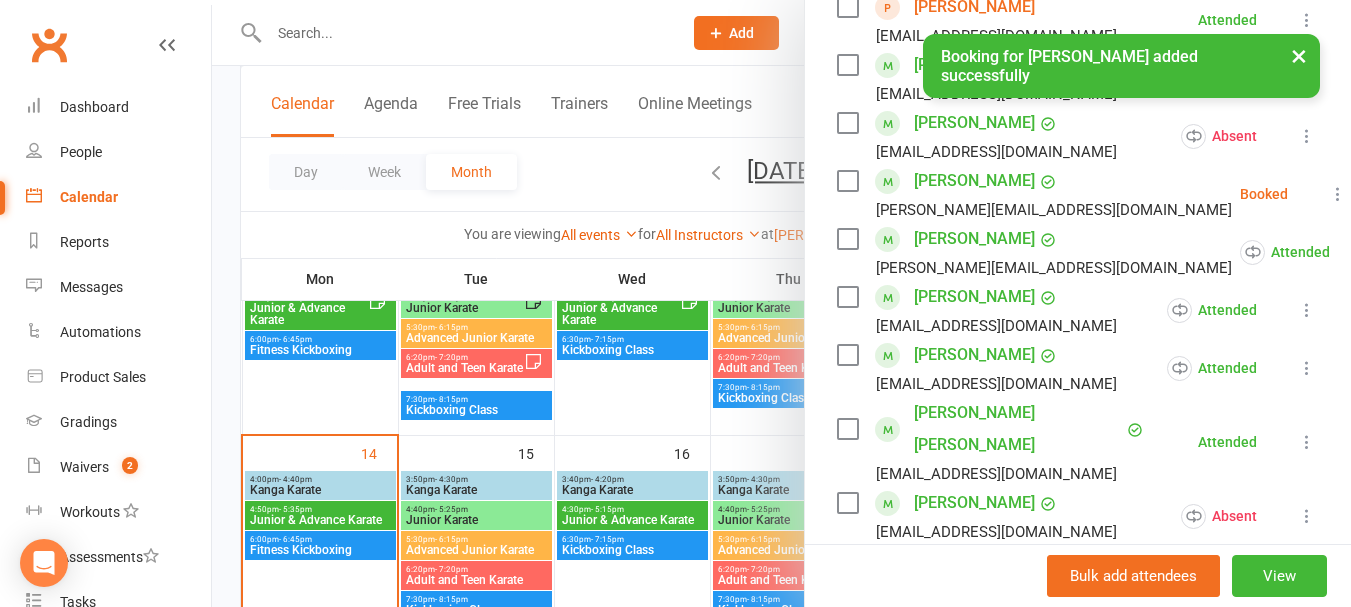 scroll, scrollTop: 667, scrollLeft: 0, axis: vertical 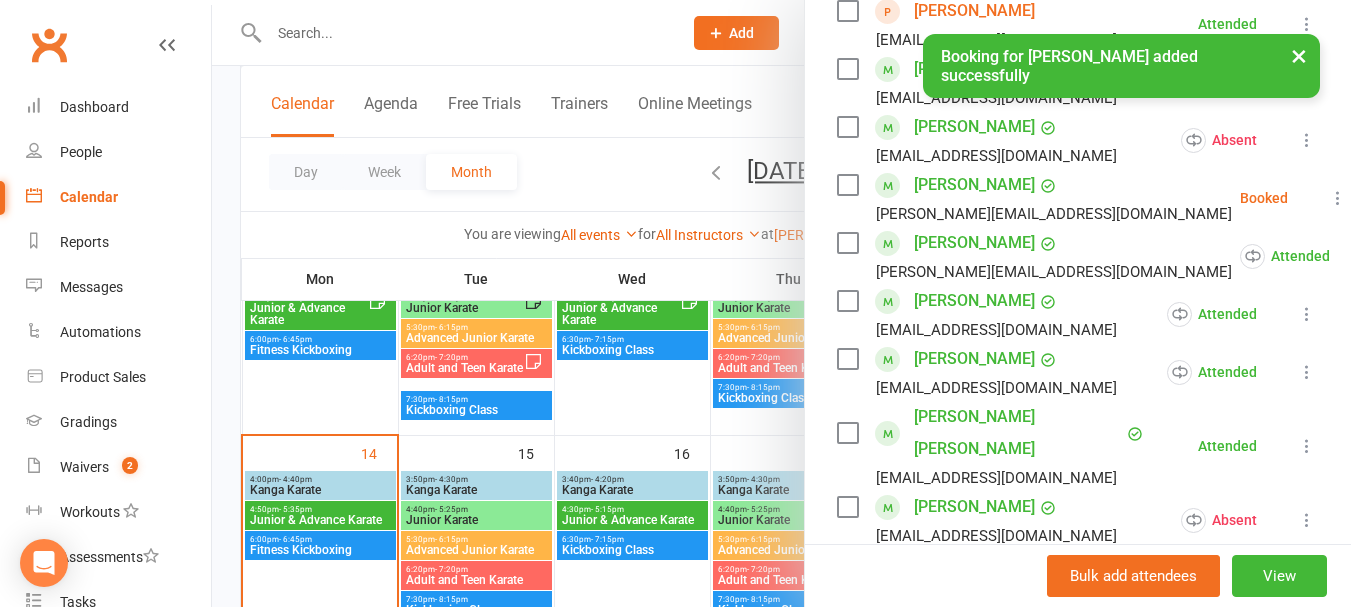click at bounding box center (1338, 198) 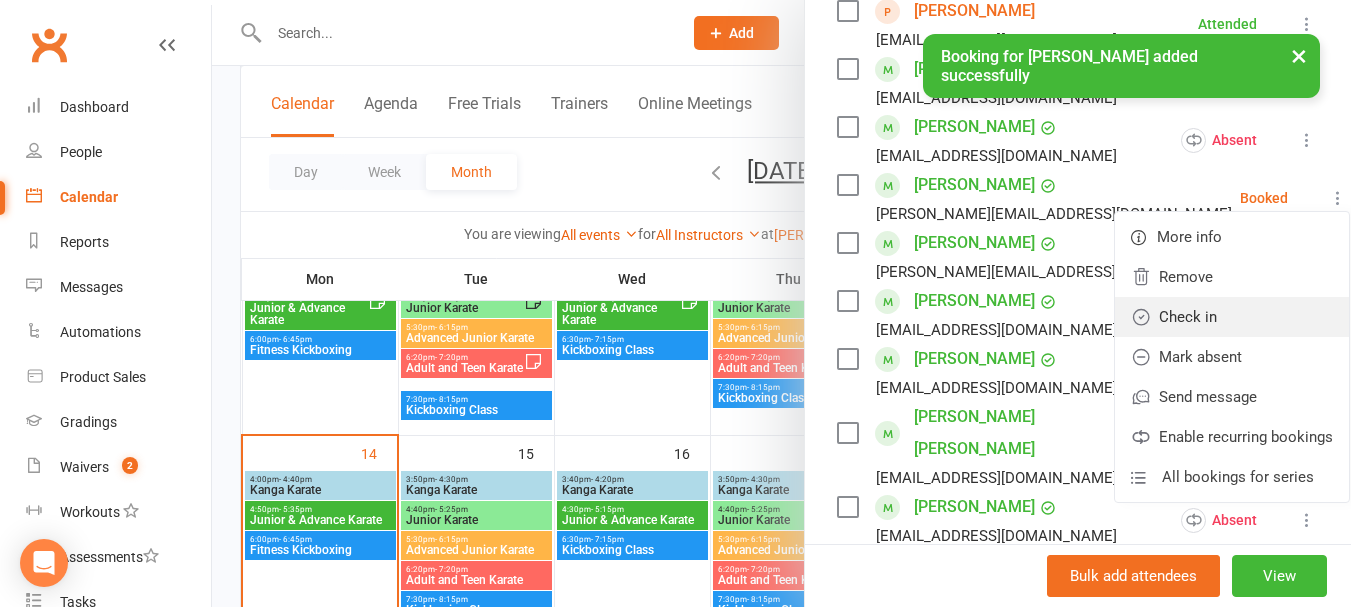 click on "Check in" at bounding box center [1232, 317] 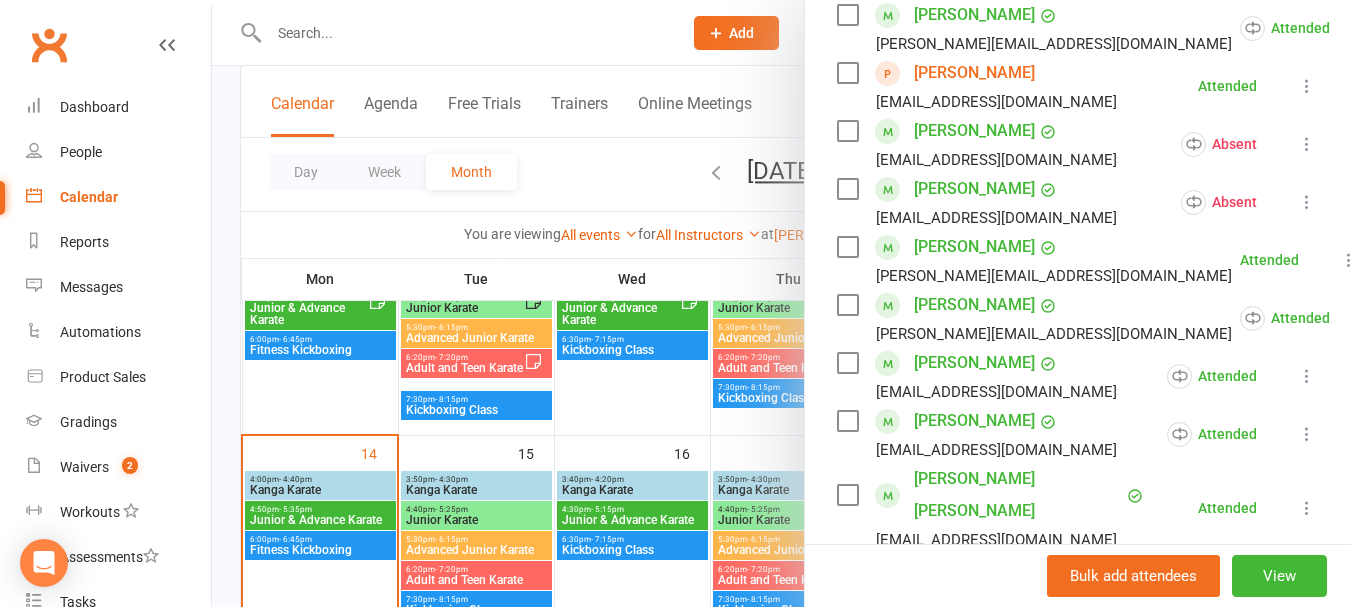 scroll, scrollTop: 767, scrollLeft: 0, axis: vertical 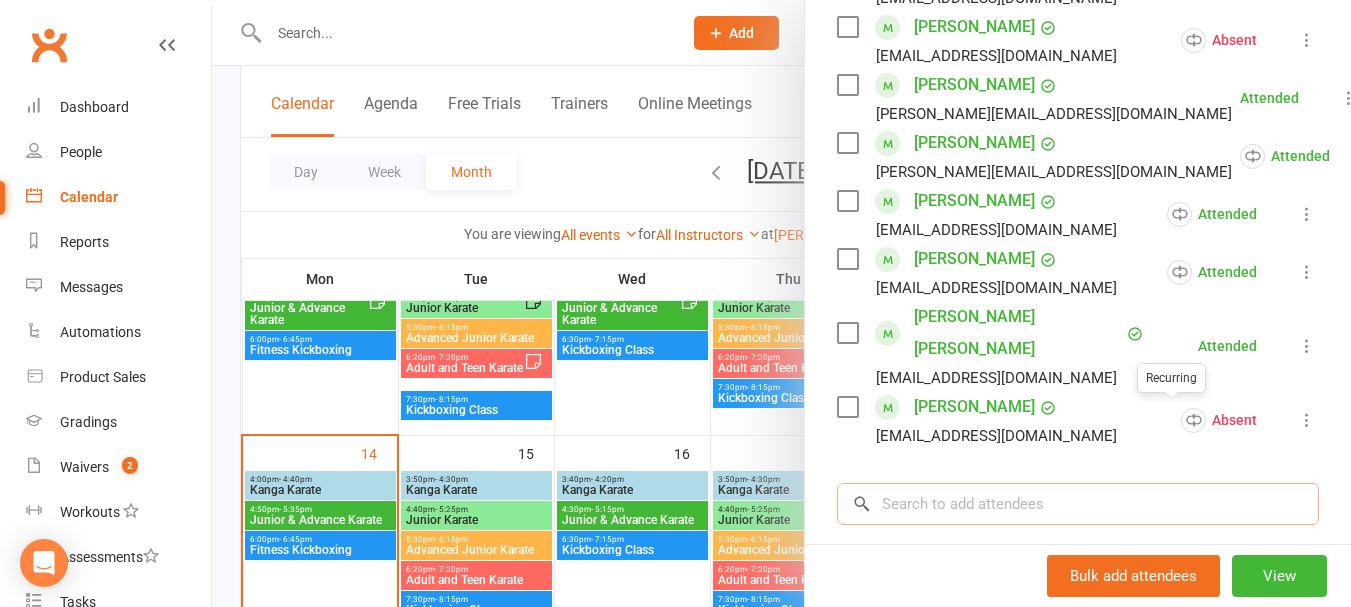 click at bounding box center [1078, 504] 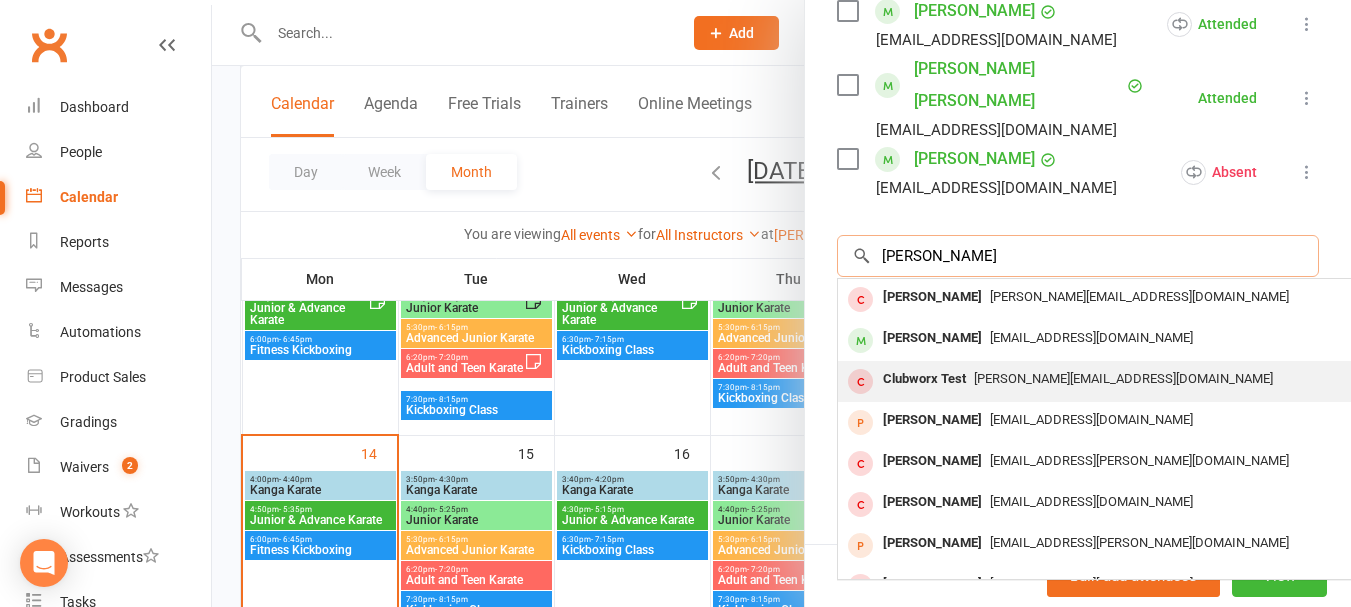 scroll, scrollTop: 1040, scrollLeft: 0, axis: vertical 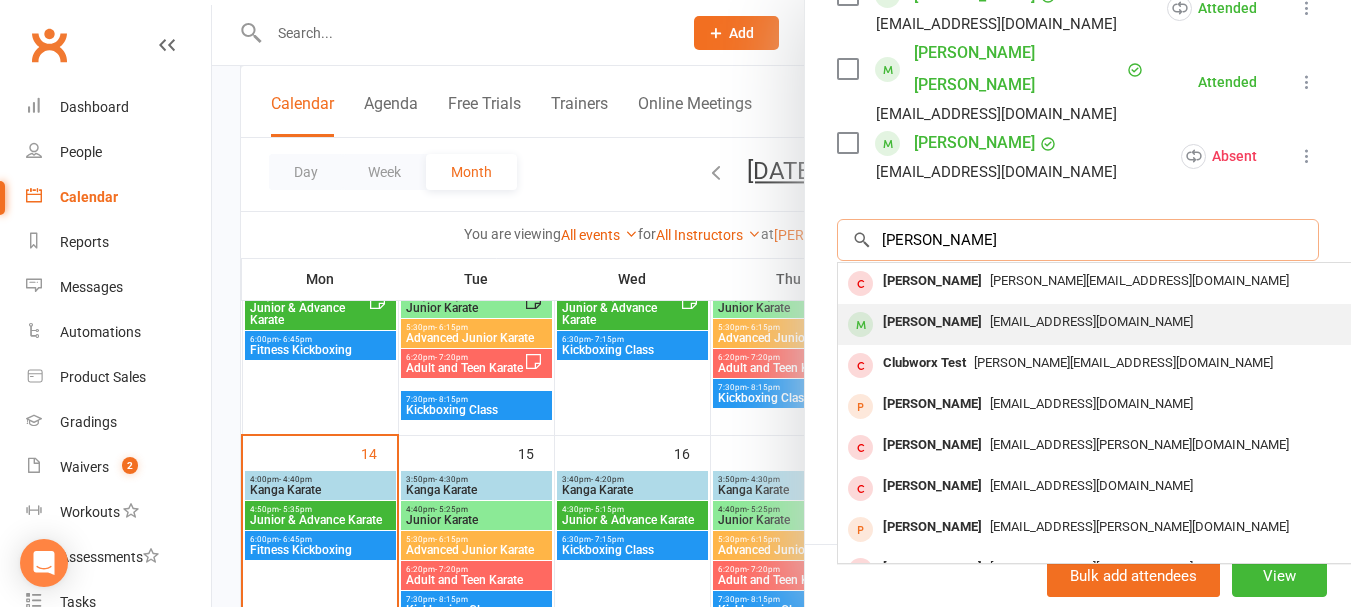 type on "[PERSON_NAME]" 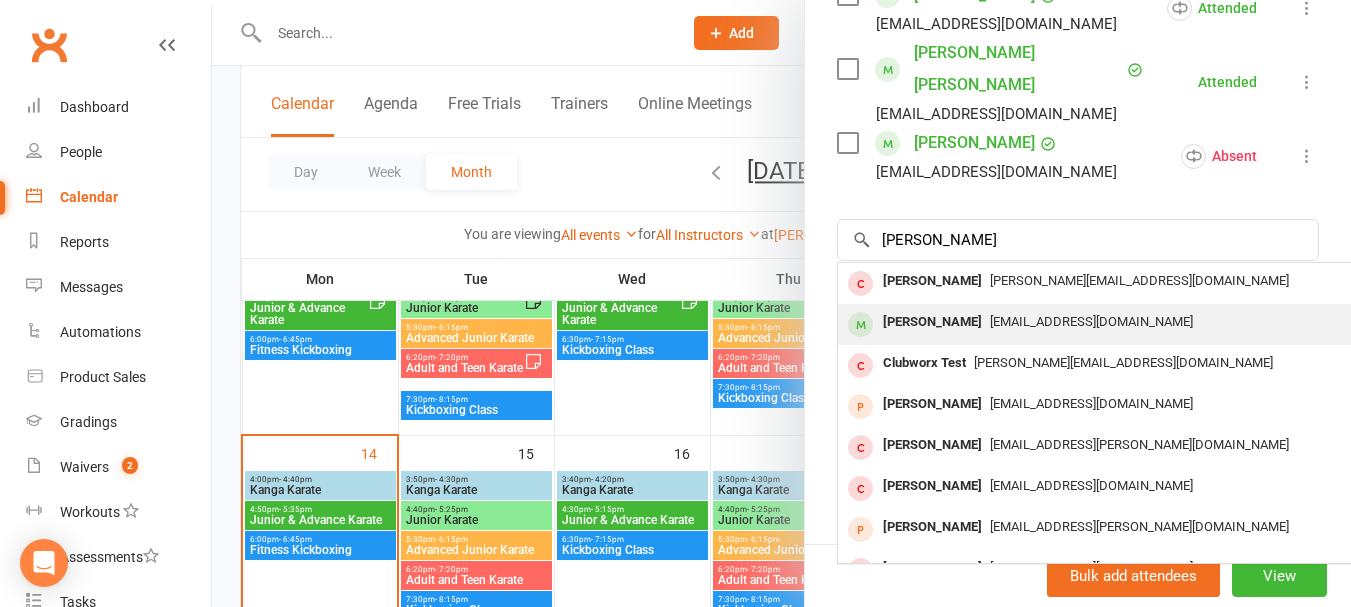 click on "[EMAIL_ADDRESS][DOMAIN_NAME]" at bounding box center [1137, 322] 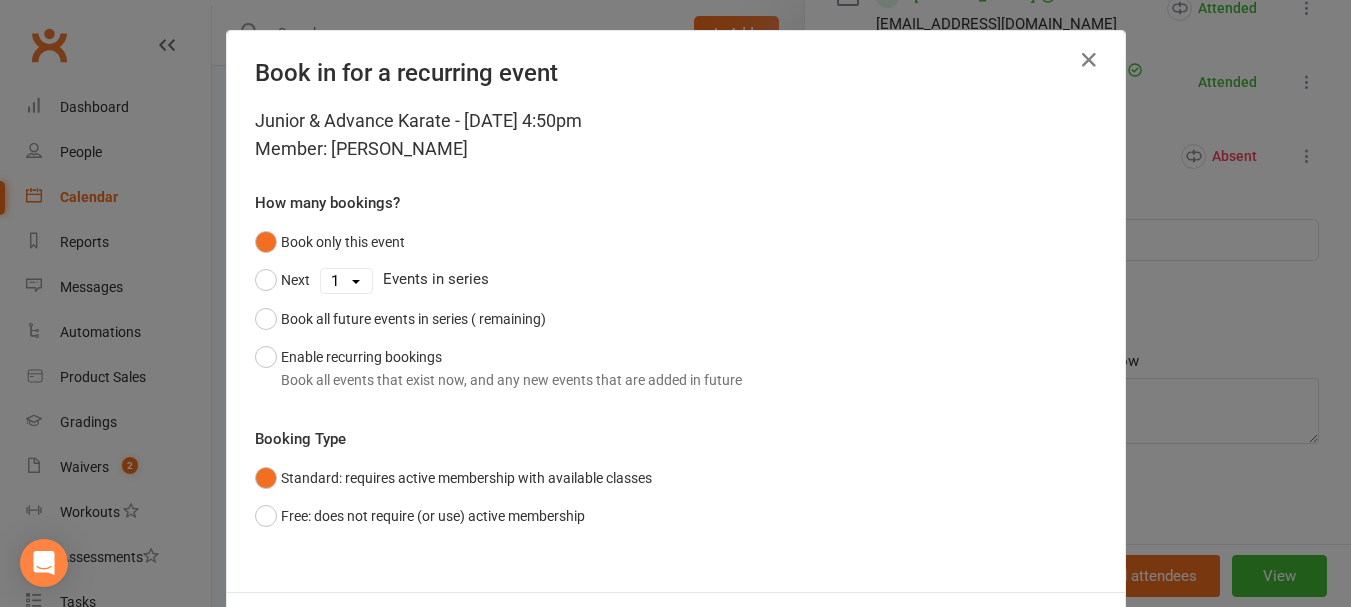 scroll, scrollTop: 1025, scrollLeft: 0, axis: vertical 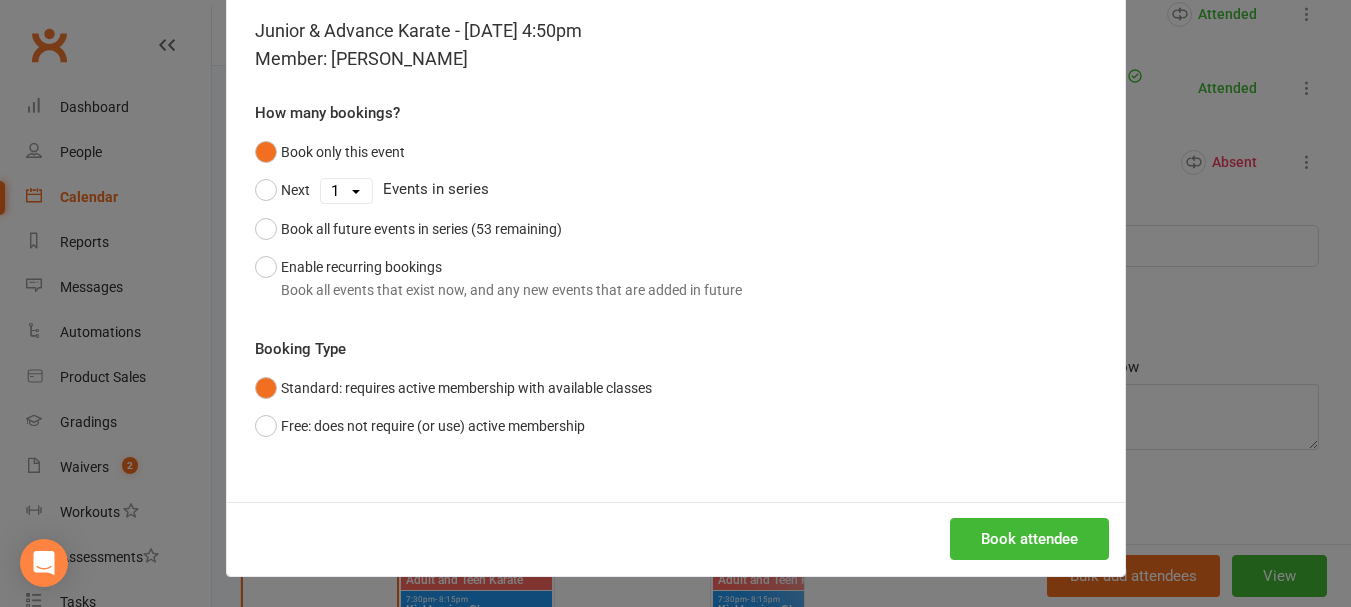 click on "Book attendee" at bounding box center (676, 539) 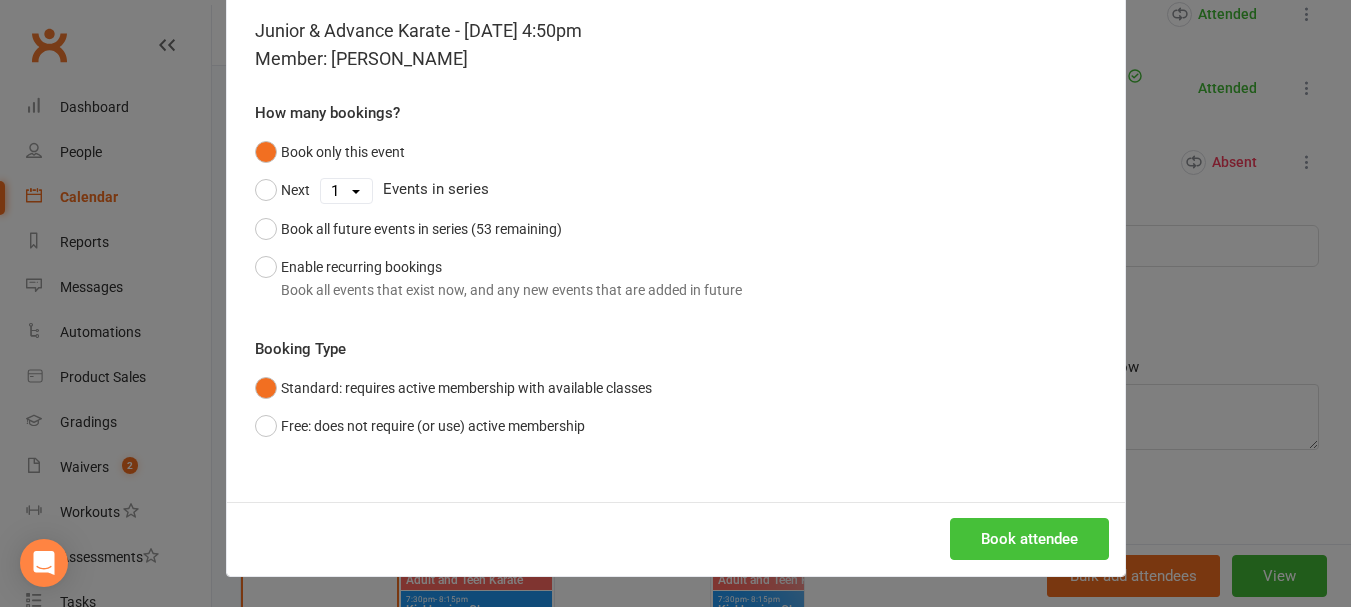 click on "Book attendee" at bounding box center (1029, 539) 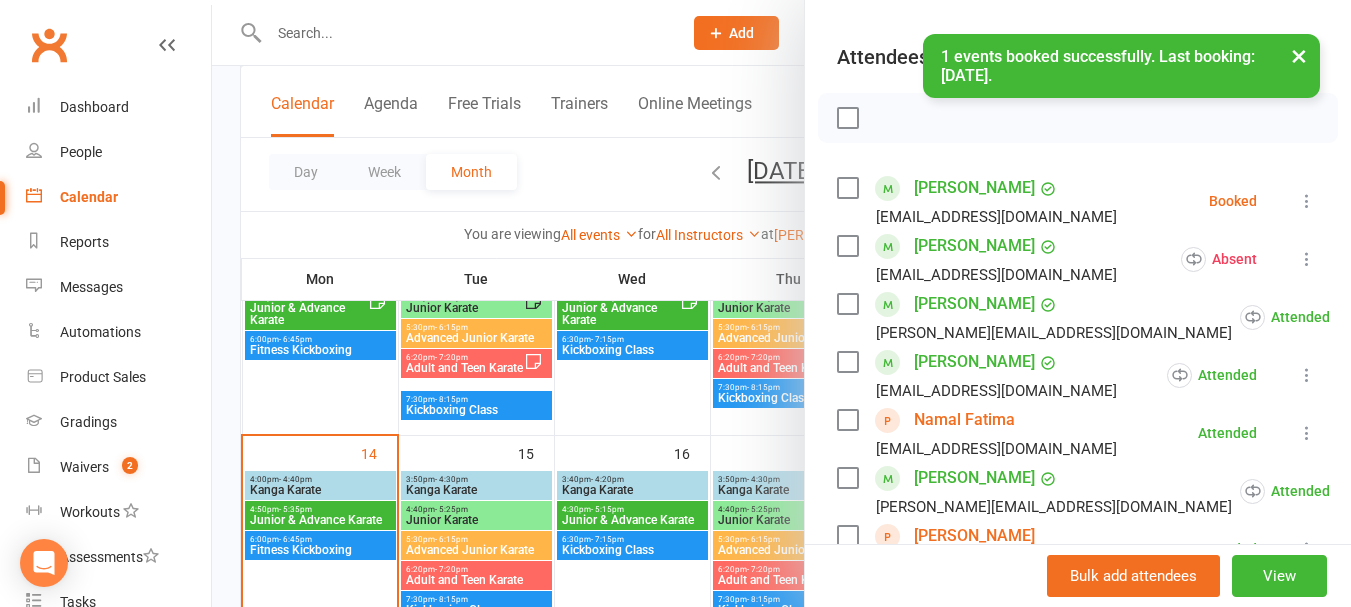 scroll, scrollTop: 183, scrollLeft: 0, axis: vertical 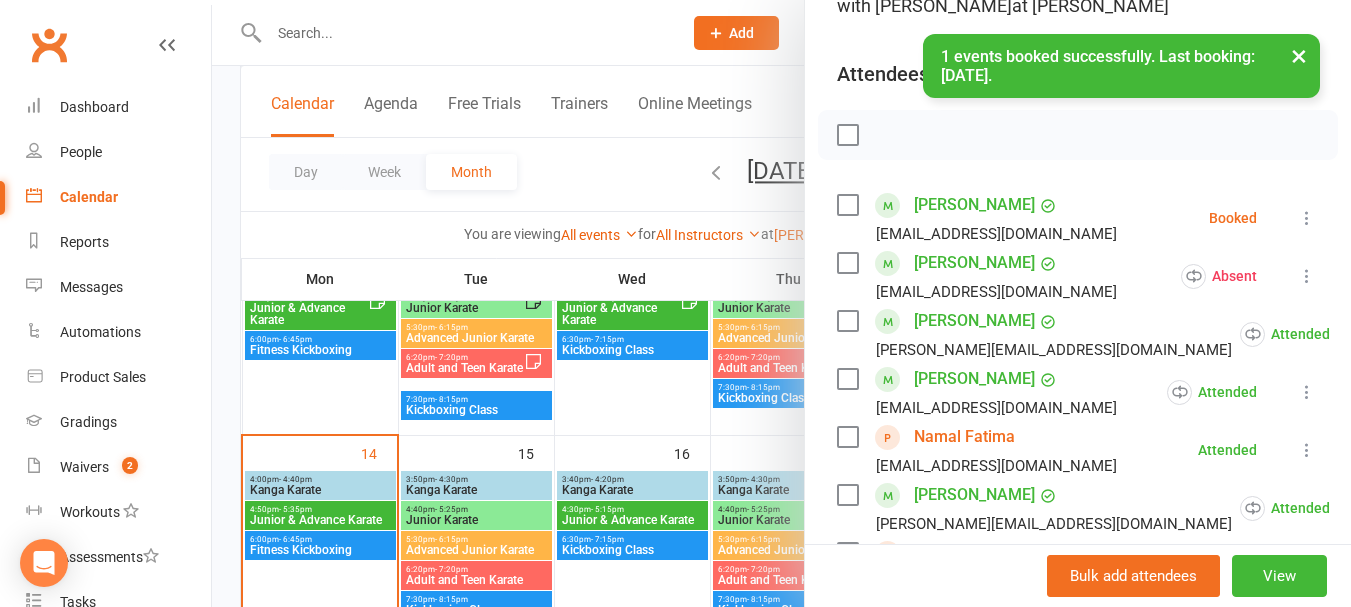 click at bounding box center (1307, 218) 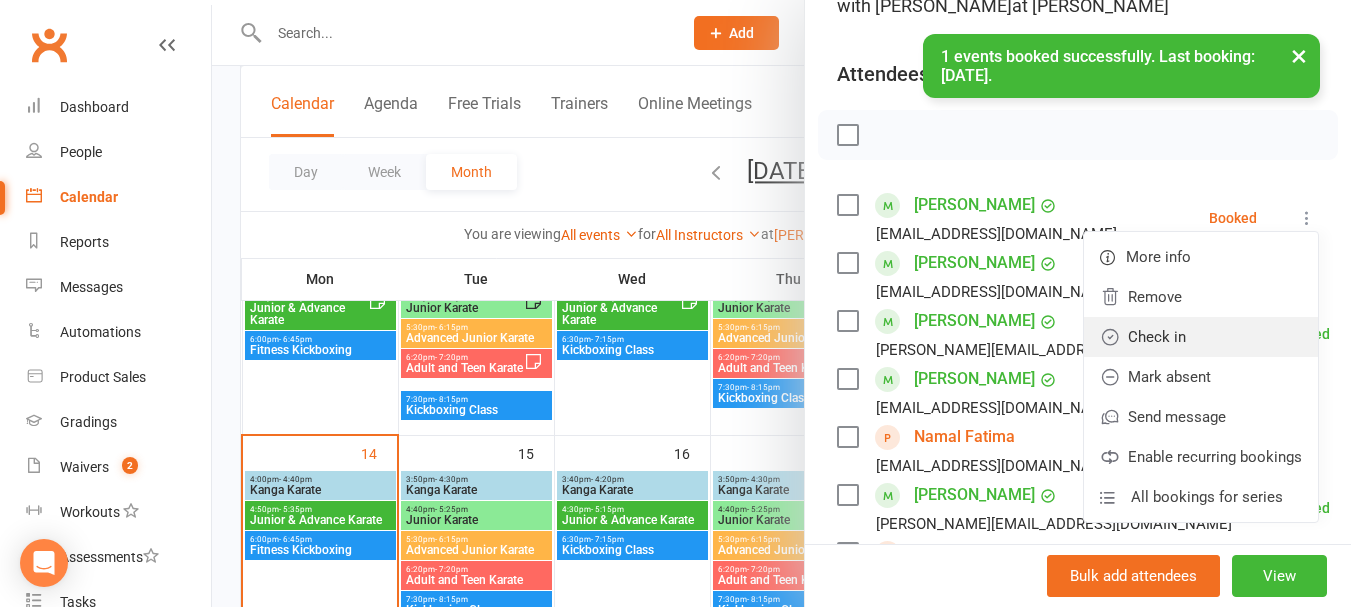 click on "Check in" at bounding box center (1201, 337) 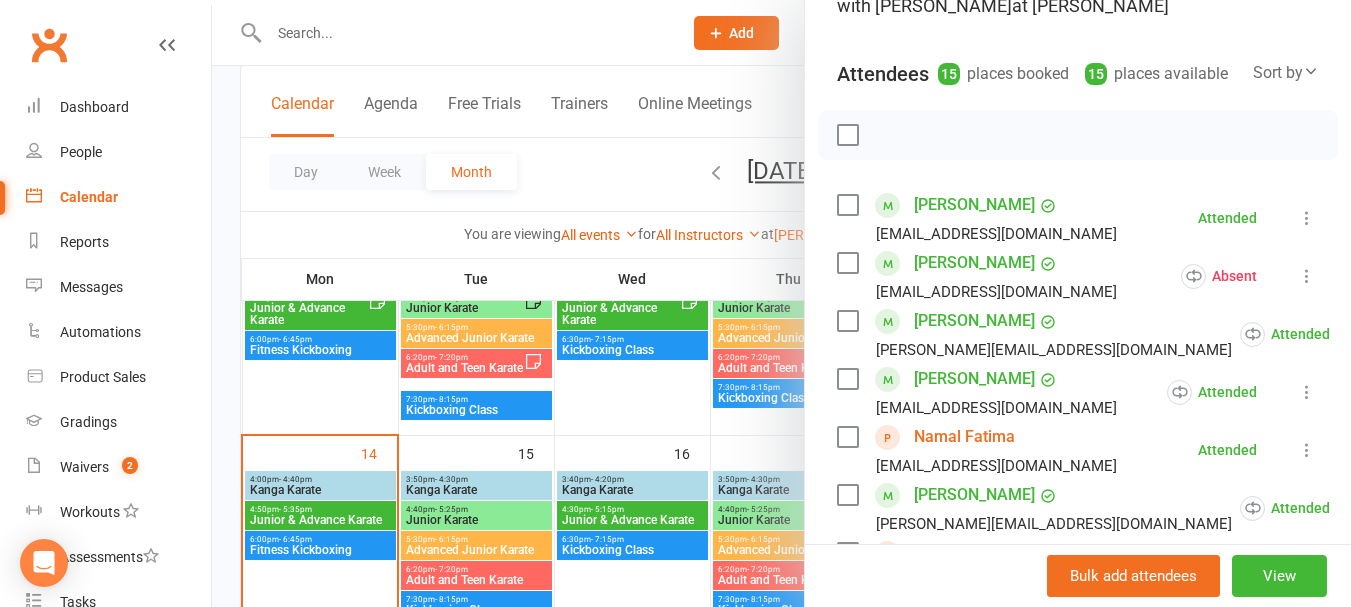 click at bounding box center [1078, 135] 